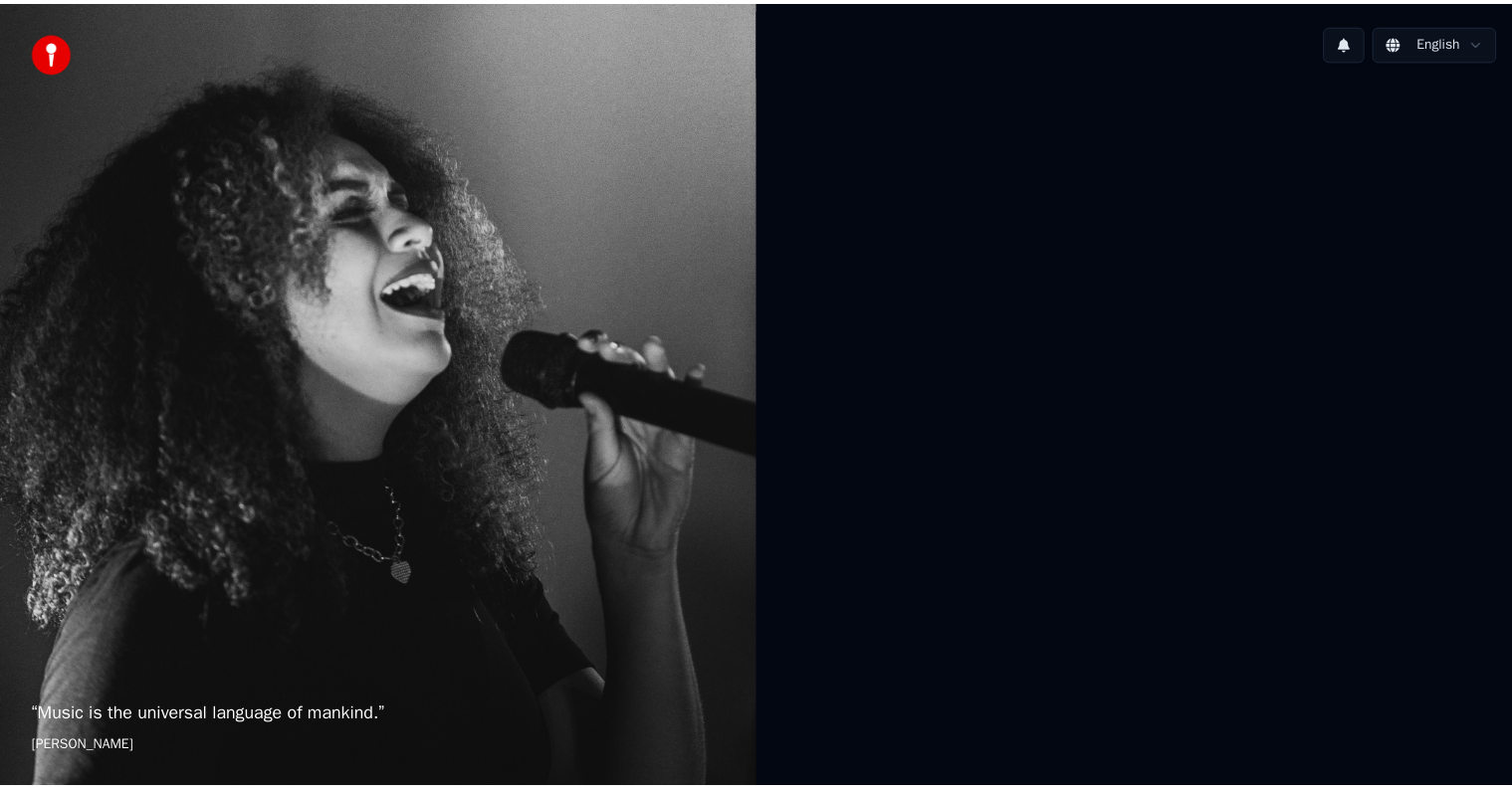 scroll, scrollTop: 0, scrollLeft: 0, axis: both 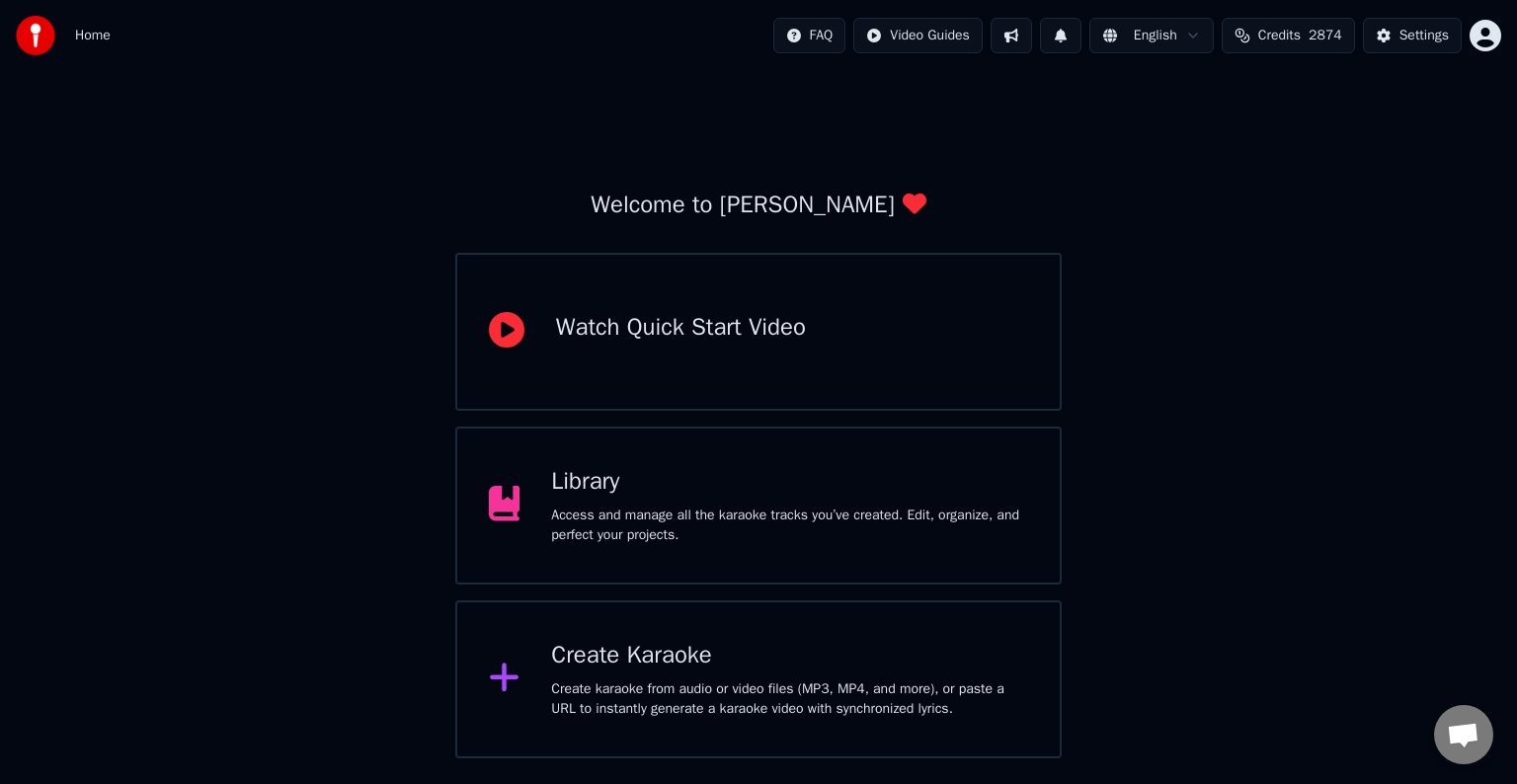 click on "Access and manage all the karaoke tracks you’ve created. Edit, organize, and perfect your projects." at bounding box center [789, 525] 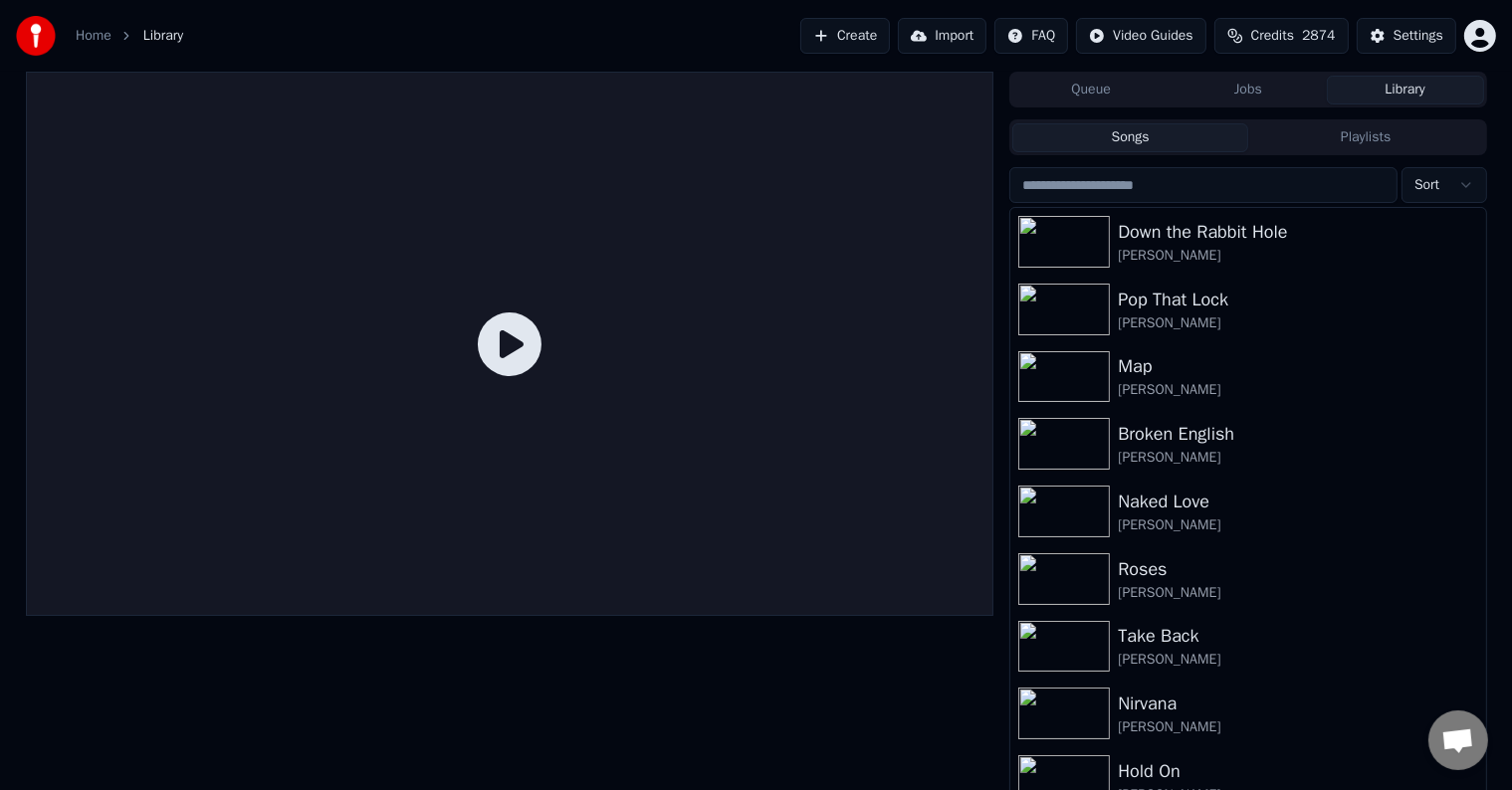 click at bounding box center (1203, 185) 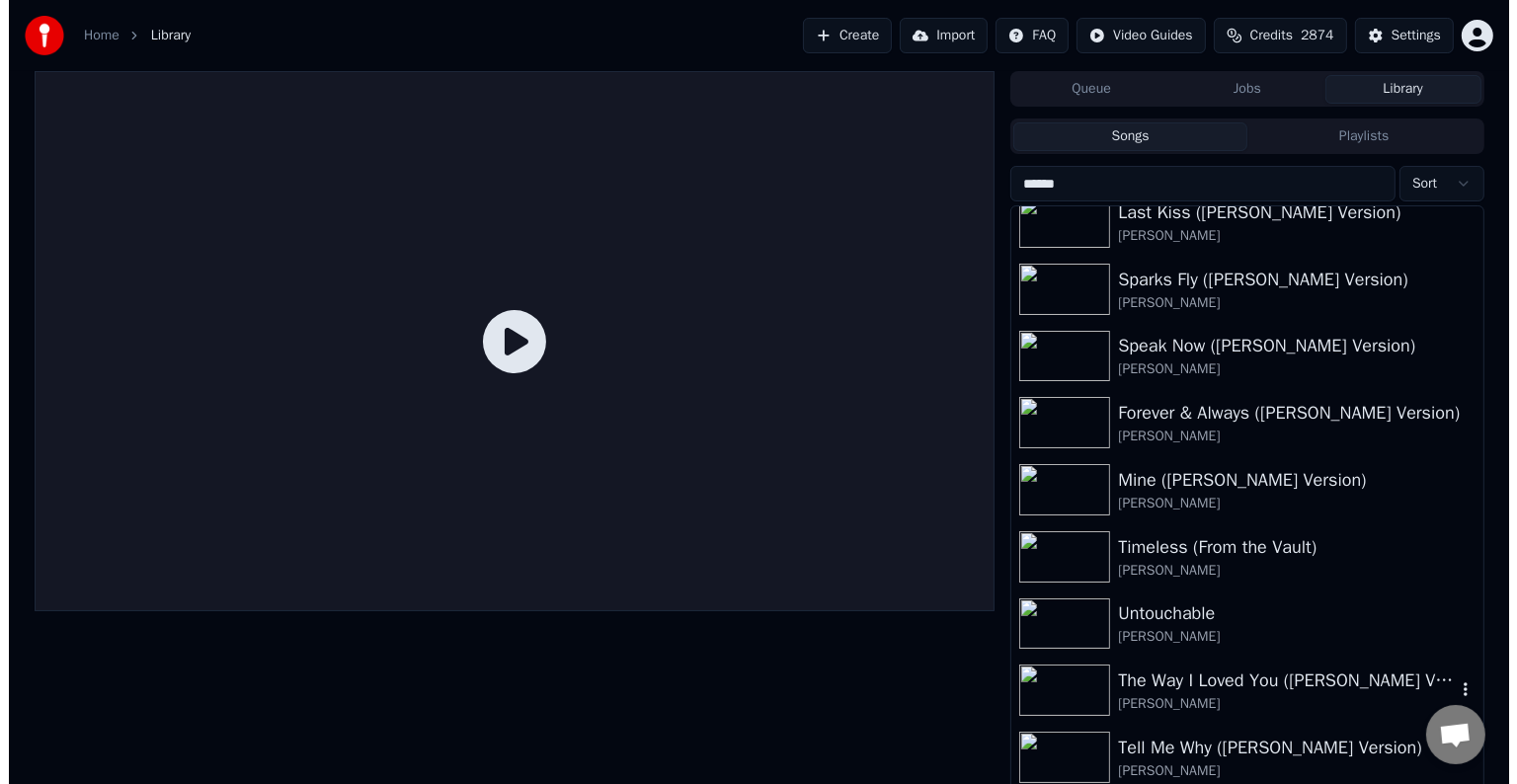 scroll, scrollTop: 1852, scrollLeft: 0, axis: vertical 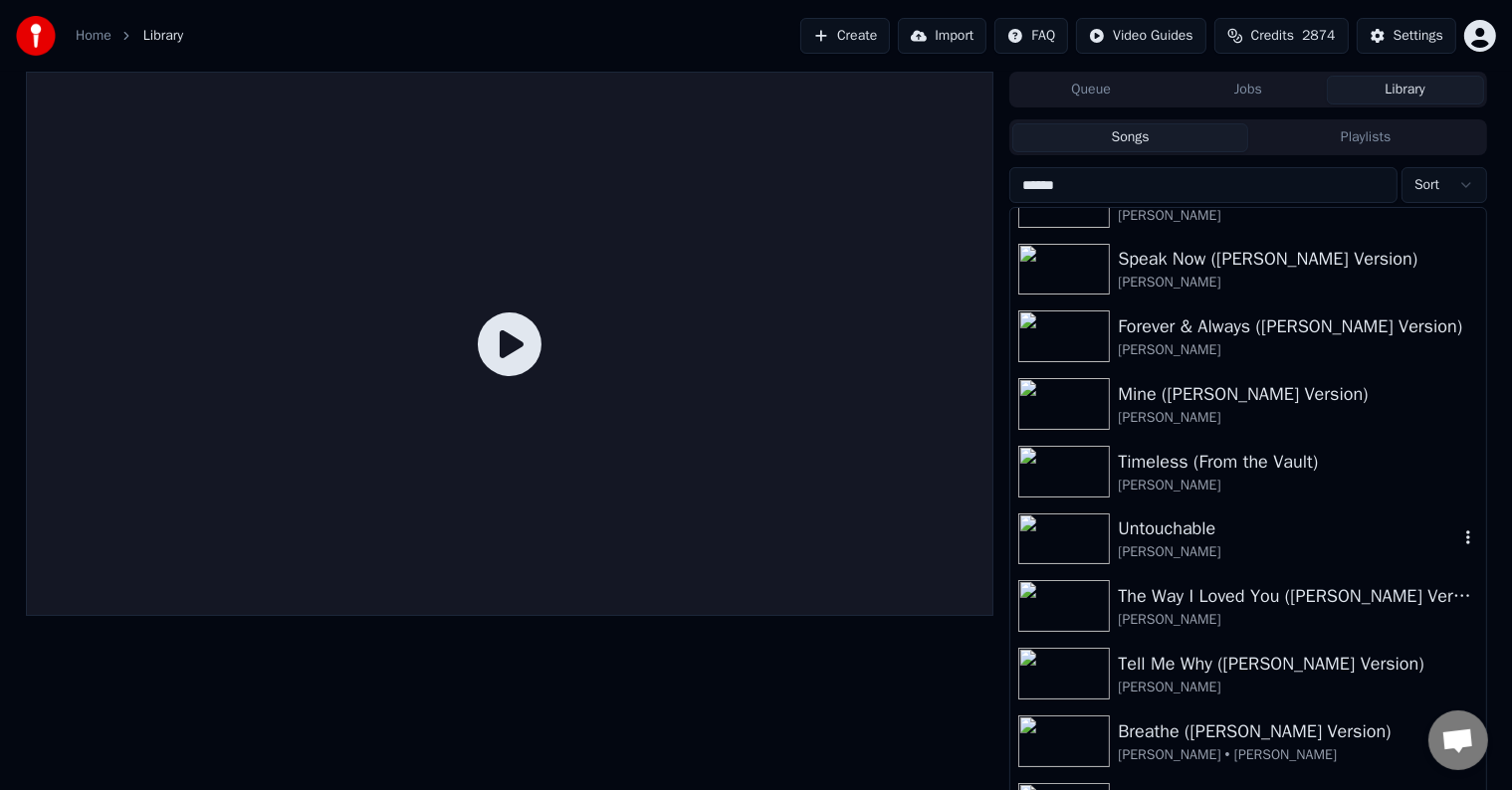 type on "******" 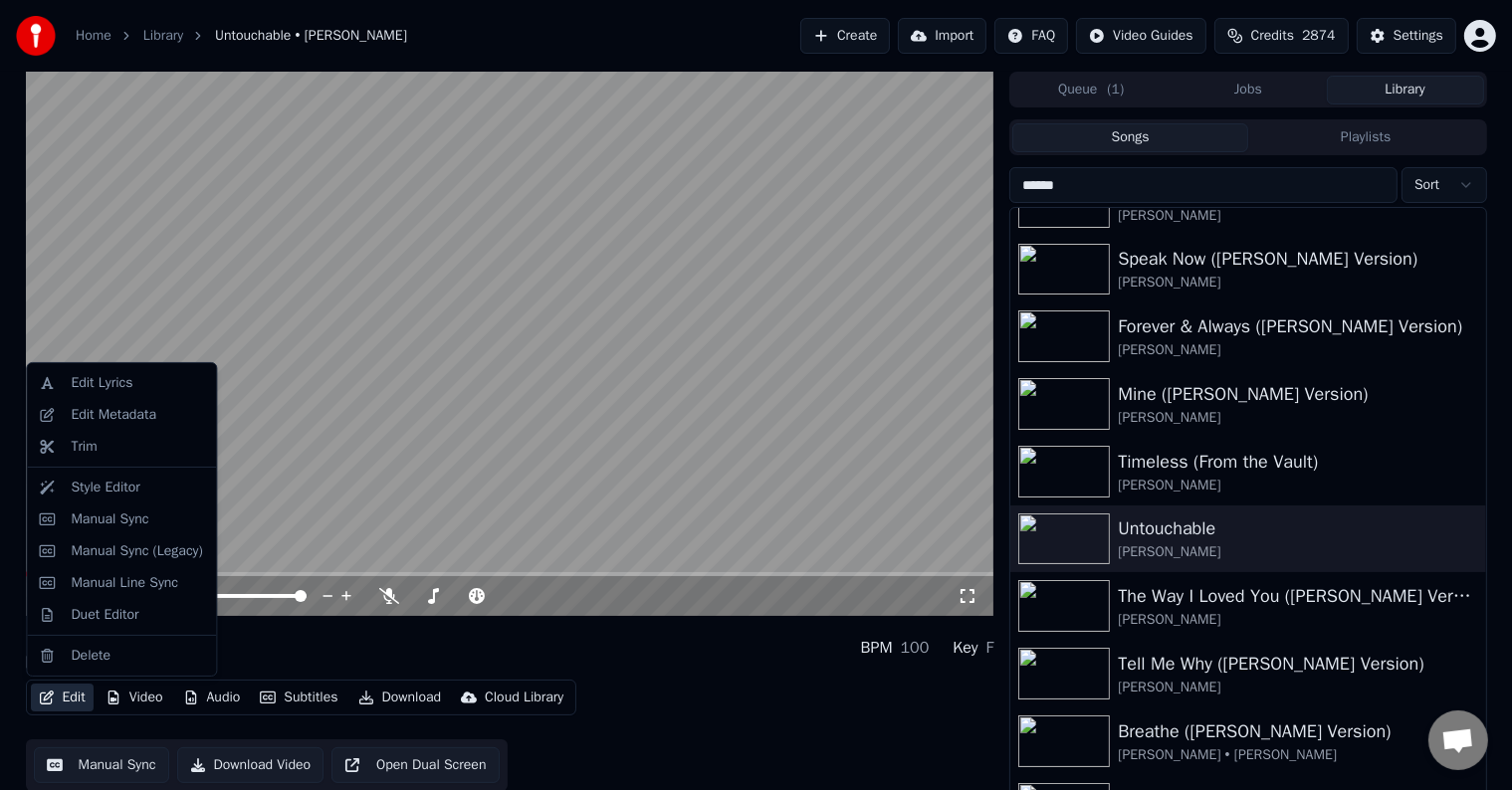 click on "Edit" at bounding box center [62, 697] 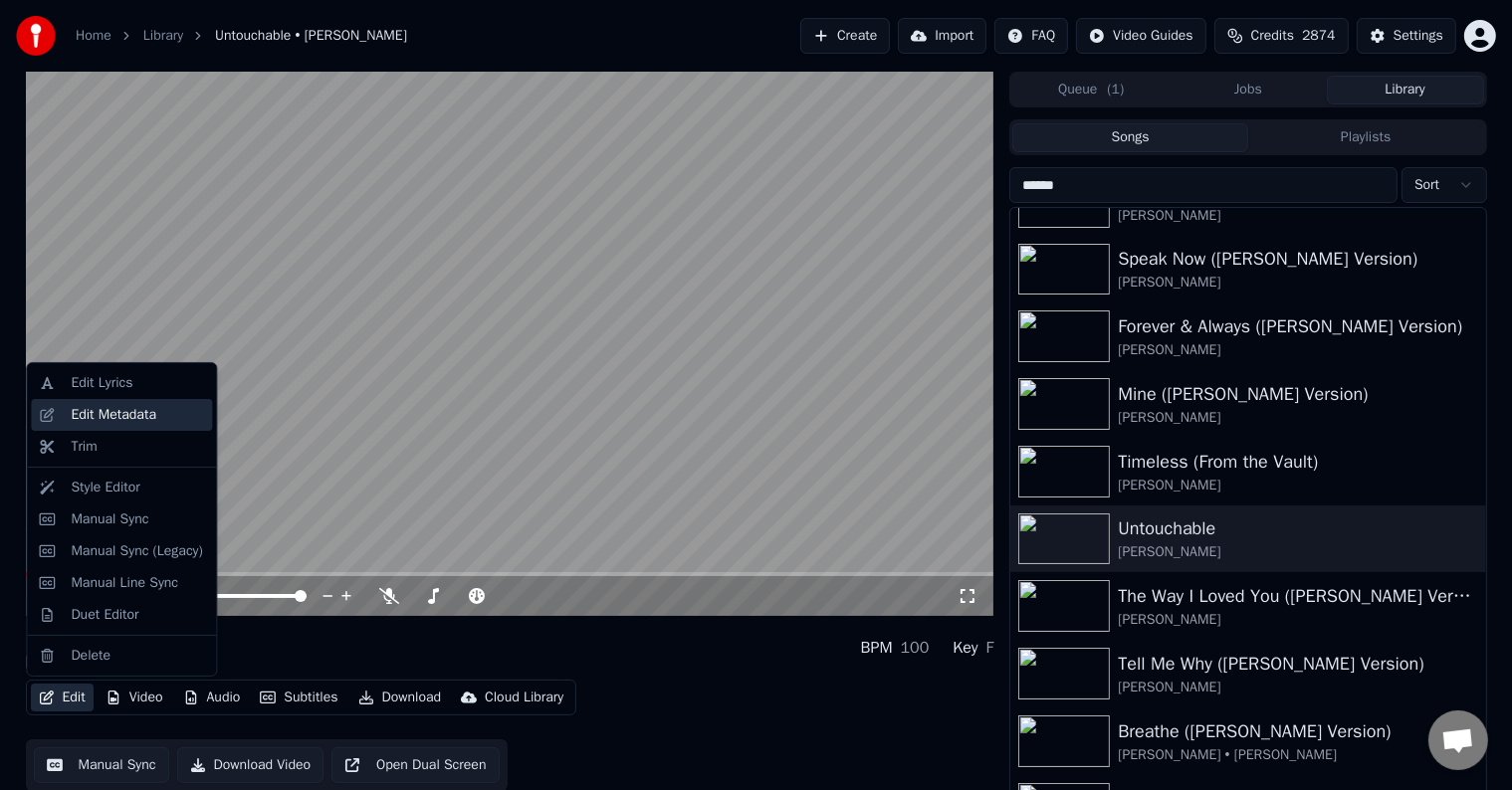 click on "Edit Metadata" at bounding box center (113, 415) 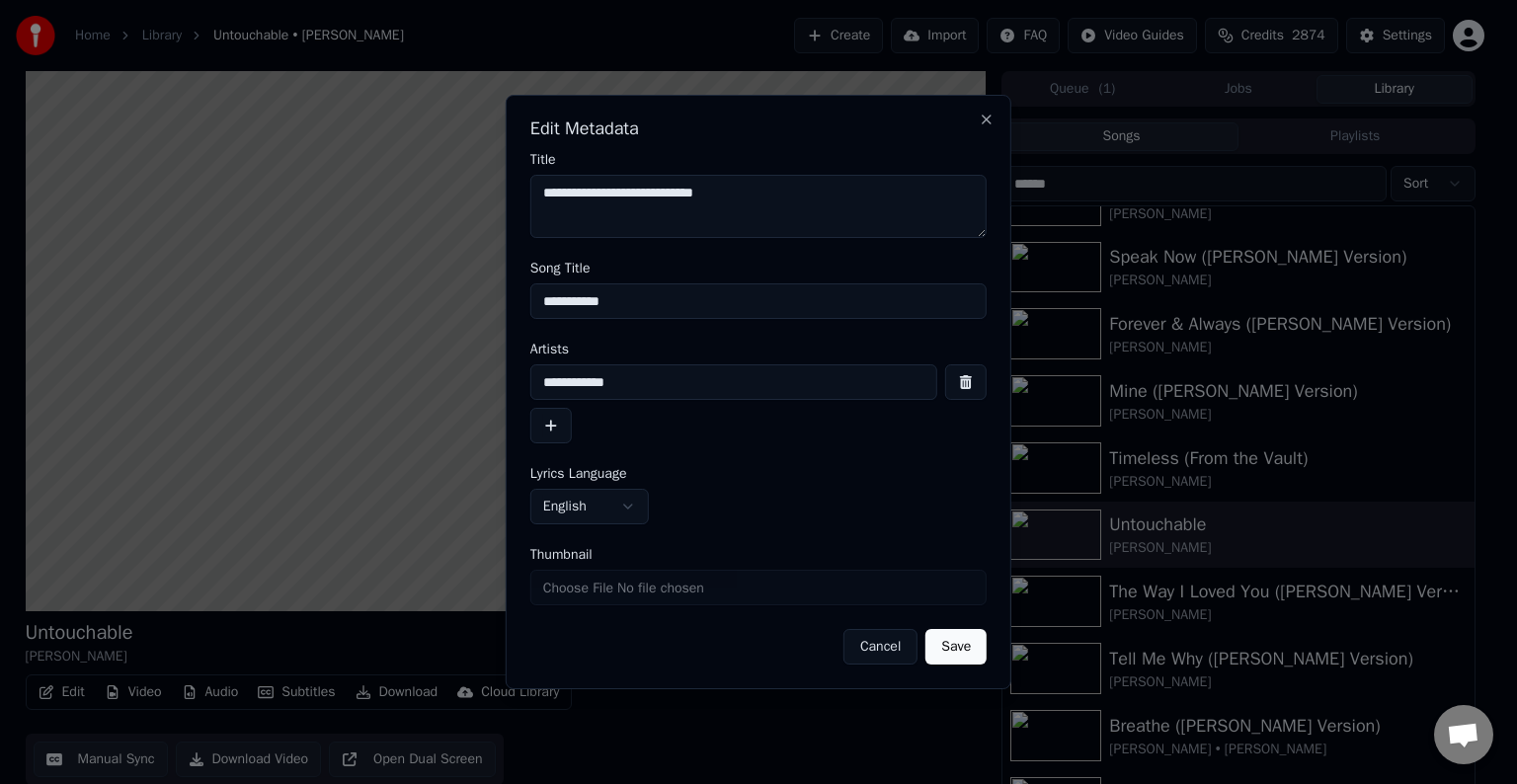 click on "**********" at bounding box center (758, 301) 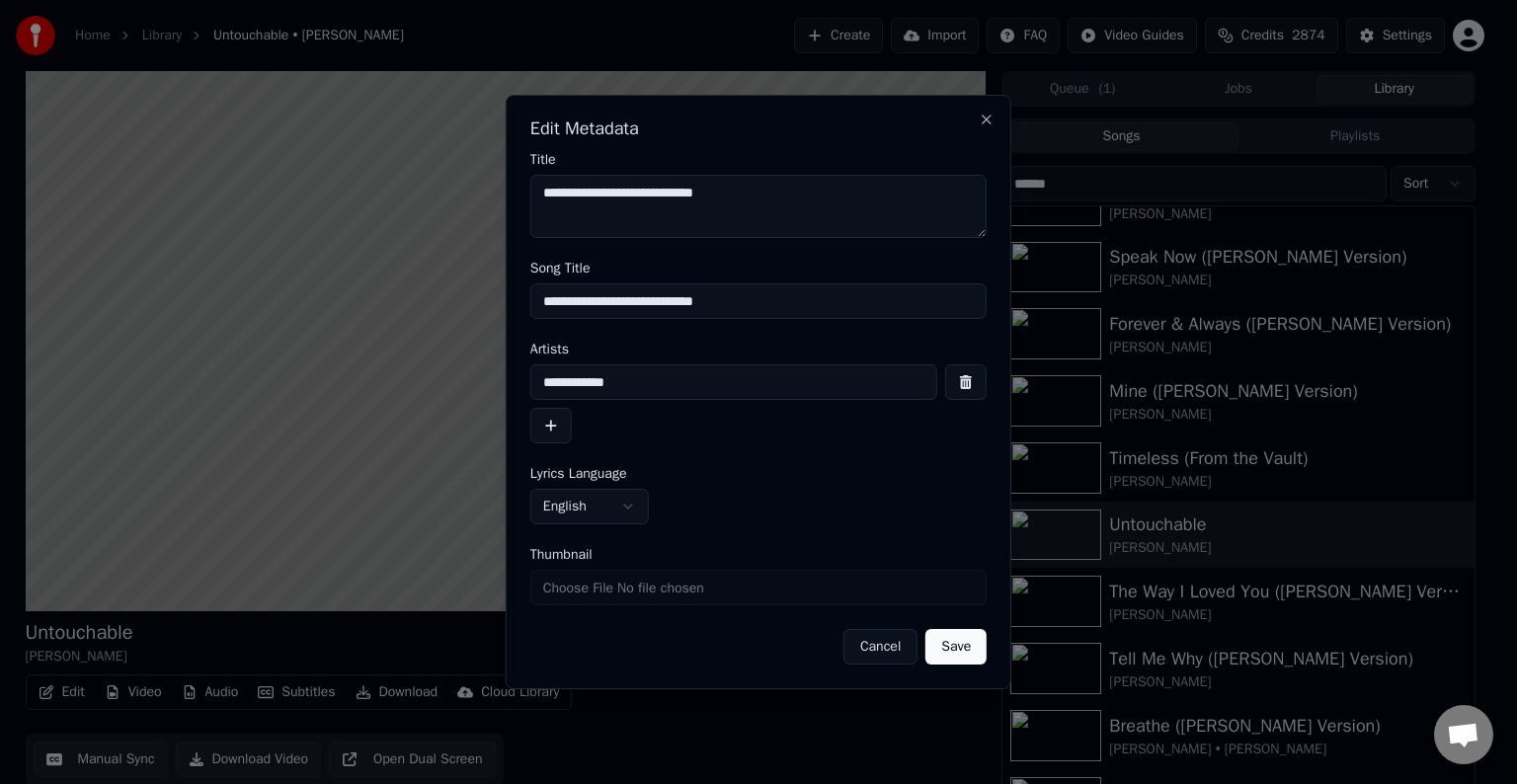 type on "**********" 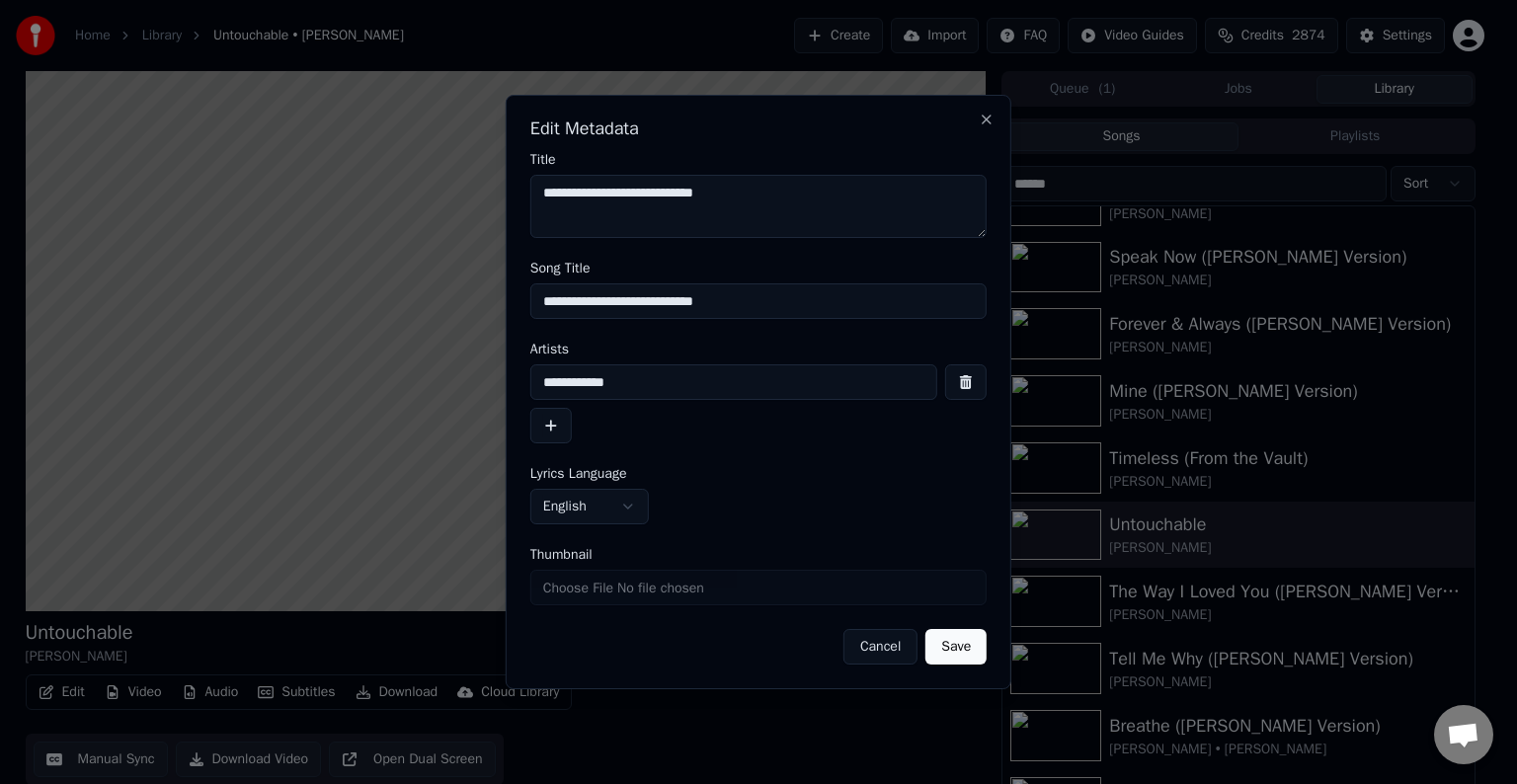 click on "Save" at bounding box center [956, 647] 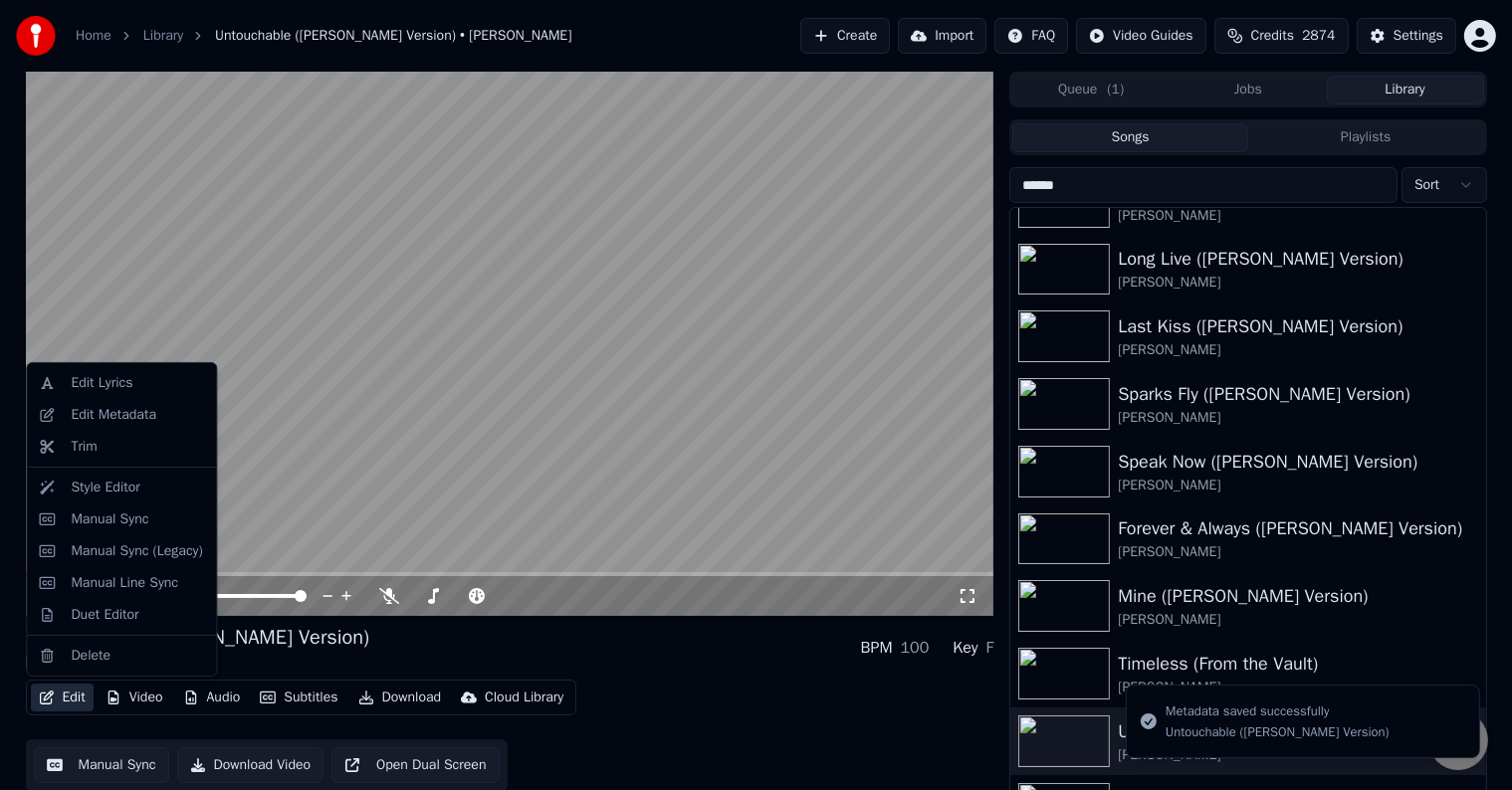 click on "Edit" at bounding box center [62, 697] 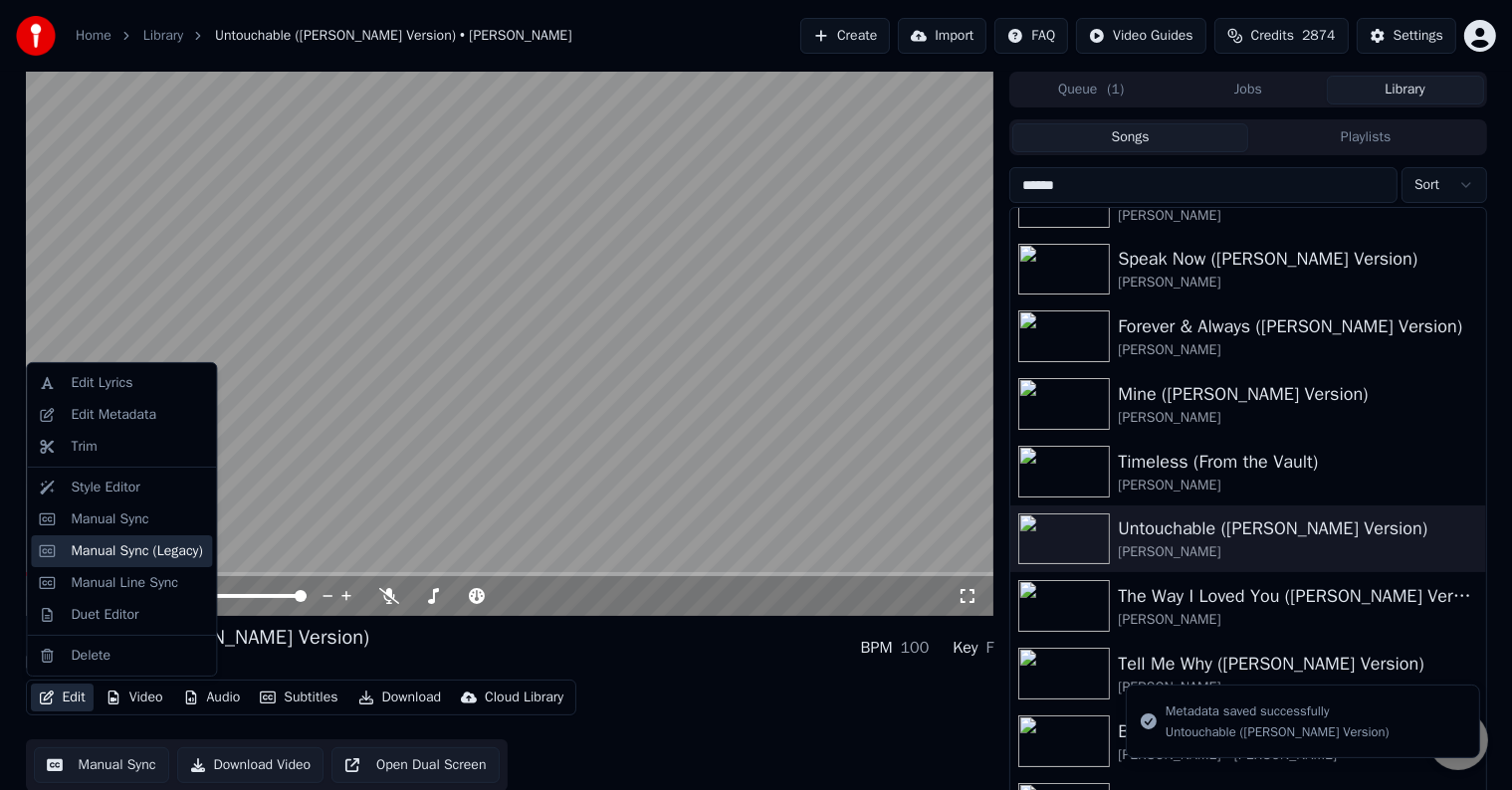 click on "Manual Sync (Legacy)" at bounding box center (136, 551) 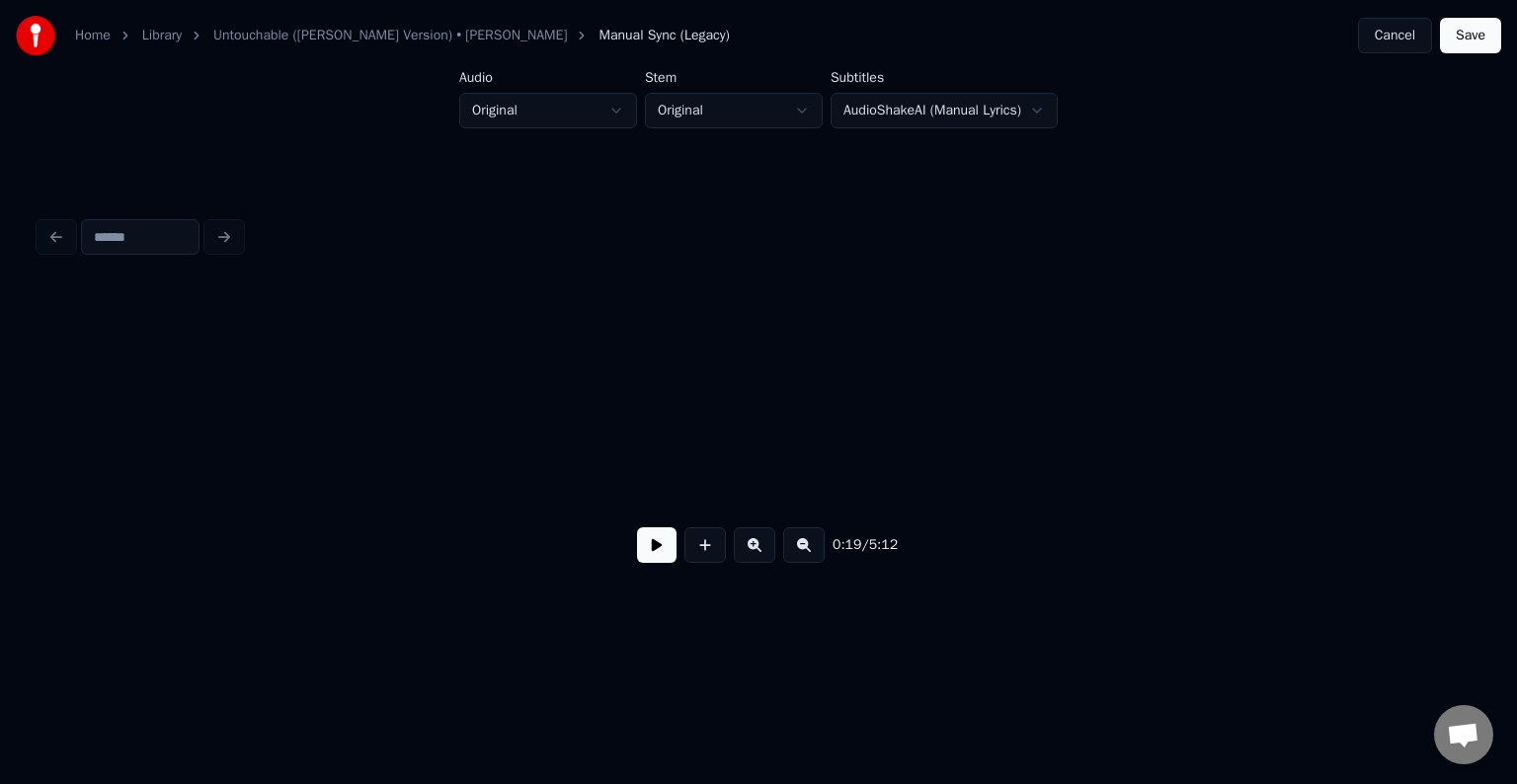 scroll, scrollTop: 0, scrollLeft: 2923, axis: horizontal 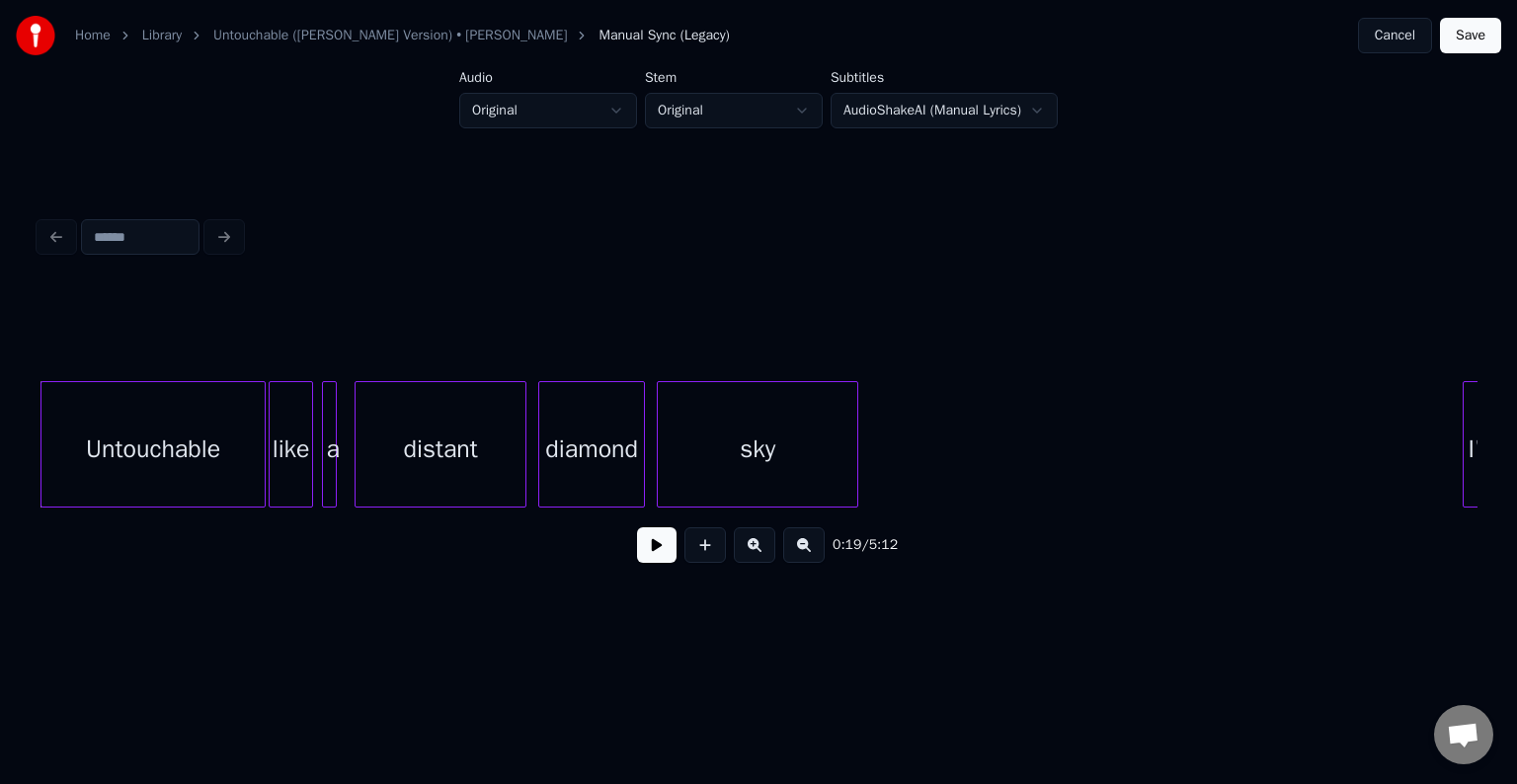 click at bounding box center [657, 545] 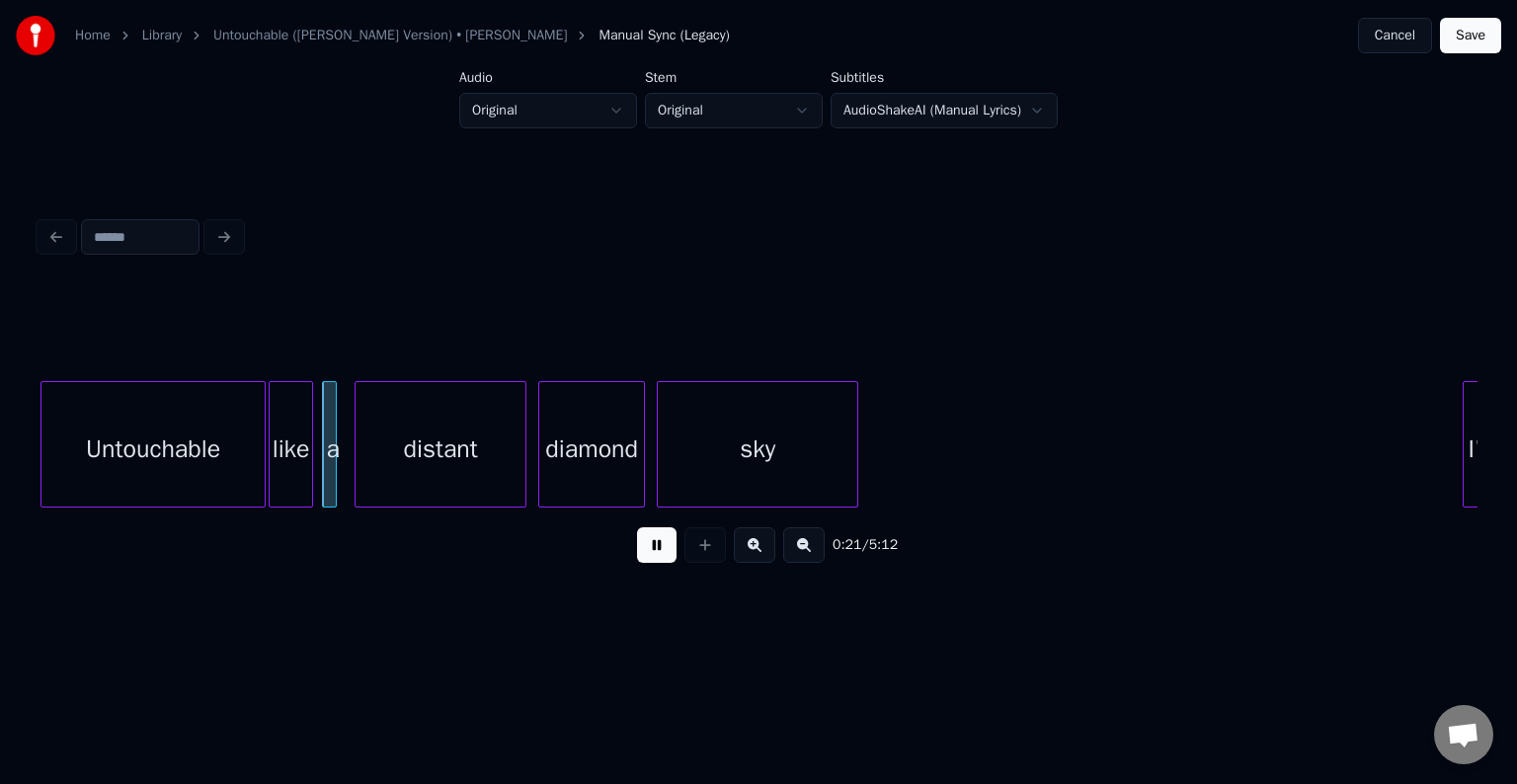 click at bounding box center [657, 545] 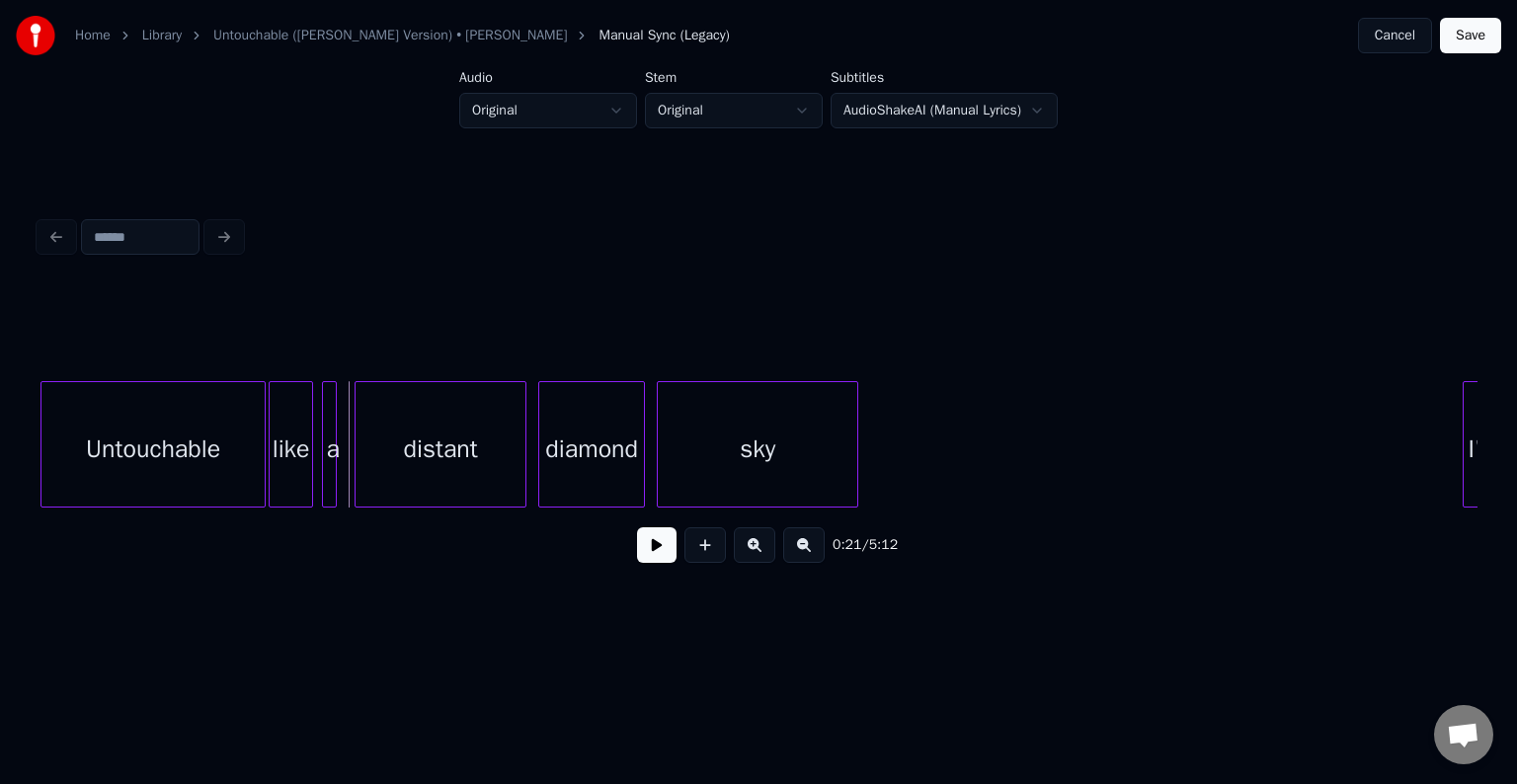 click at bounding box center (657, 545) 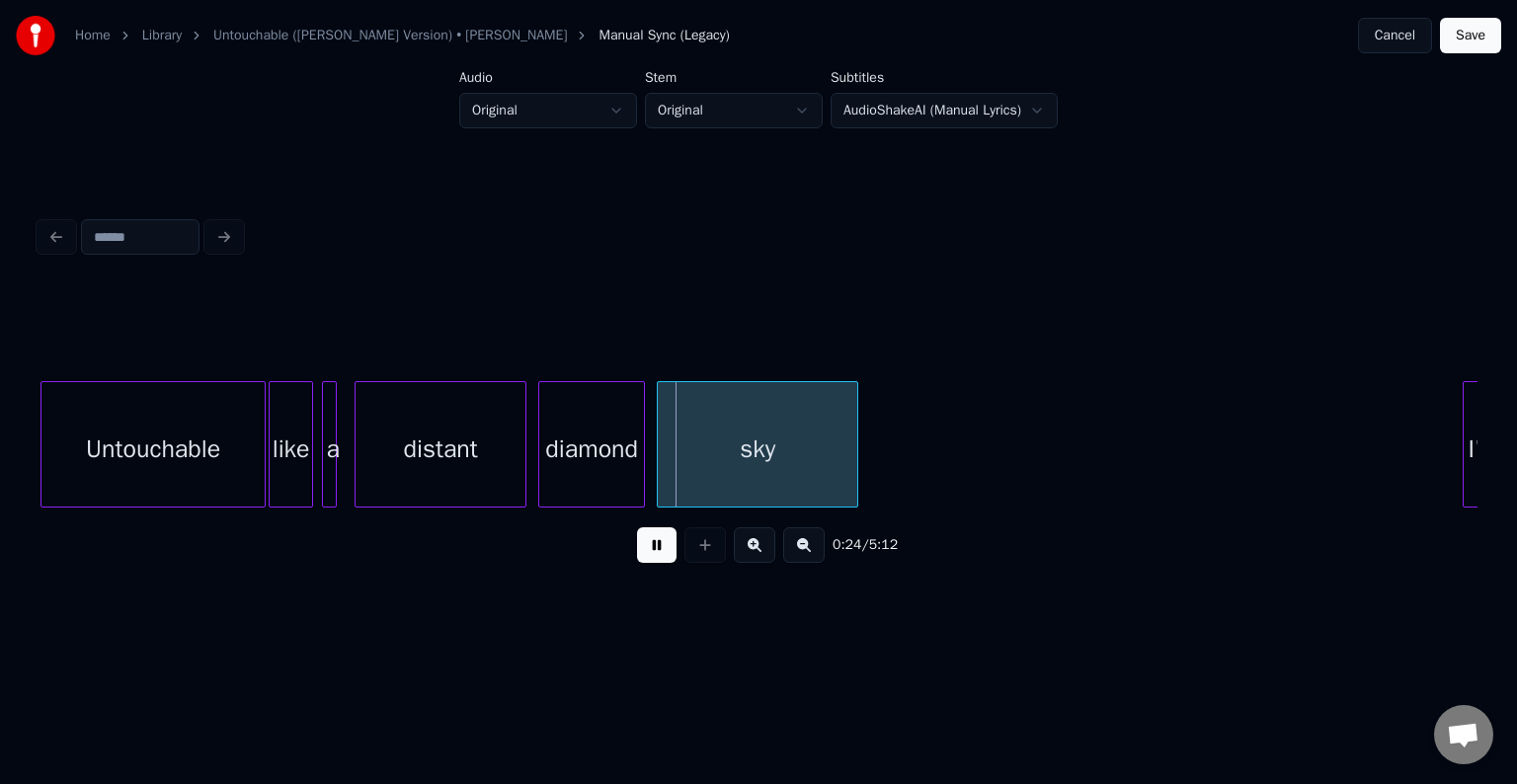 click at bounding box center [657, 545] 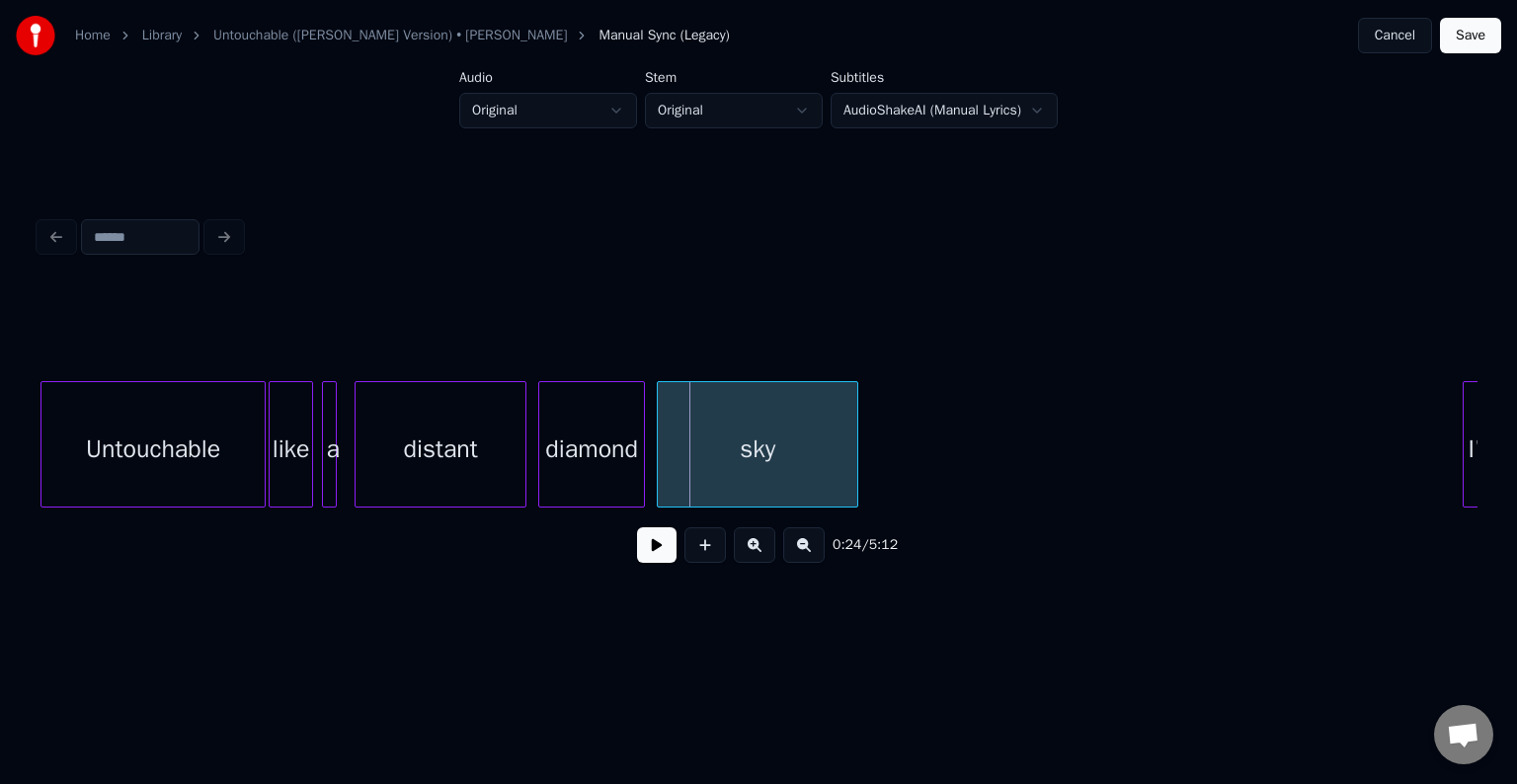 click at bounding box center (44, 444) 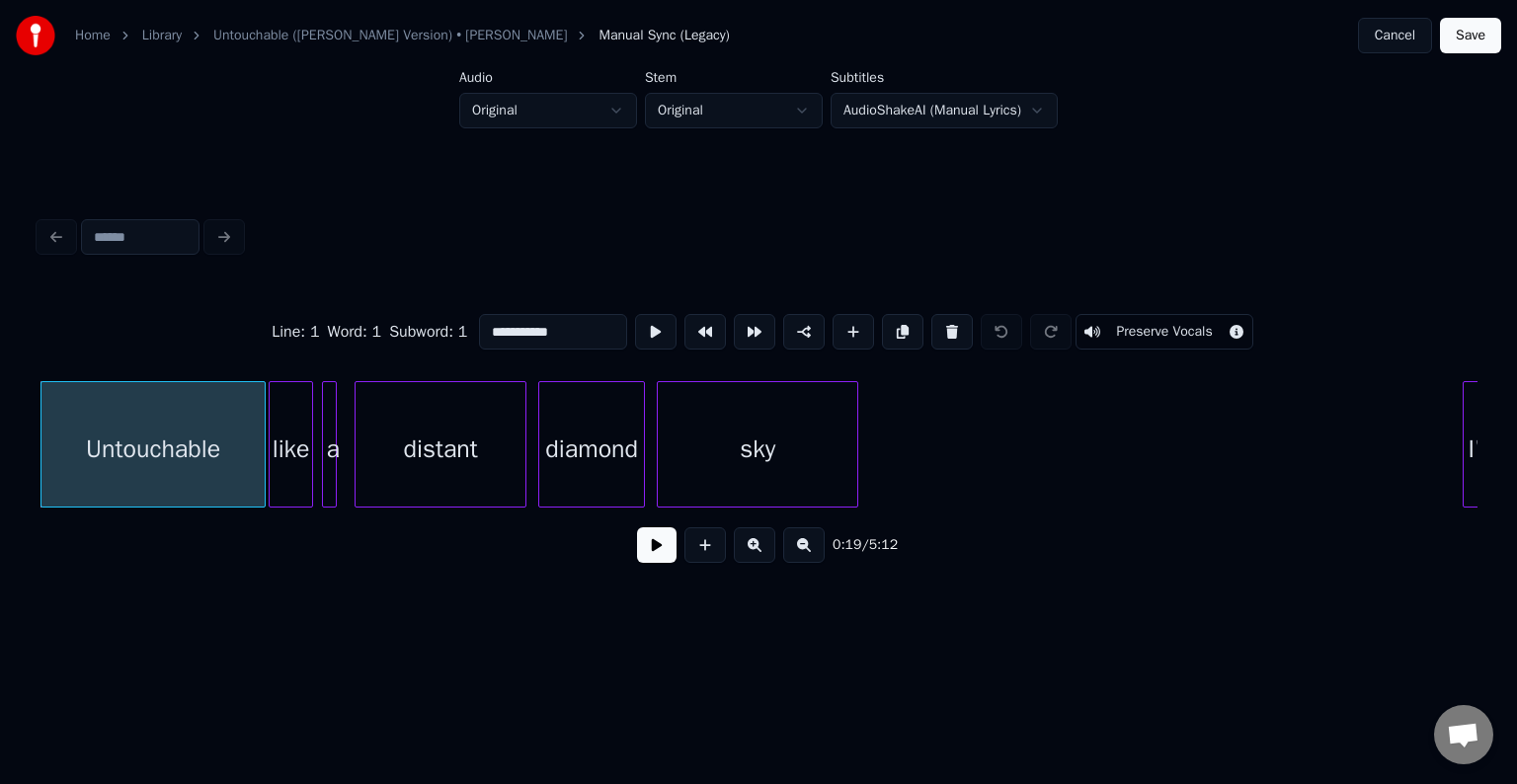 type 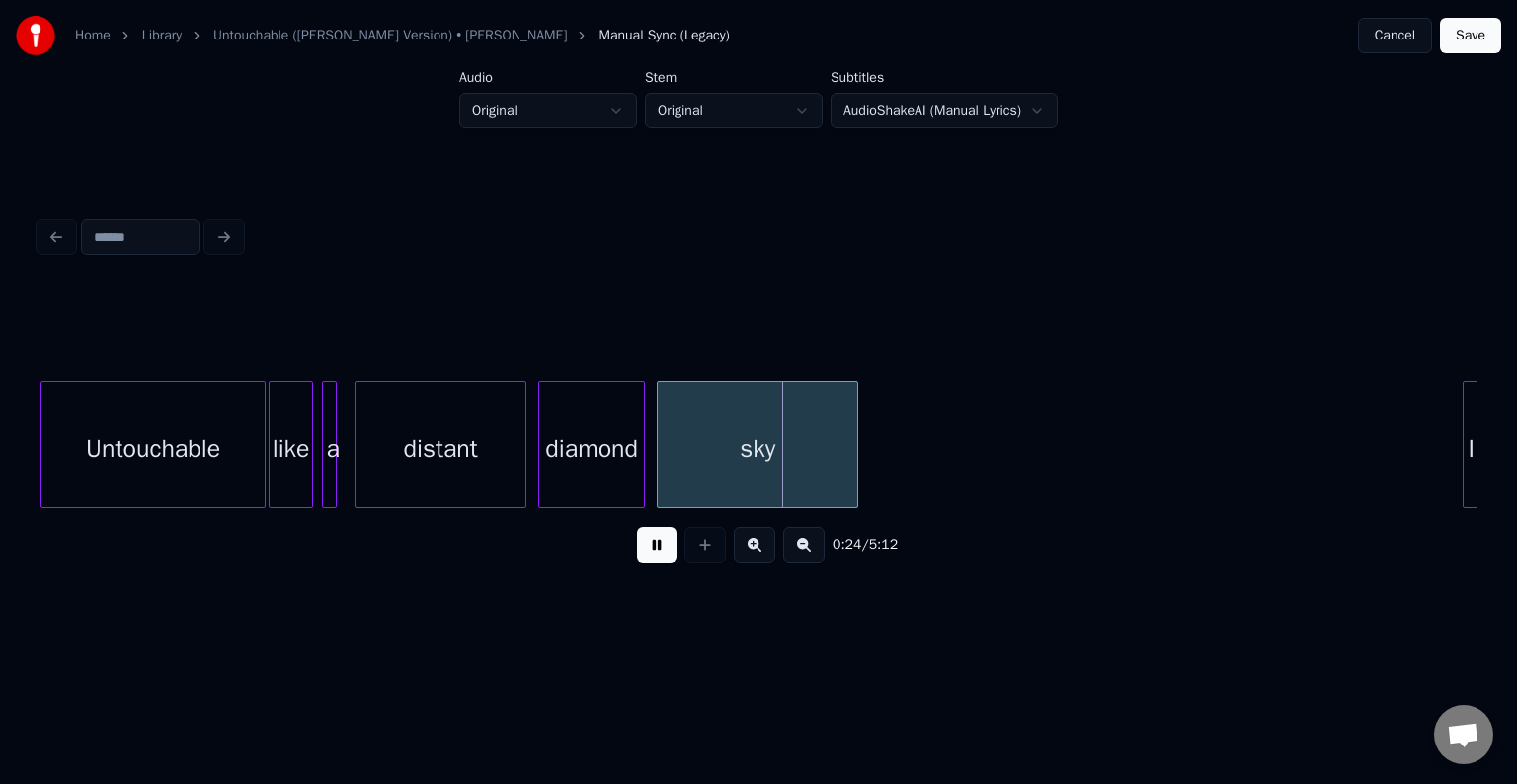 click on "0:24  /  5:12" at bounding box center (758, 395) 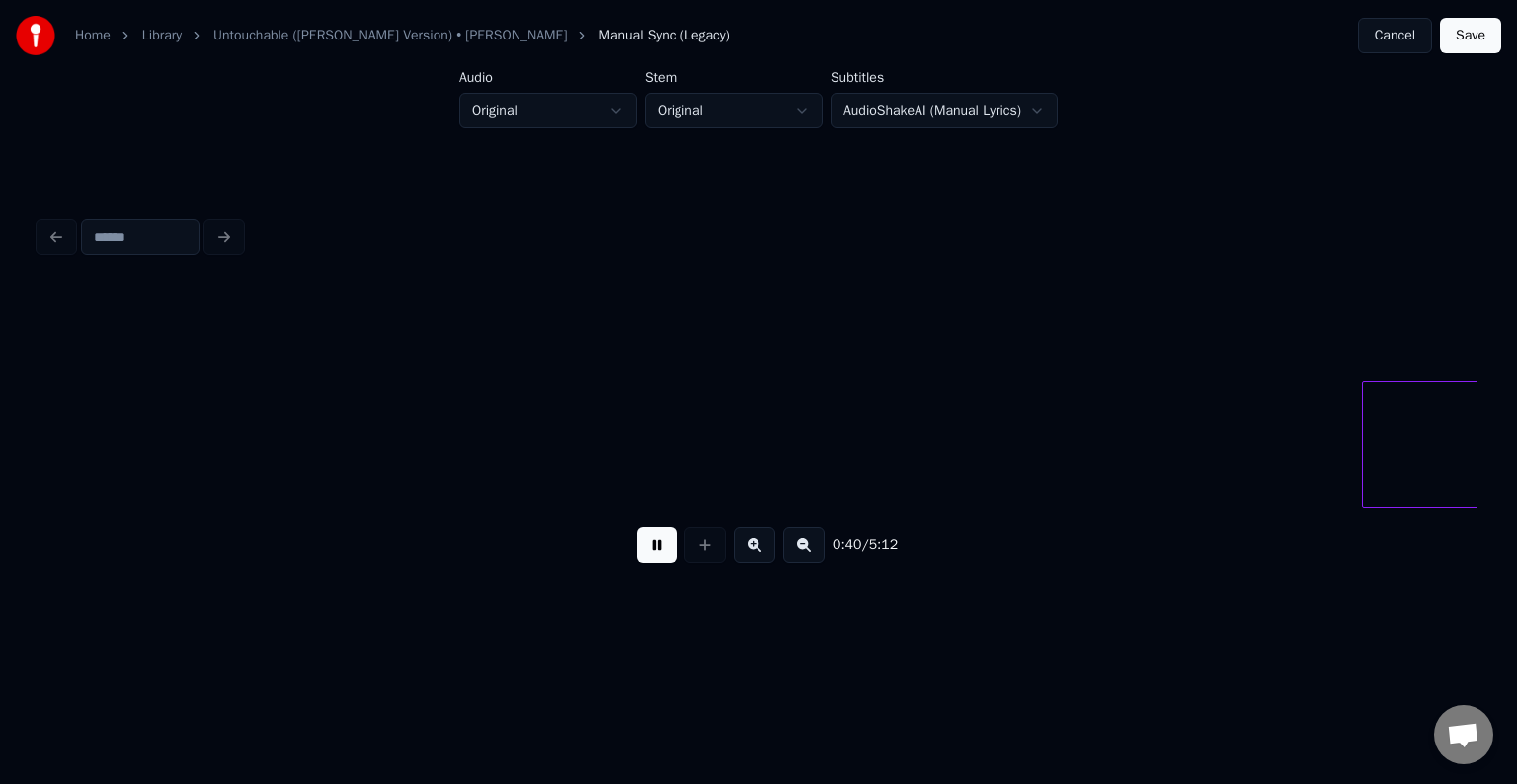 scroll, scrollTop: 0, scrollLeft: 5827, axis: horizontal 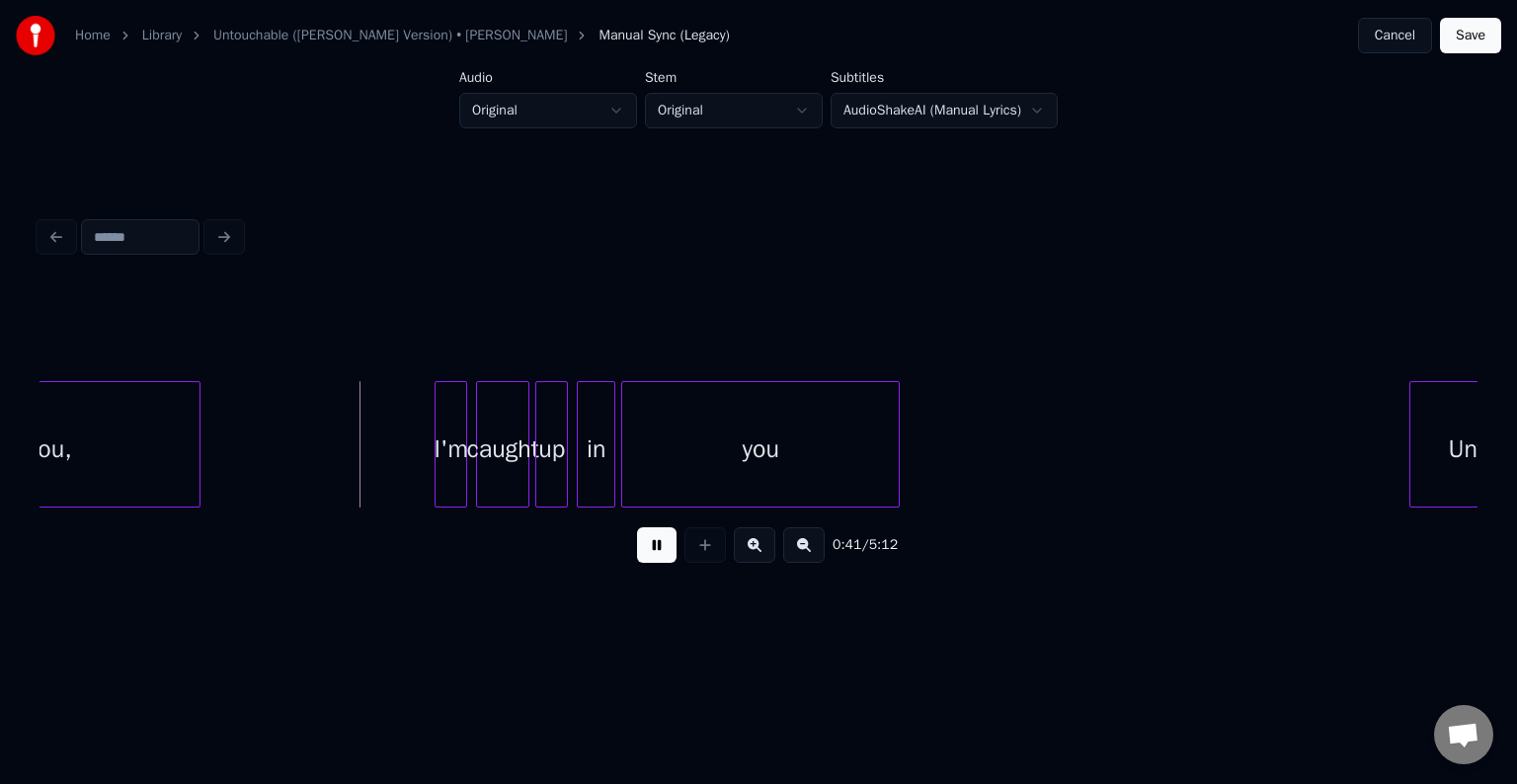 click at bounding box center [657, 545] 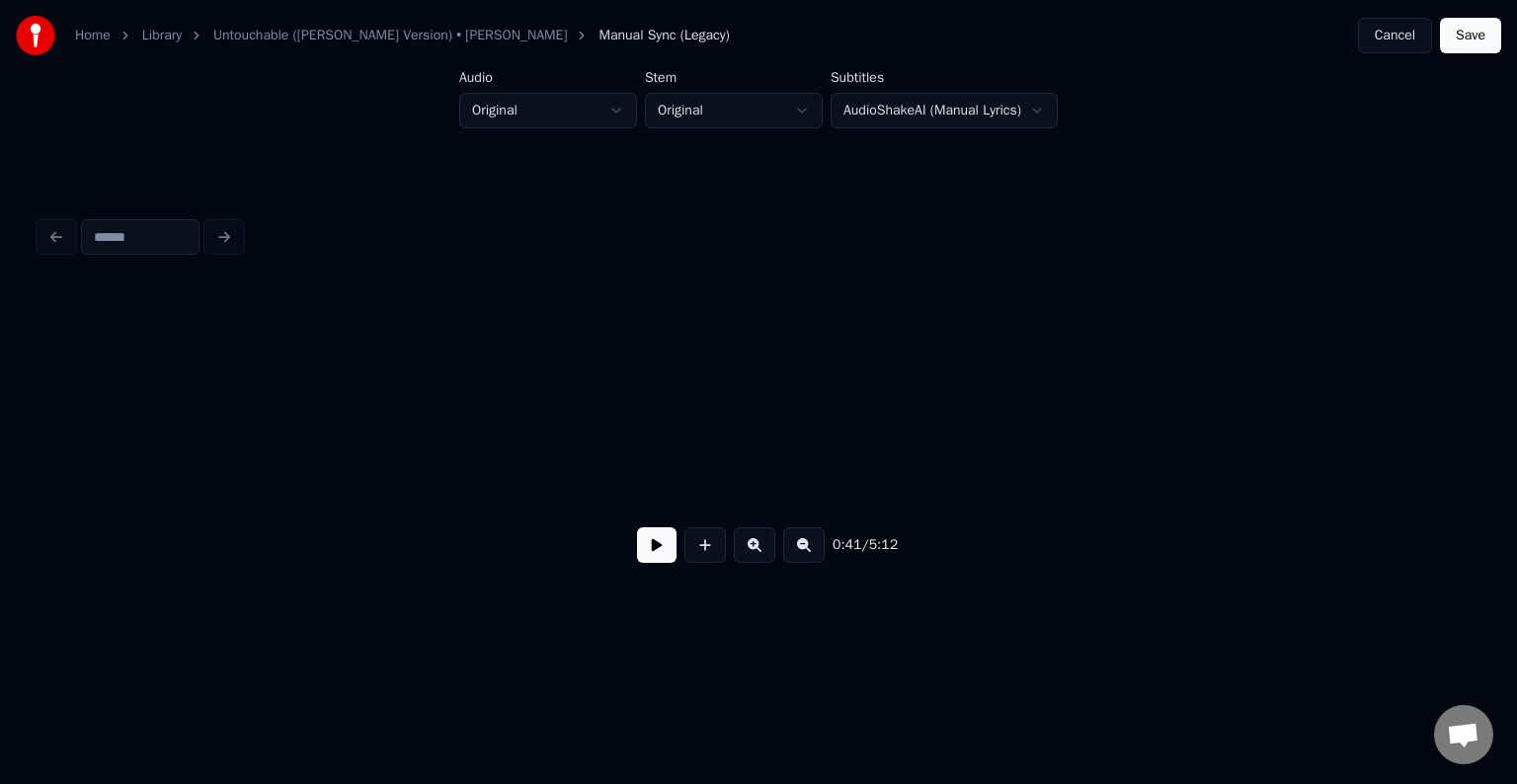 scroll, scrollTop: 0, scrollLeft: 0, axis: both 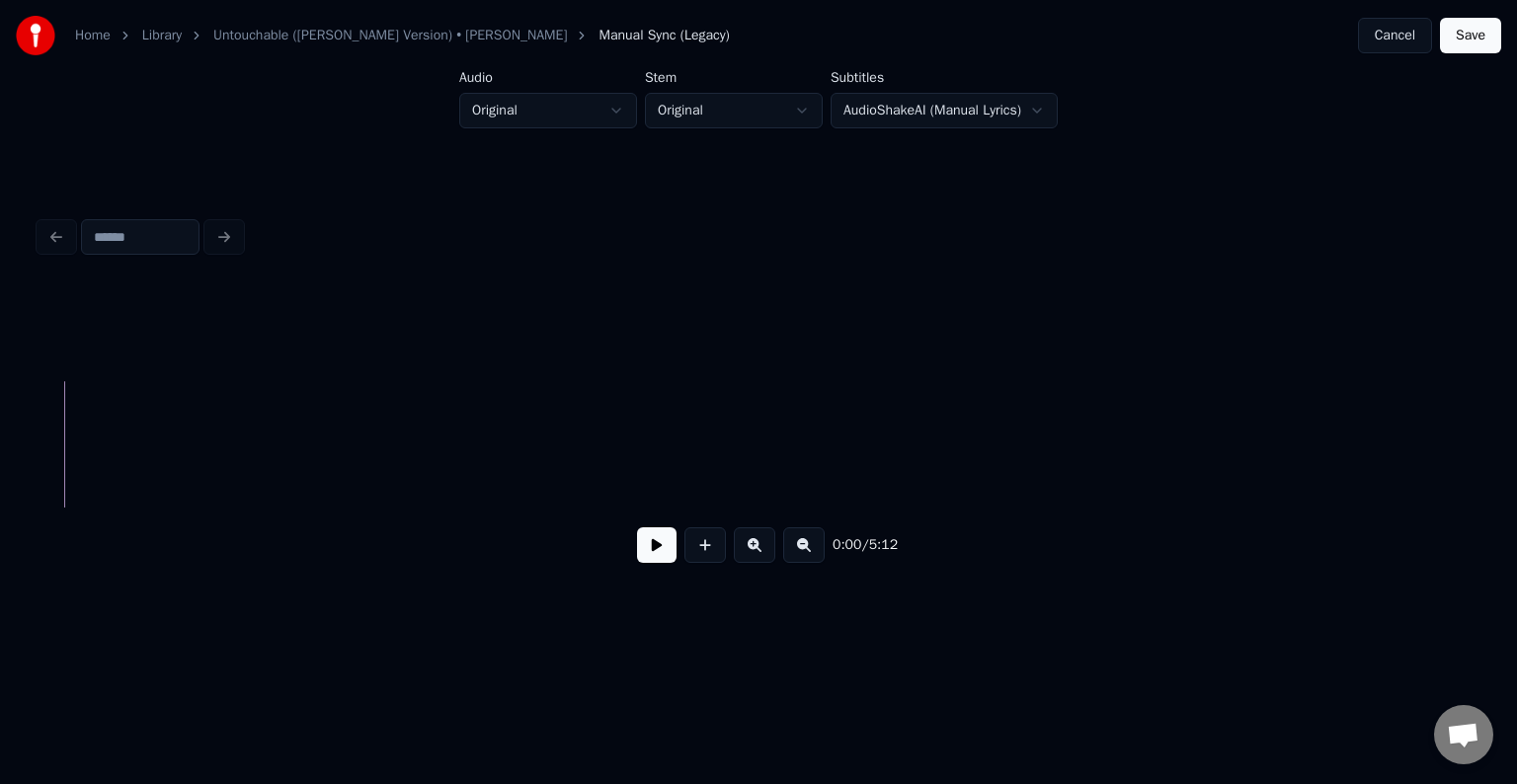 click at bounding box center (657, 545) 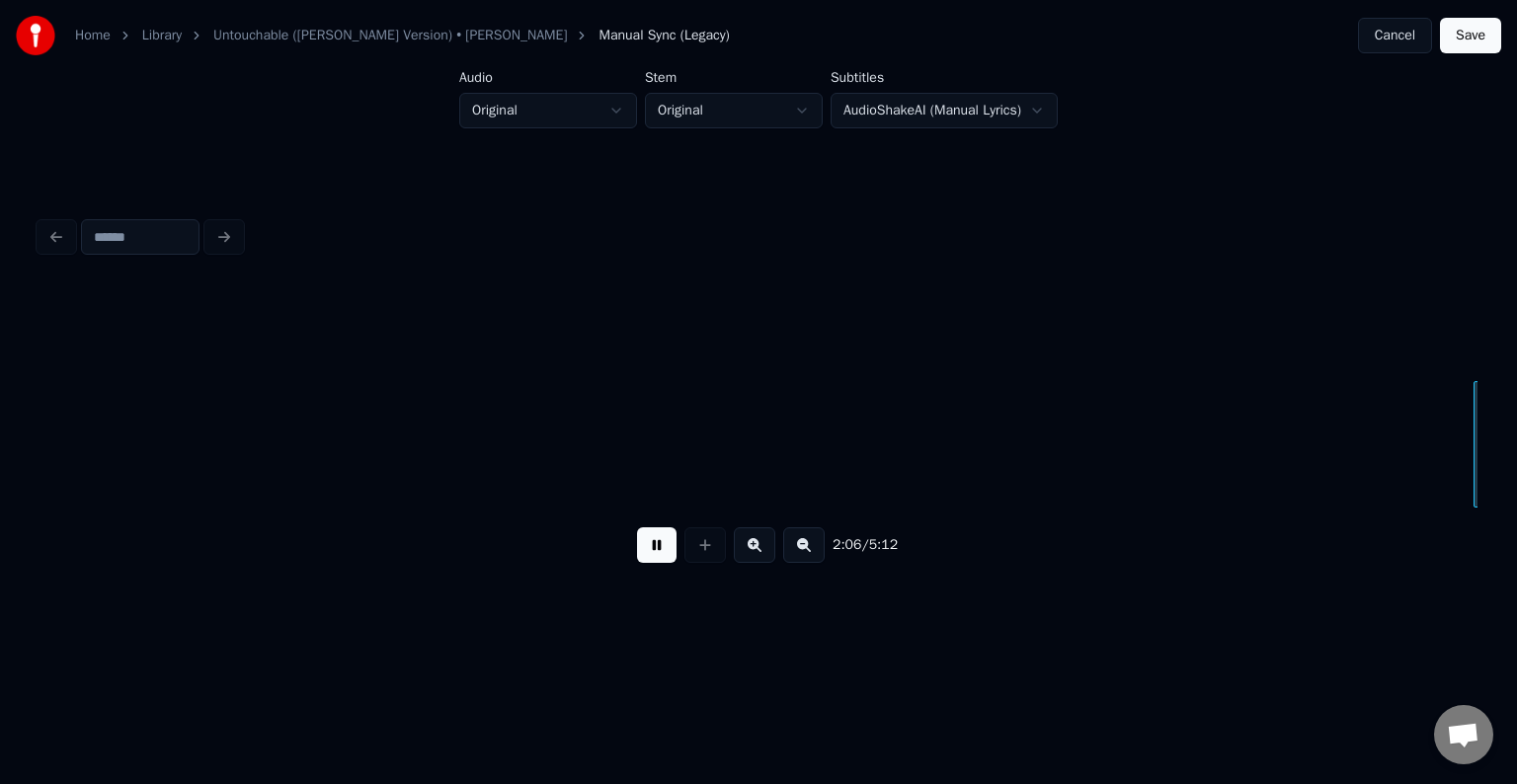 scroll, scrollTop: 0, scrollLeft: 18709, axis: horizontal 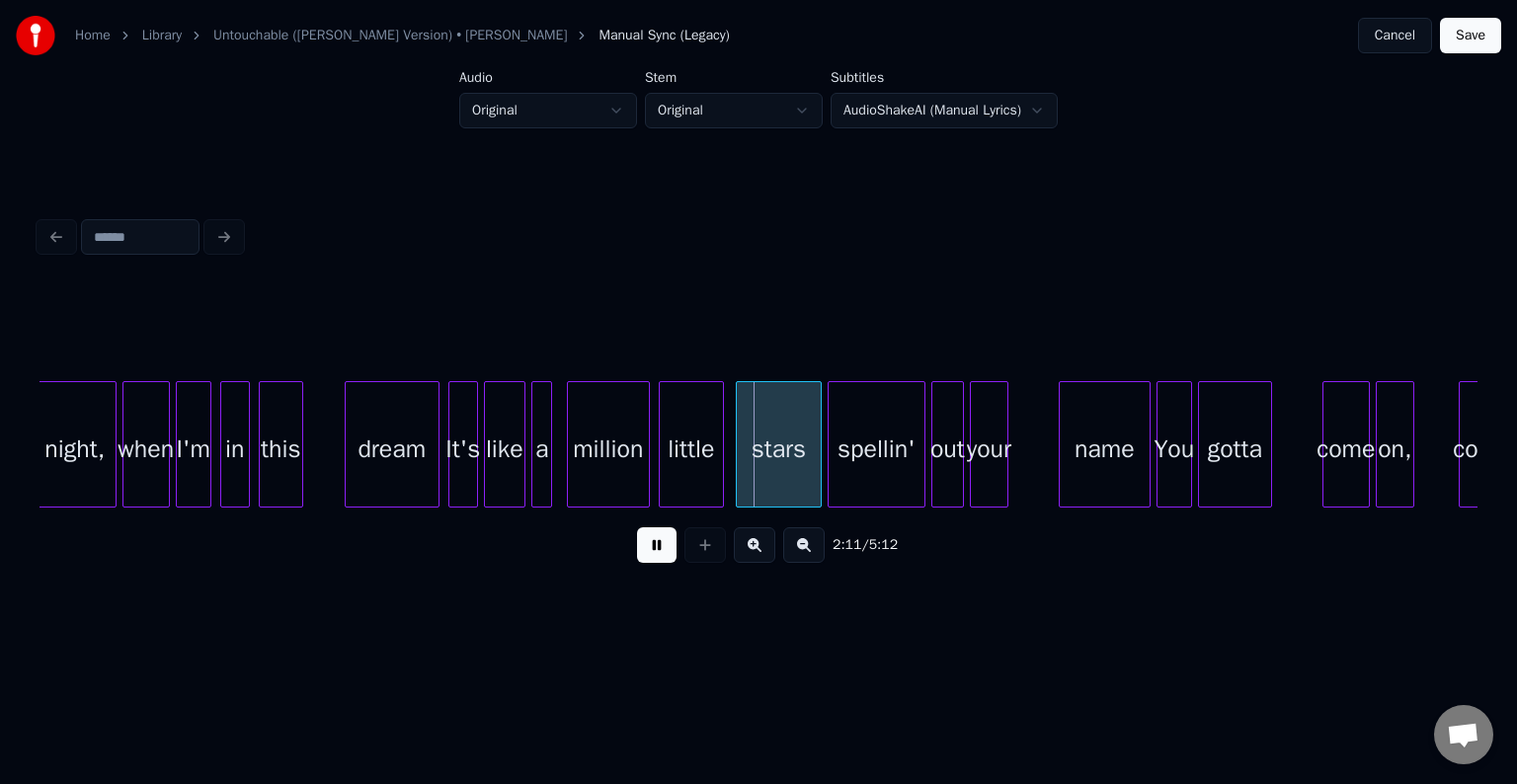click at bounding box center [657, 545] 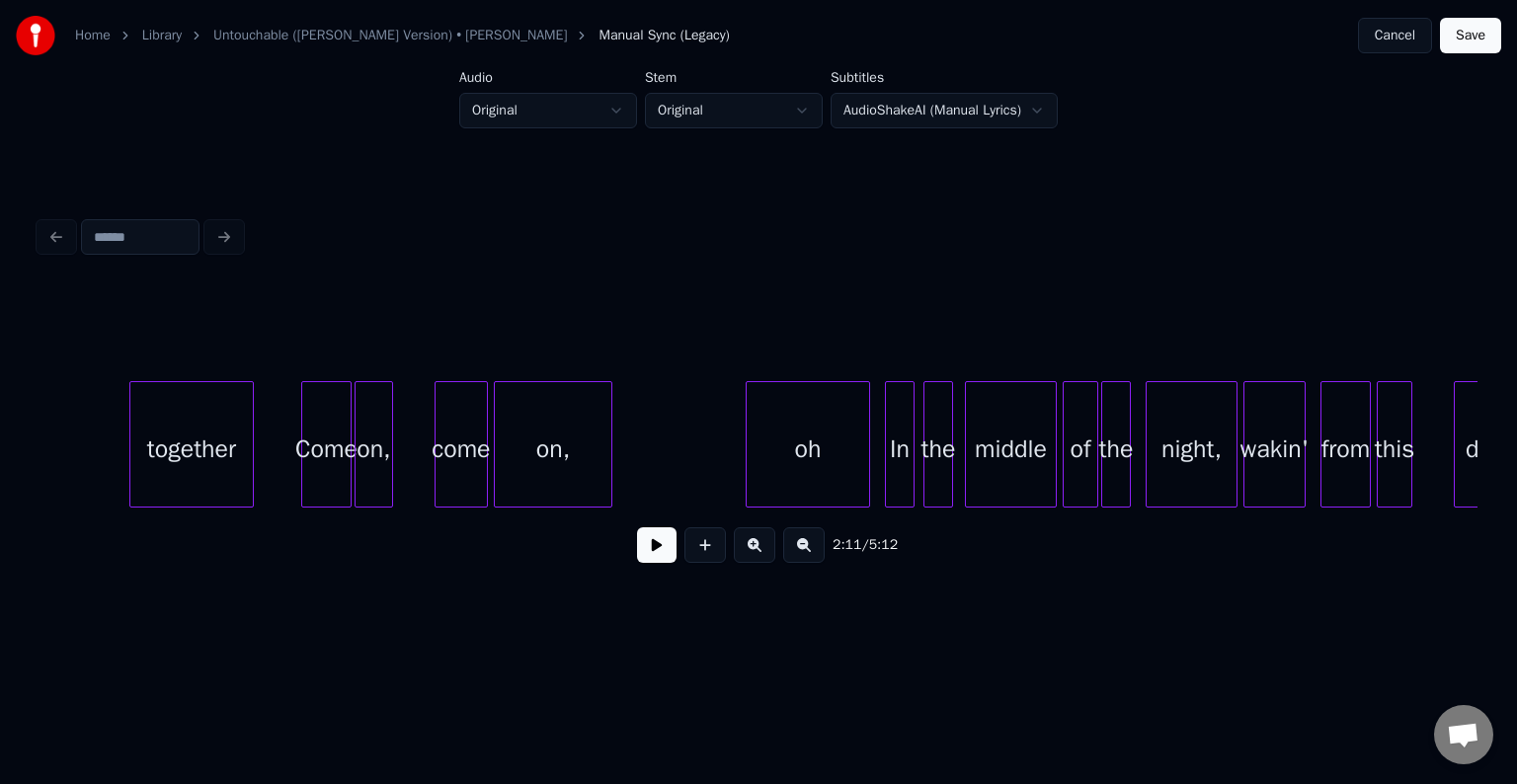 scroll, scrollTop: 0, scrollLeft: 20649, axis: horizontal 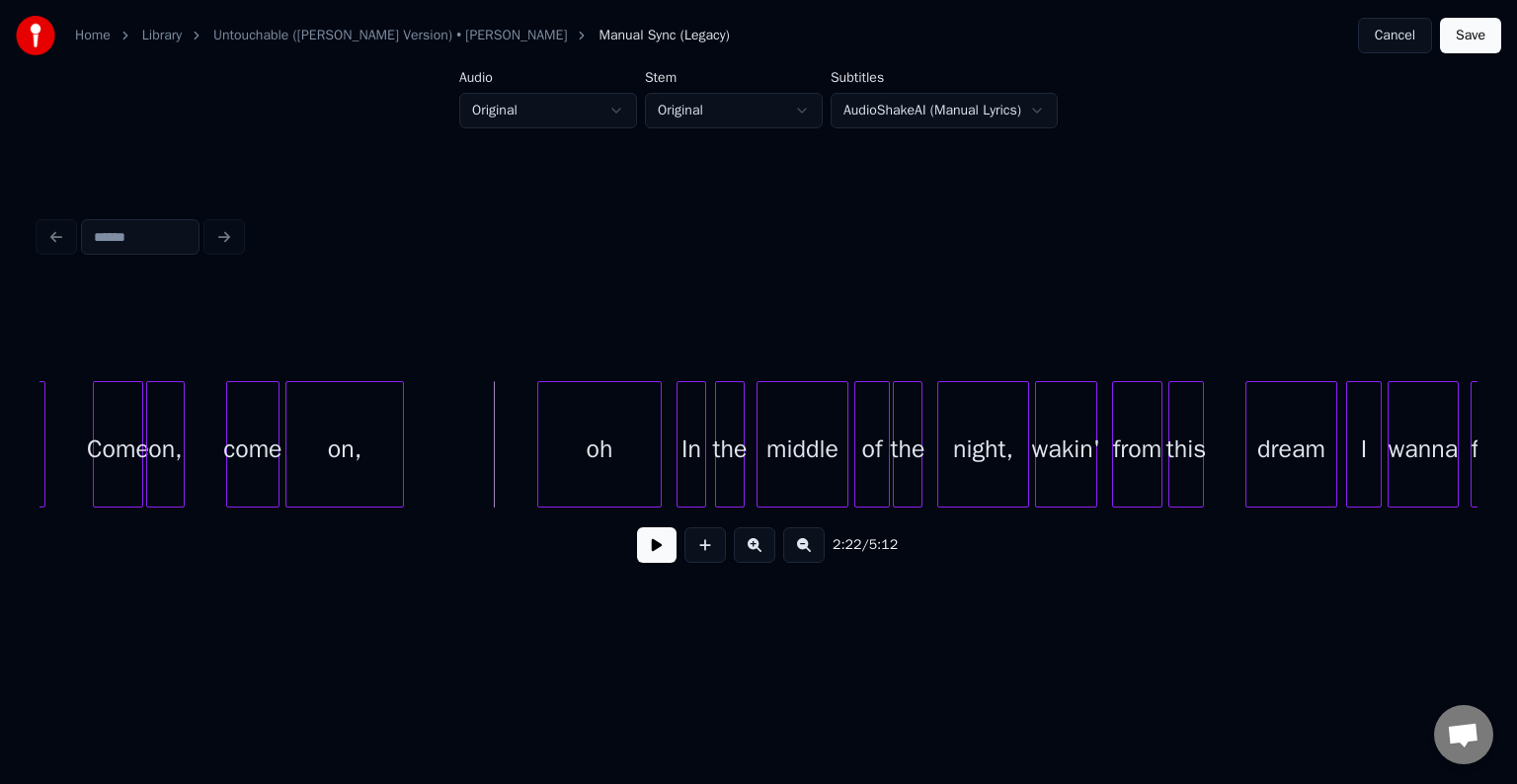 click at bounding box center (657, 545) 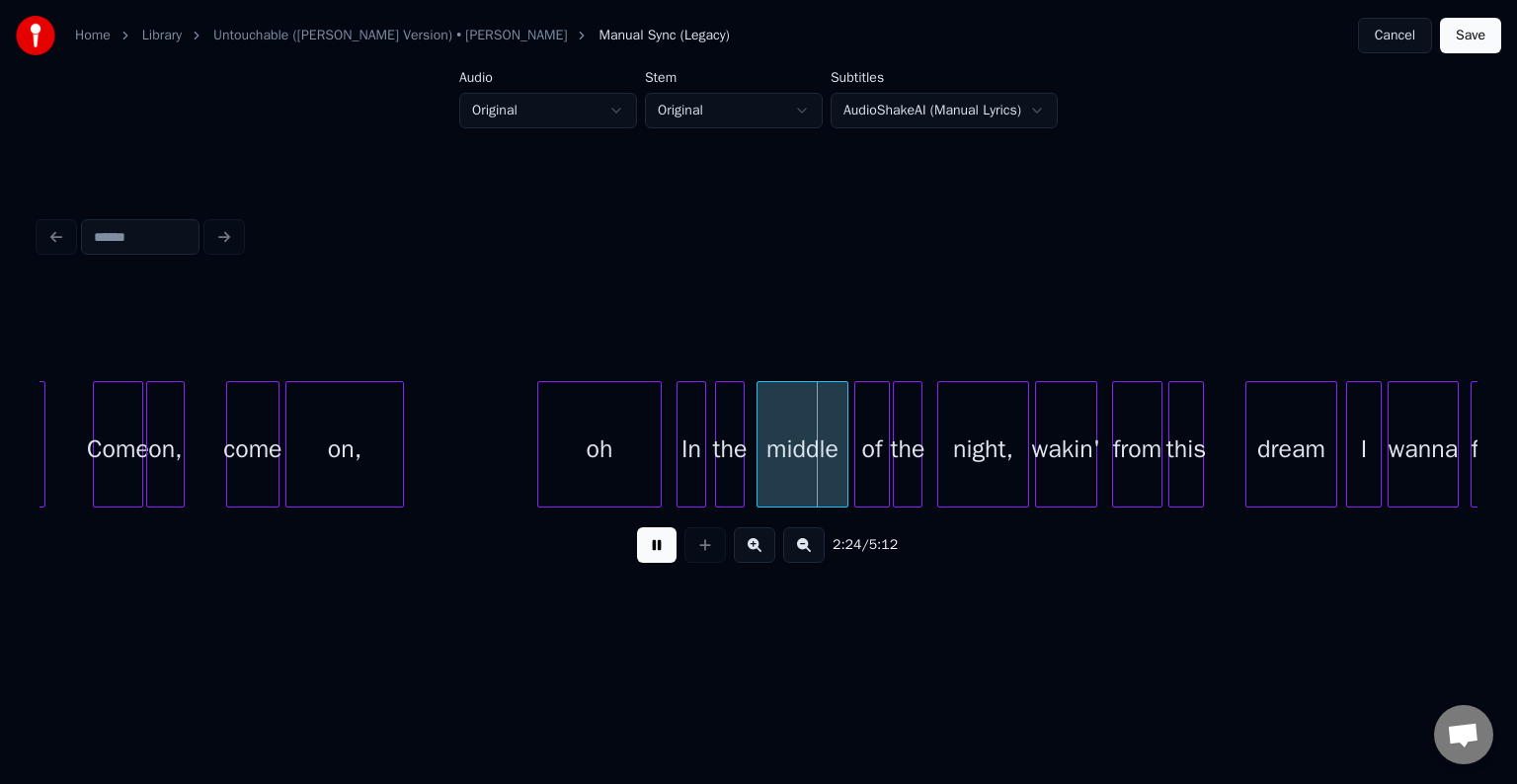 click at bounding box center [657, 545] 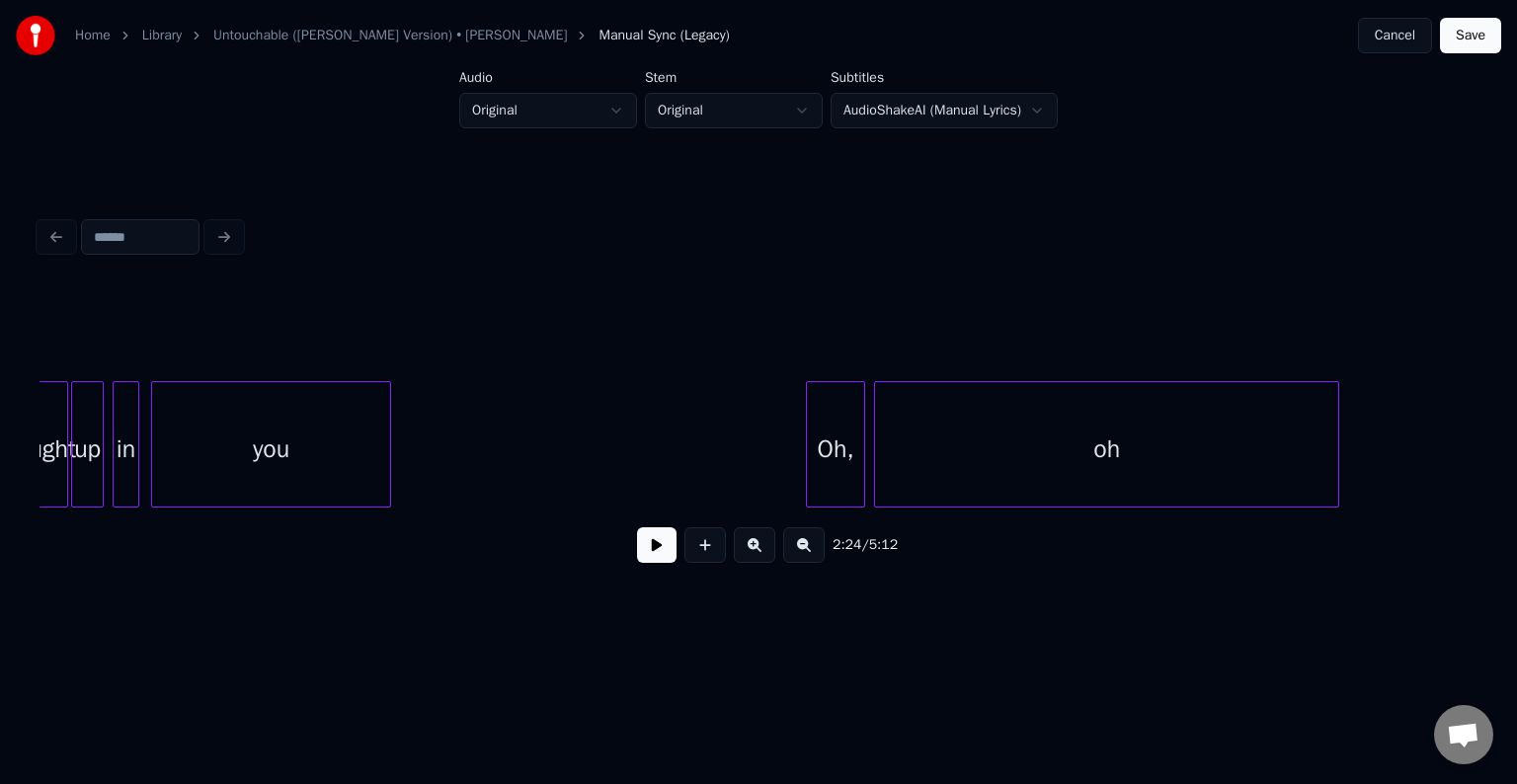 scroll, scrollTop: 0, scrollLeft: 25720, axis: horizontal 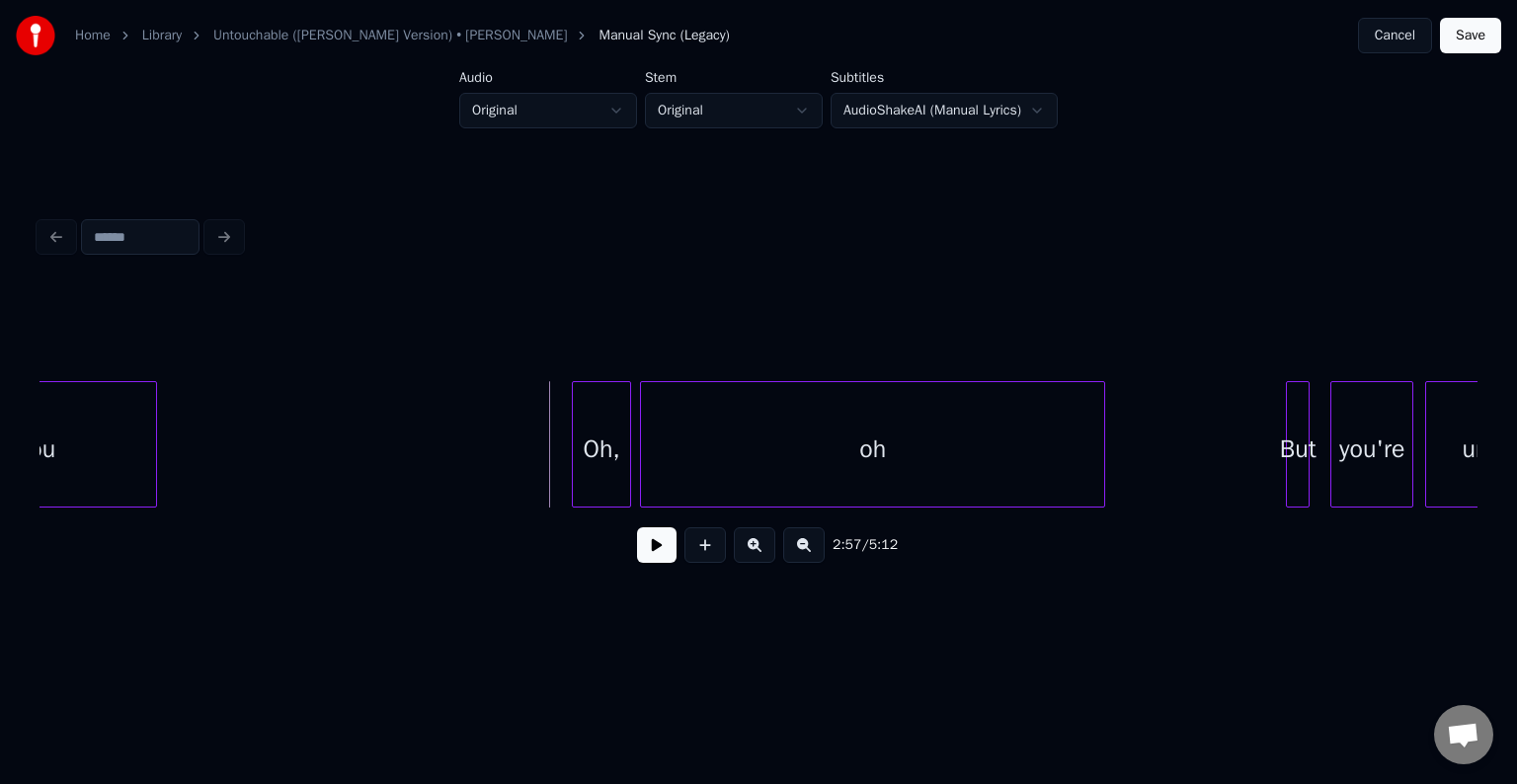 click on "you" at bounding box center [37, 449] 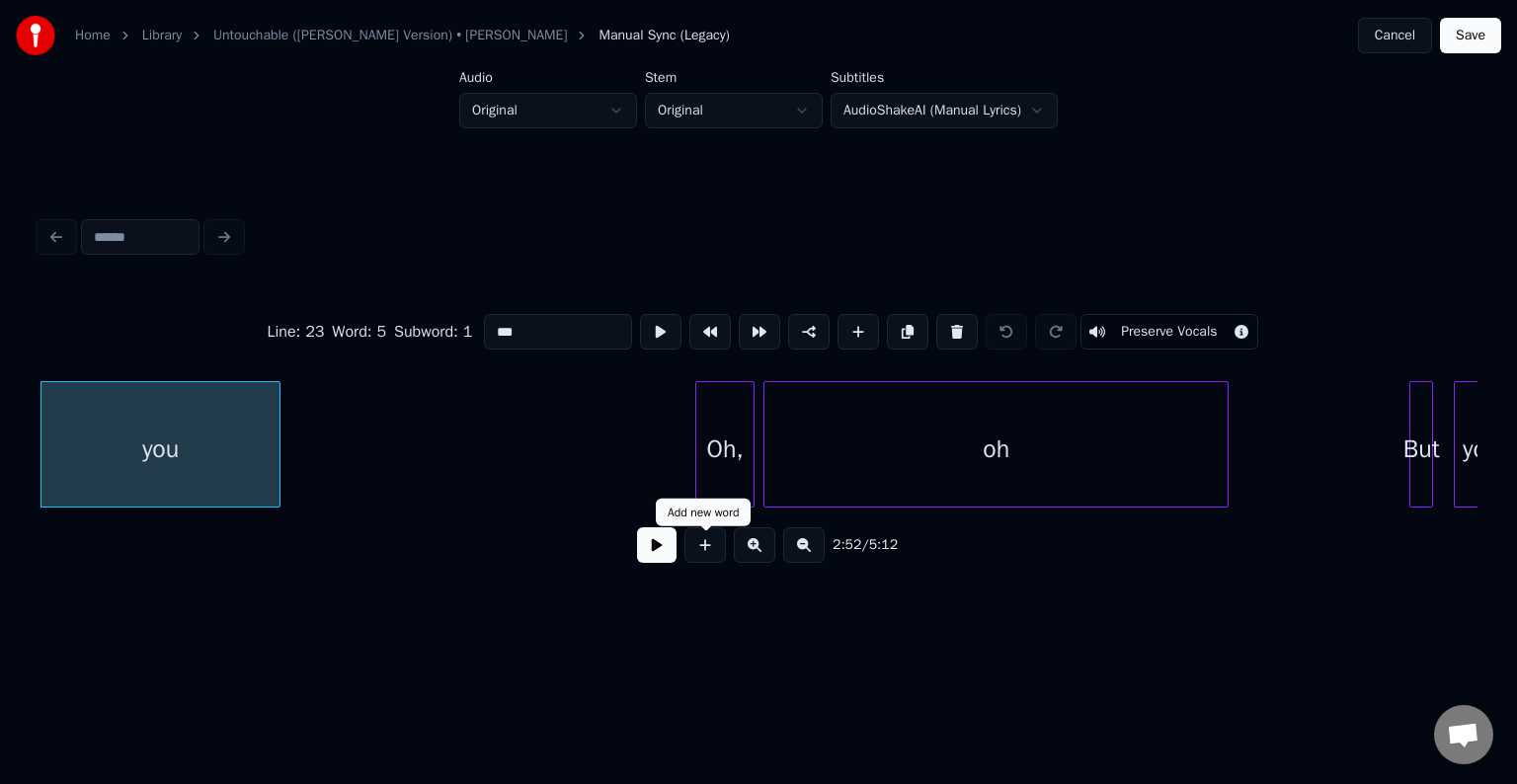 click at bounding box center (657, 545) 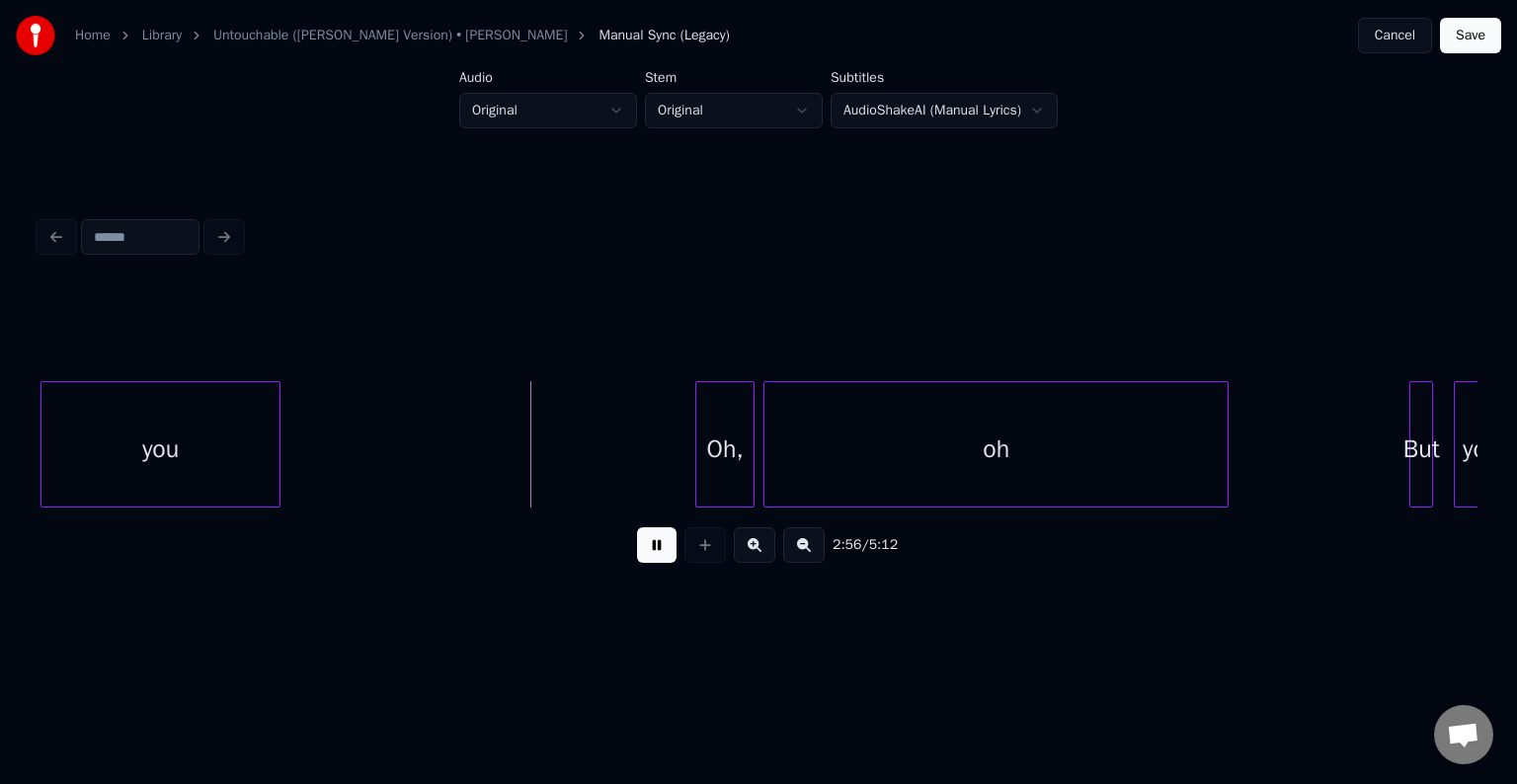 click at bounding box center (657, 545) 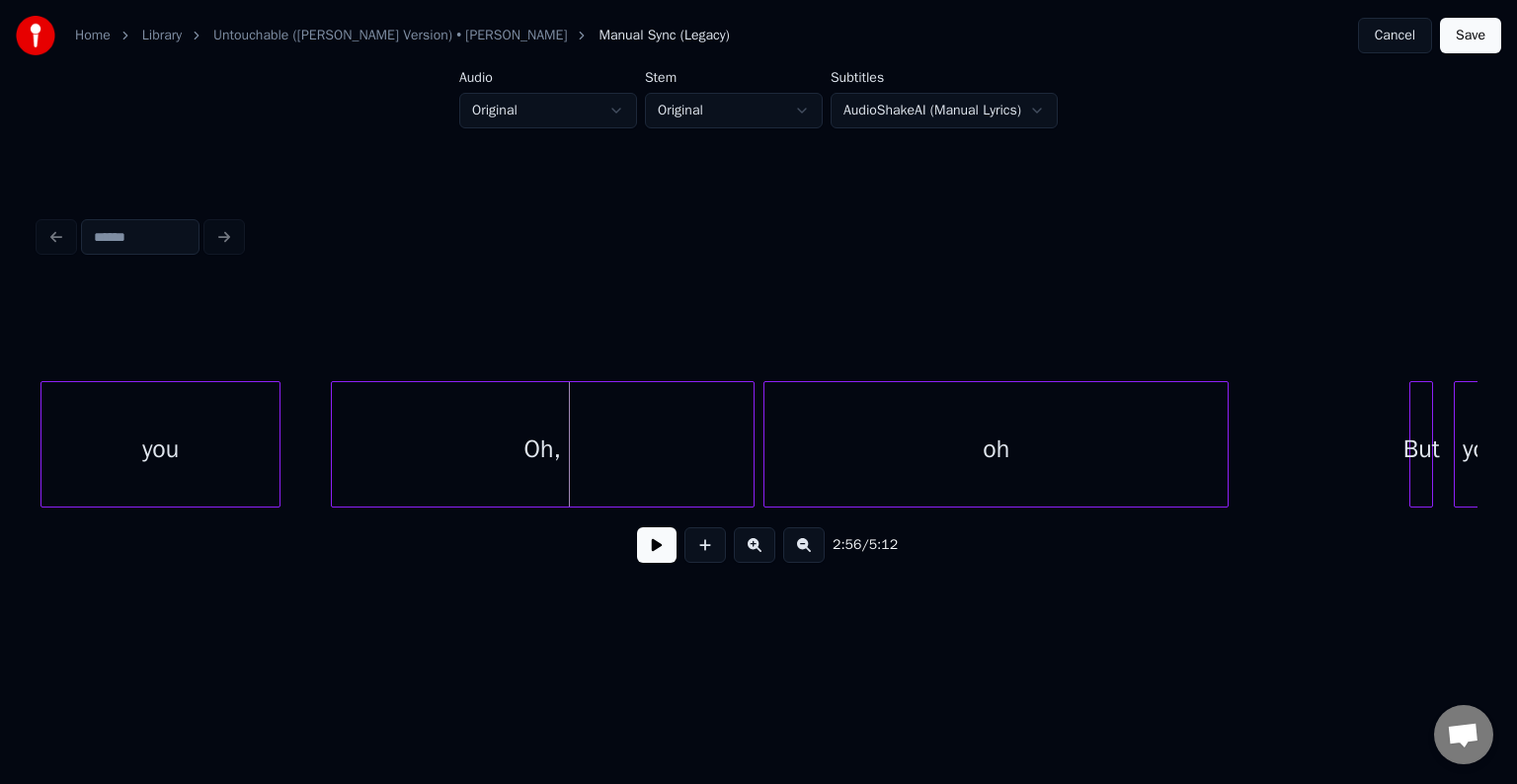 click at bounding box center [335, 444] 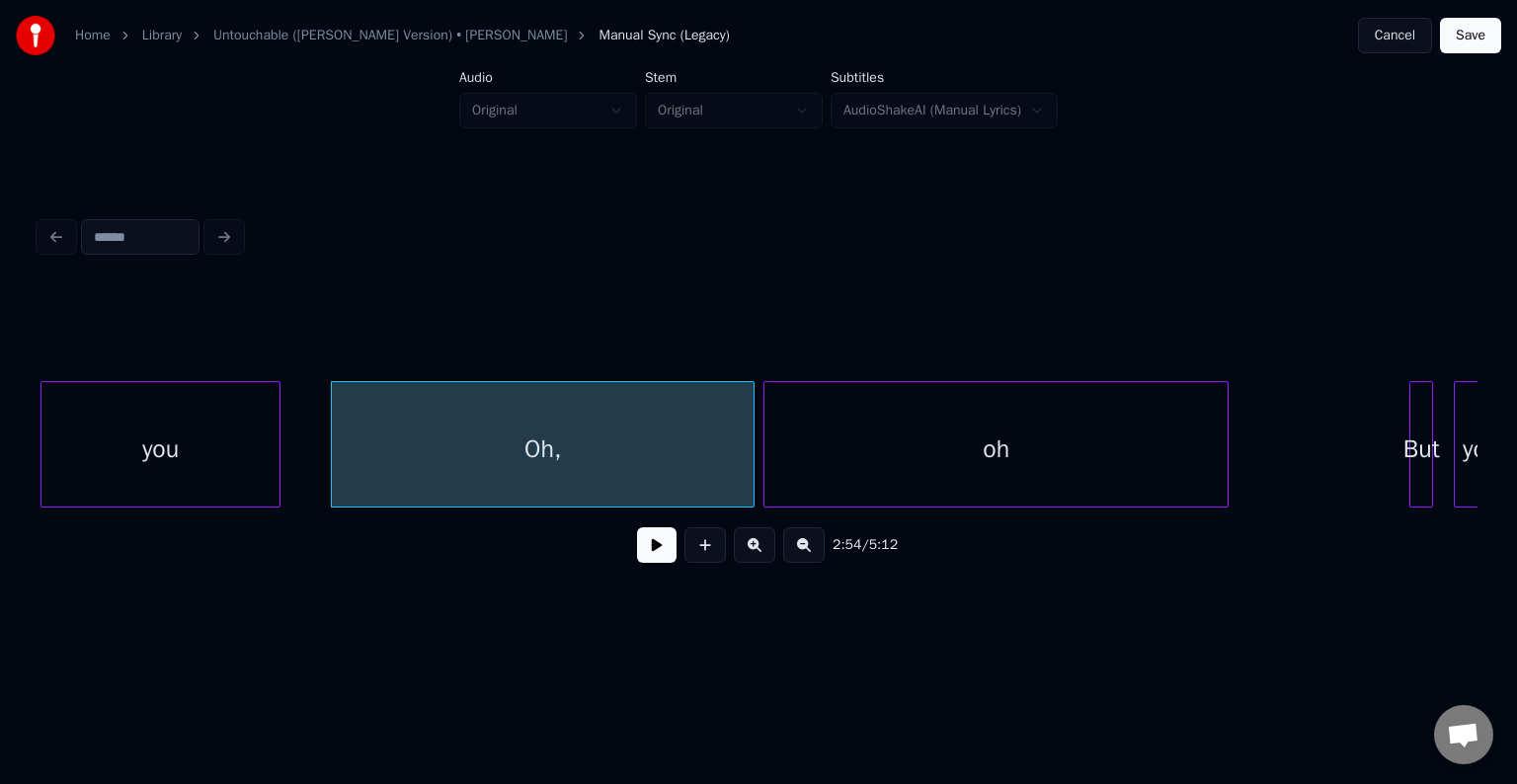 click at bounding box center (657, 545) 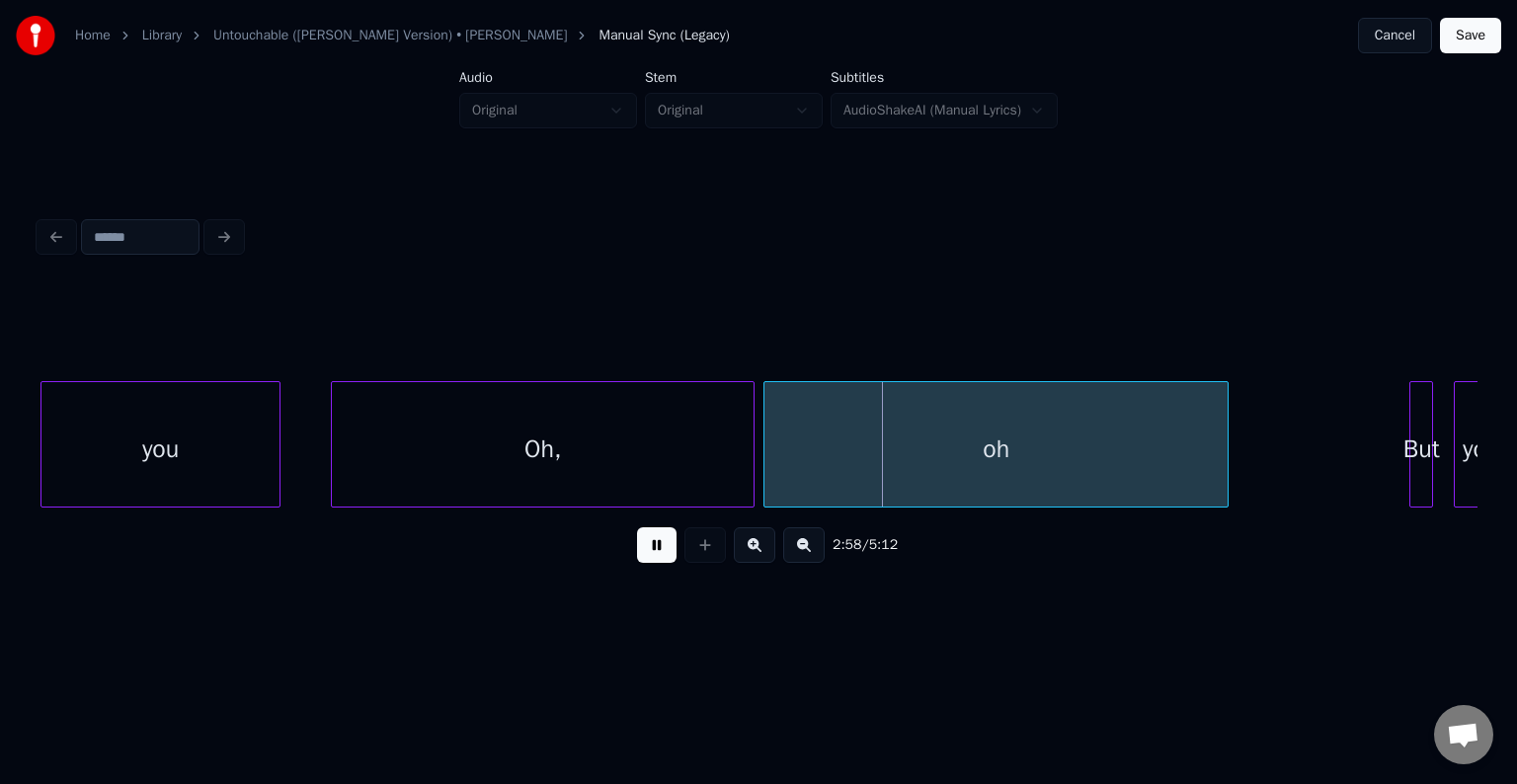 click at bounding box center (657, 545) 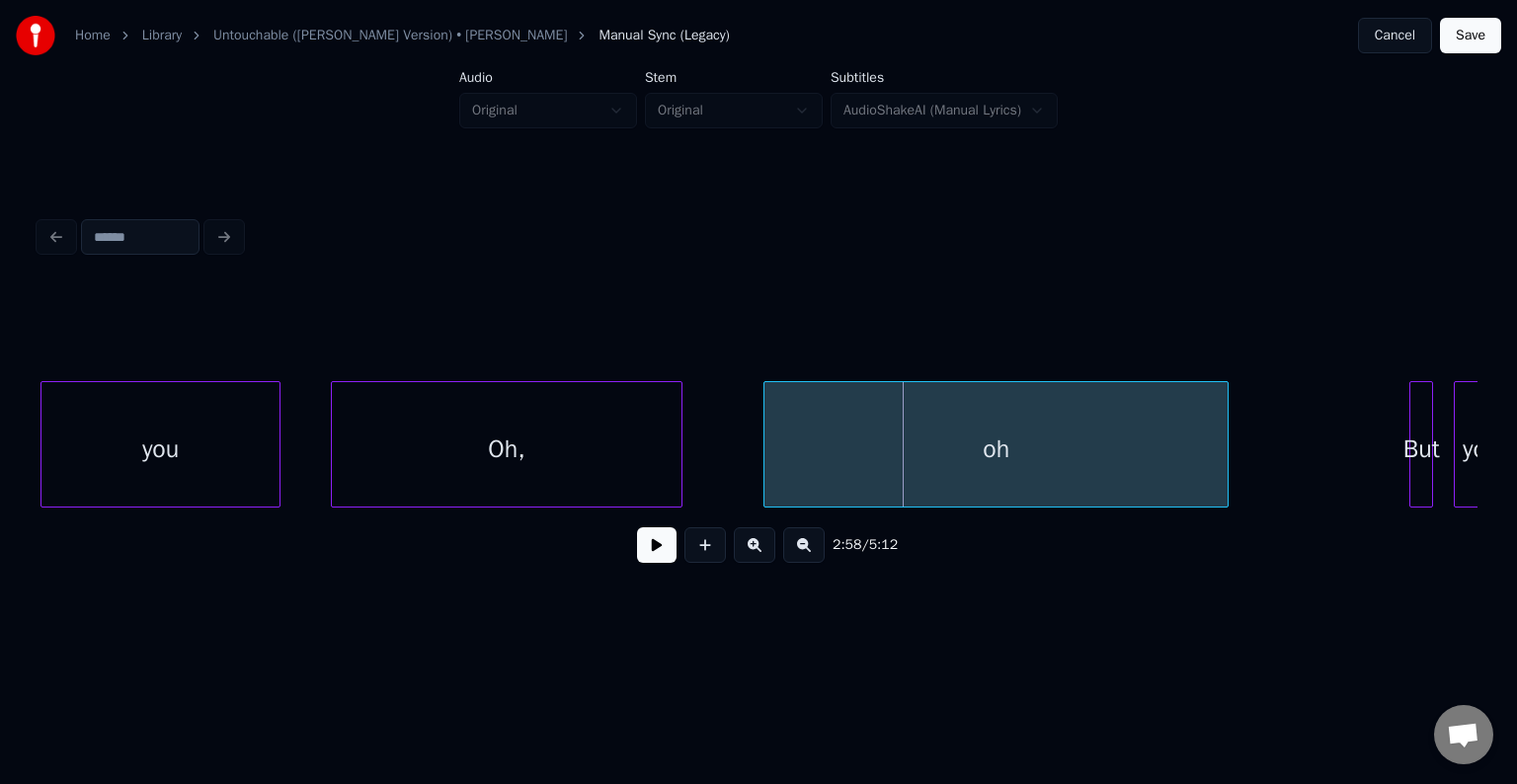 click at bounding box center (679, 444) 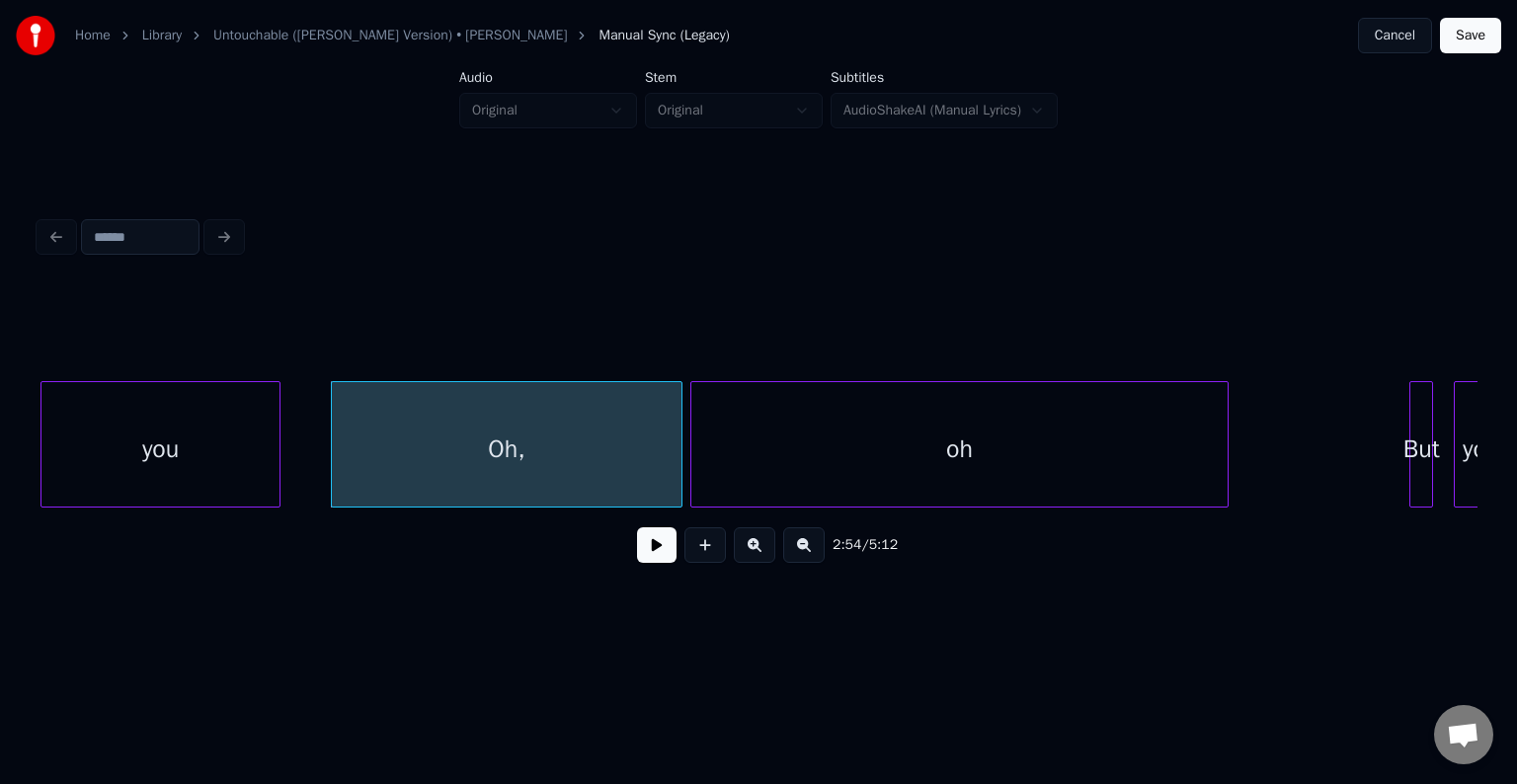 click at bounding box center [694, 444] 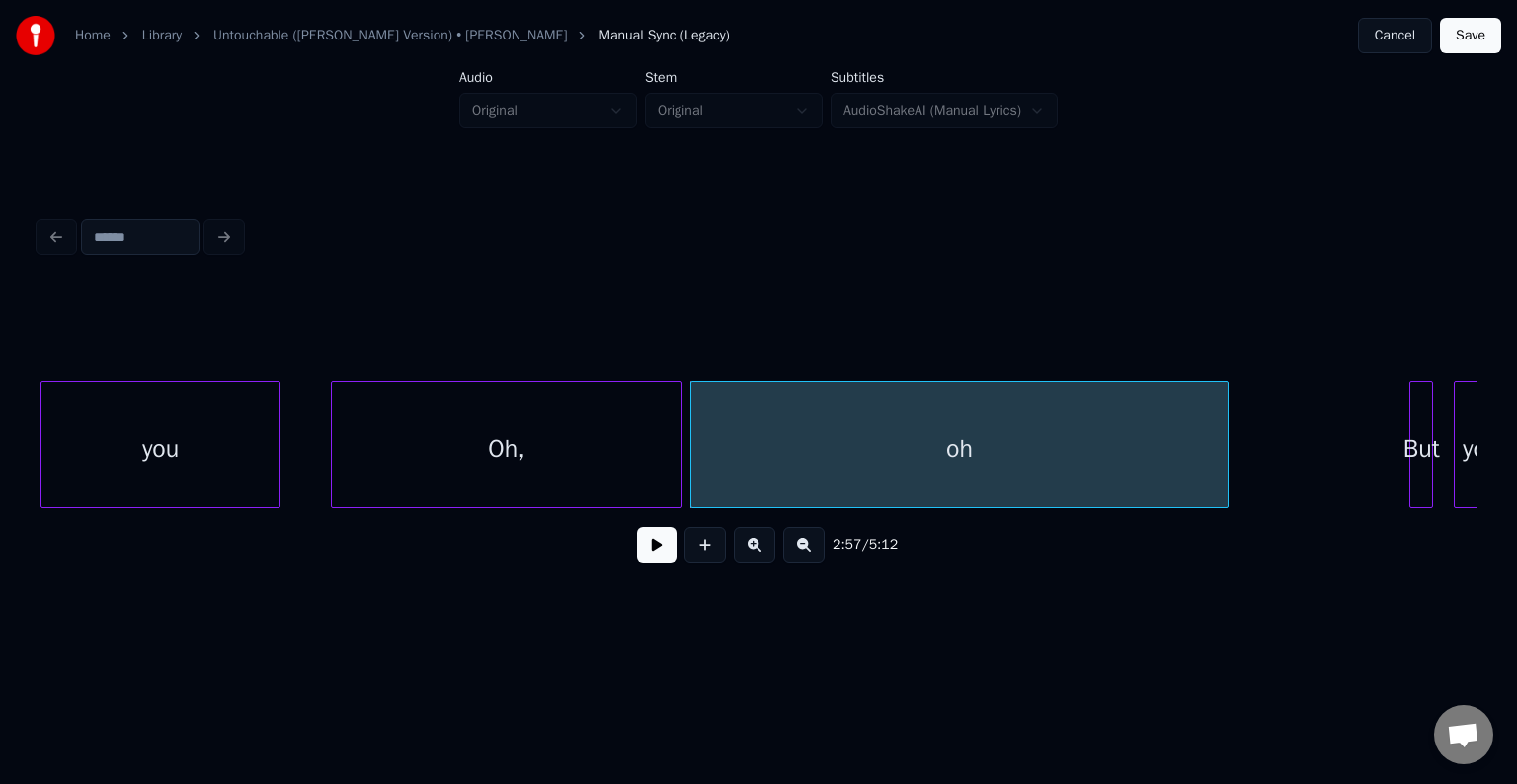click at bounding box center [657, 545] 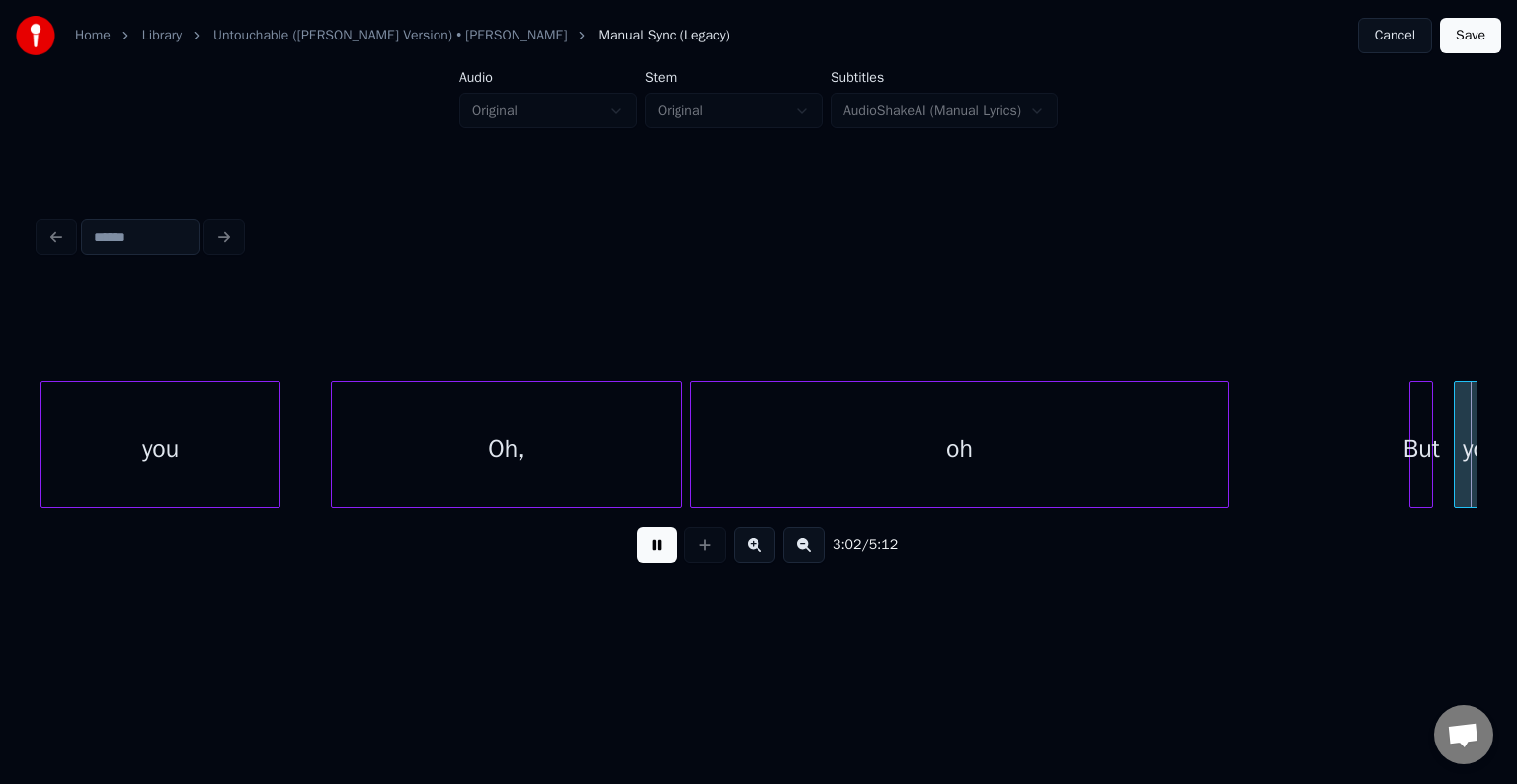 scroll, scrollTop: 0, scrollLeft: 27034, axis: horizontal 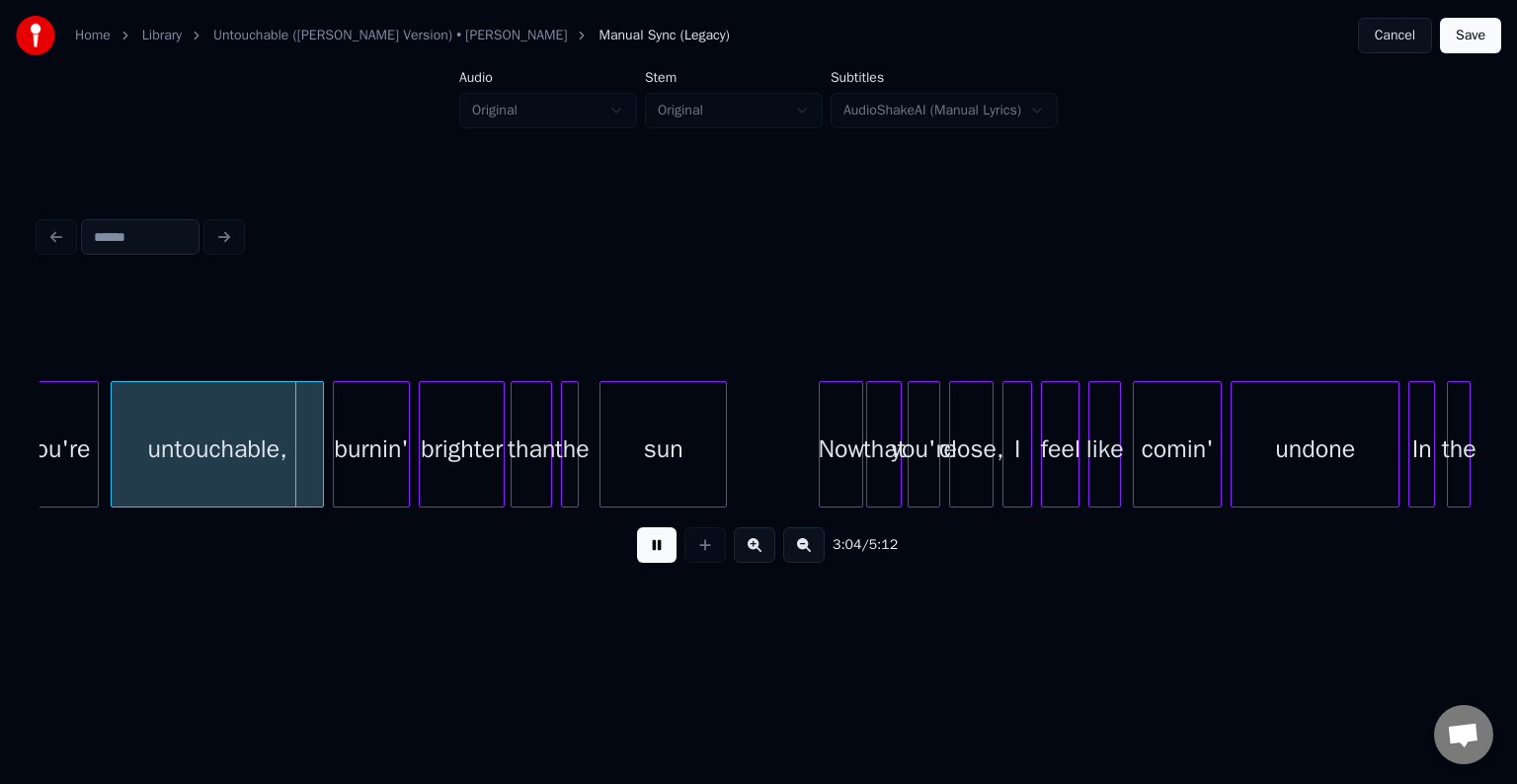 click at bounding box center [657, 545] 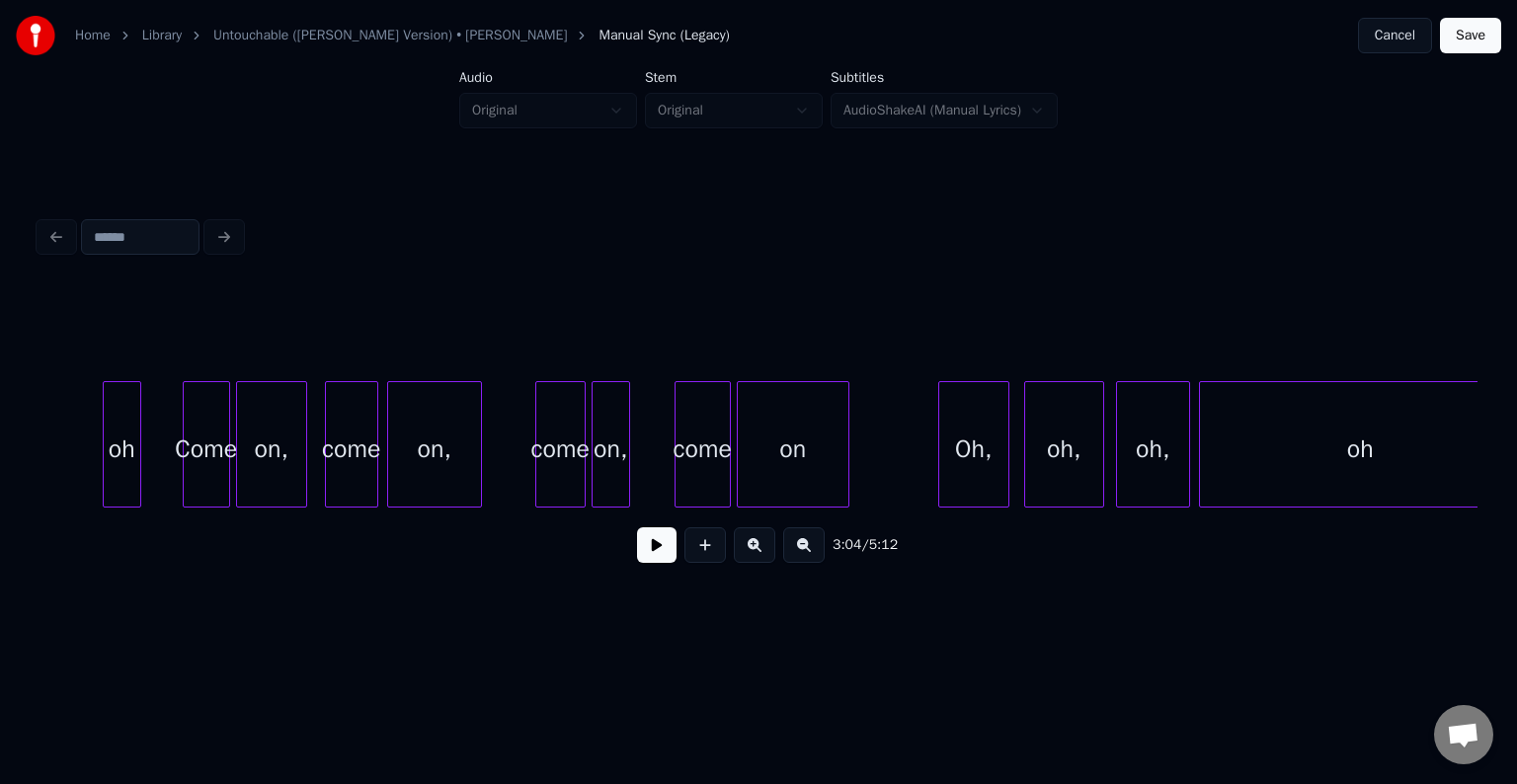 scroll, scrollTop: 0, scrollLeft: 41636, axis: horizontal 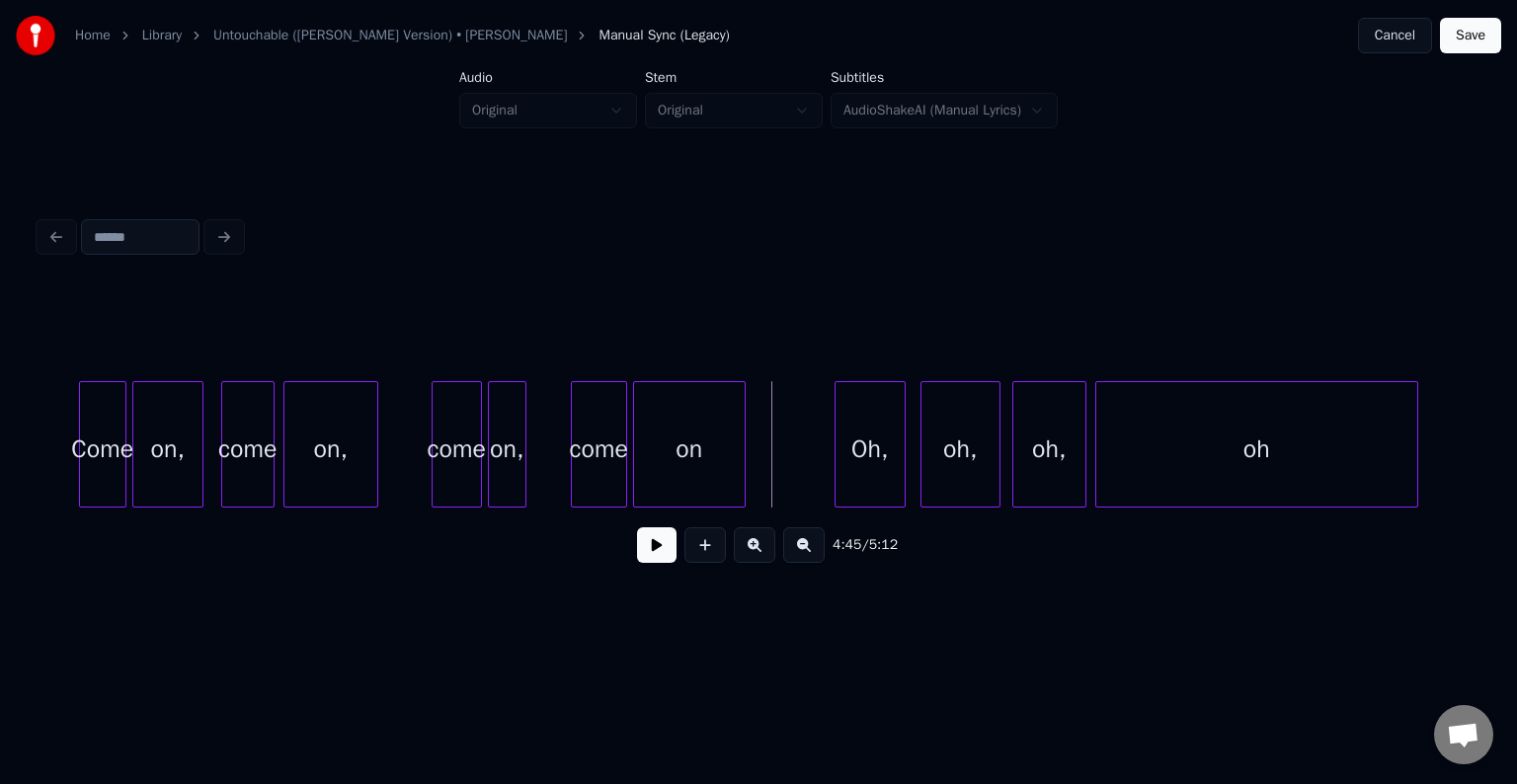 click at bounding box center [657, 545] 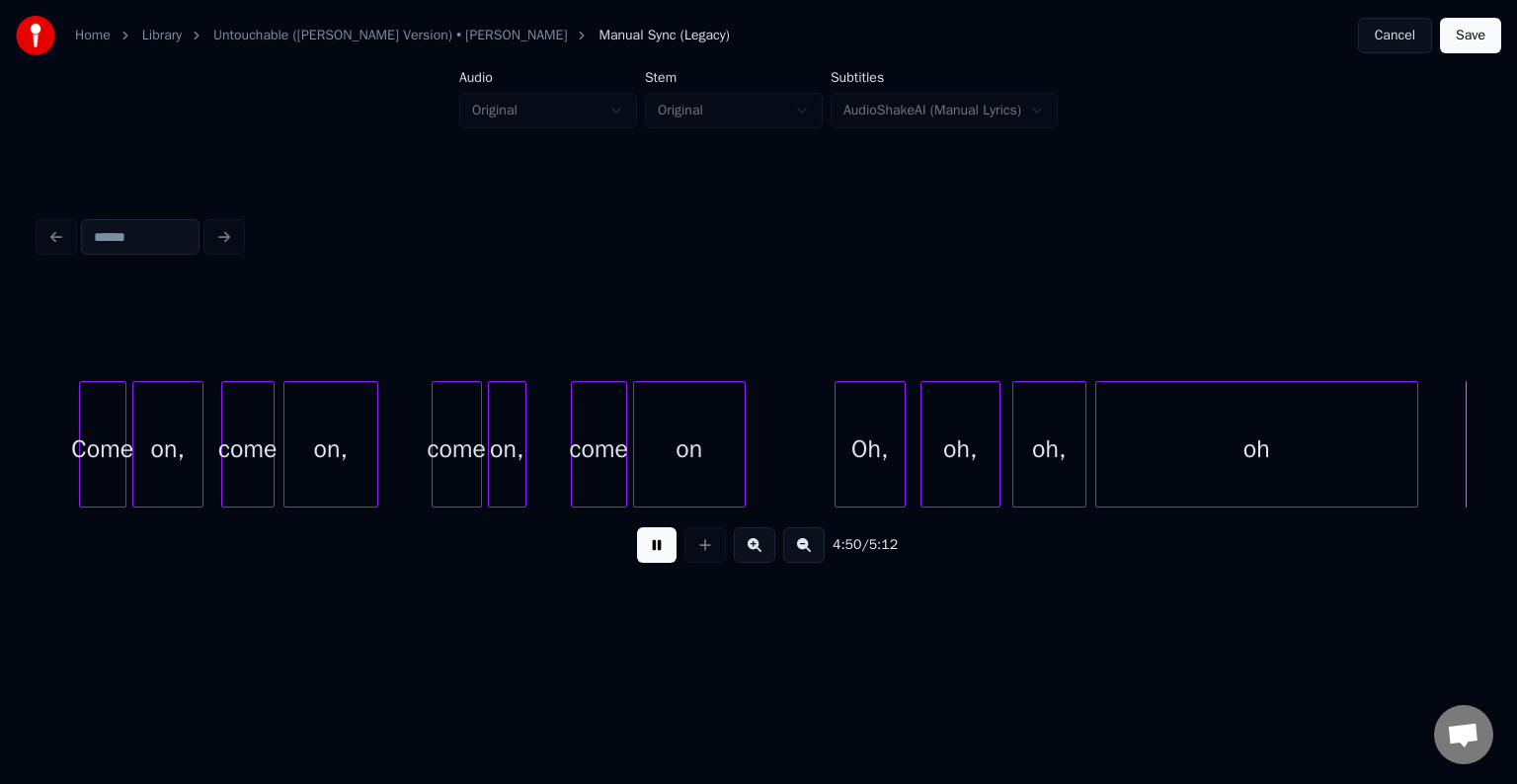 scroll, scrollTop: 0, scrollLeft: 43075, axis: horizontal 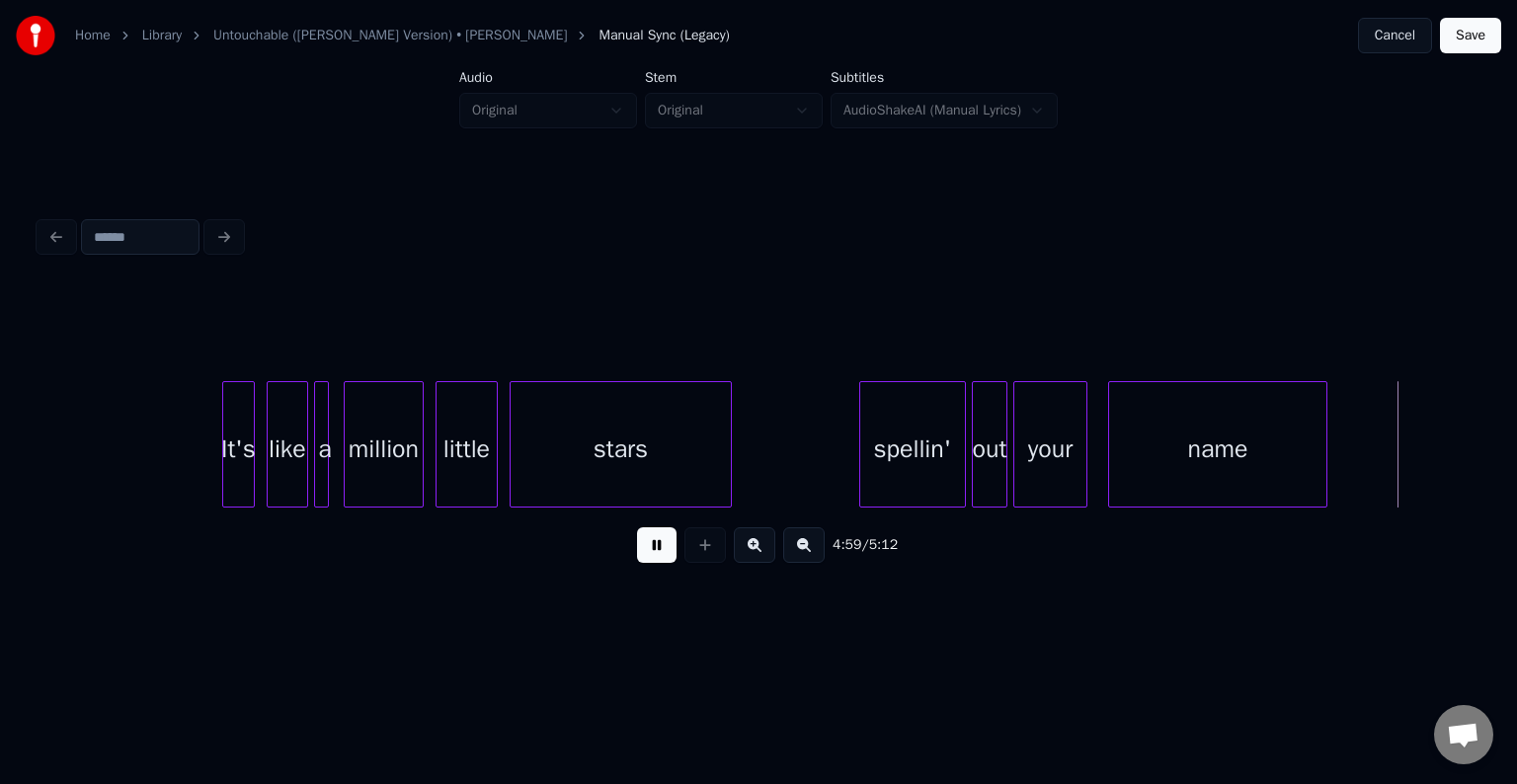 click at bounding box center (657, 545) 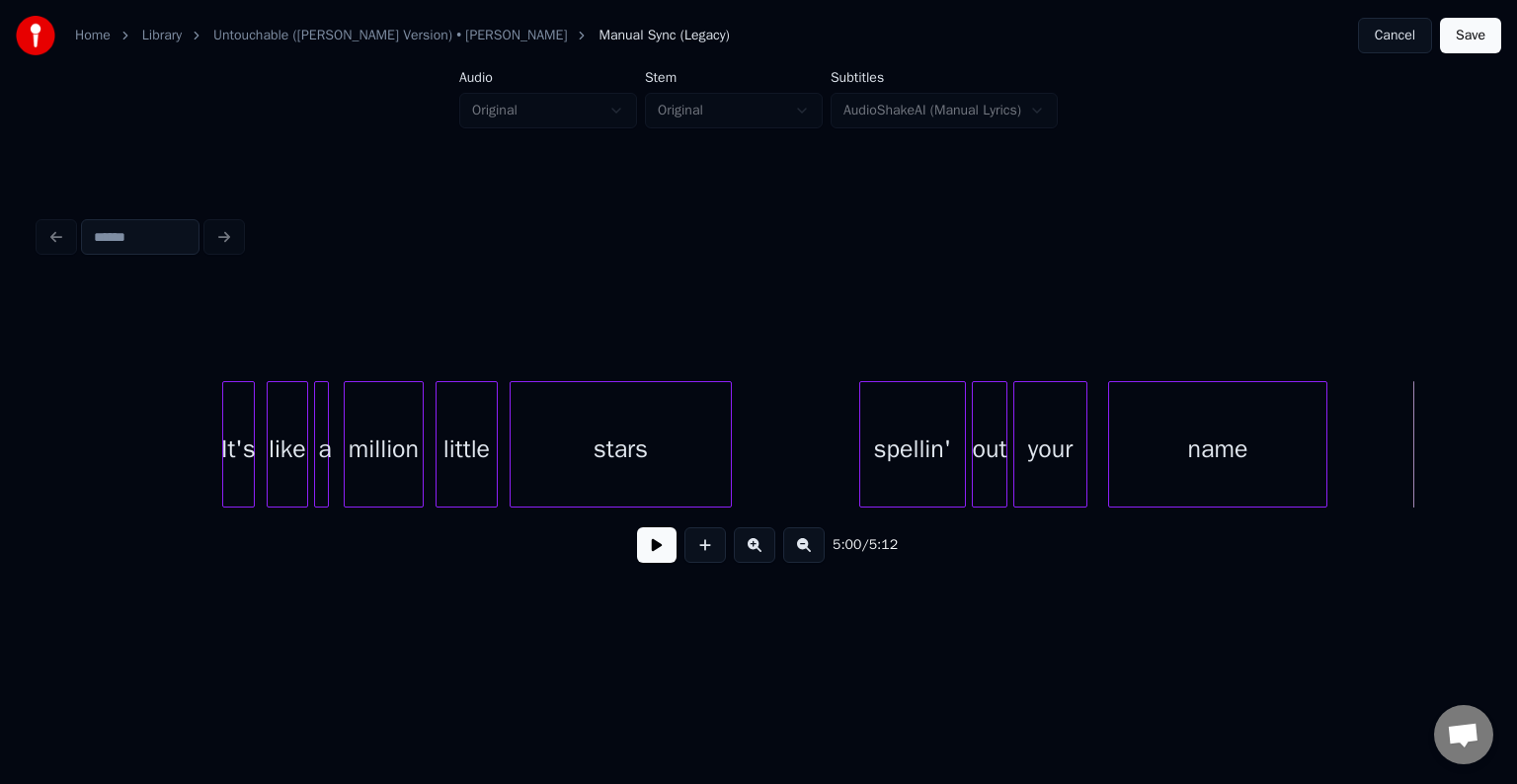 click on "Save" at bounding box center [1471, 36] 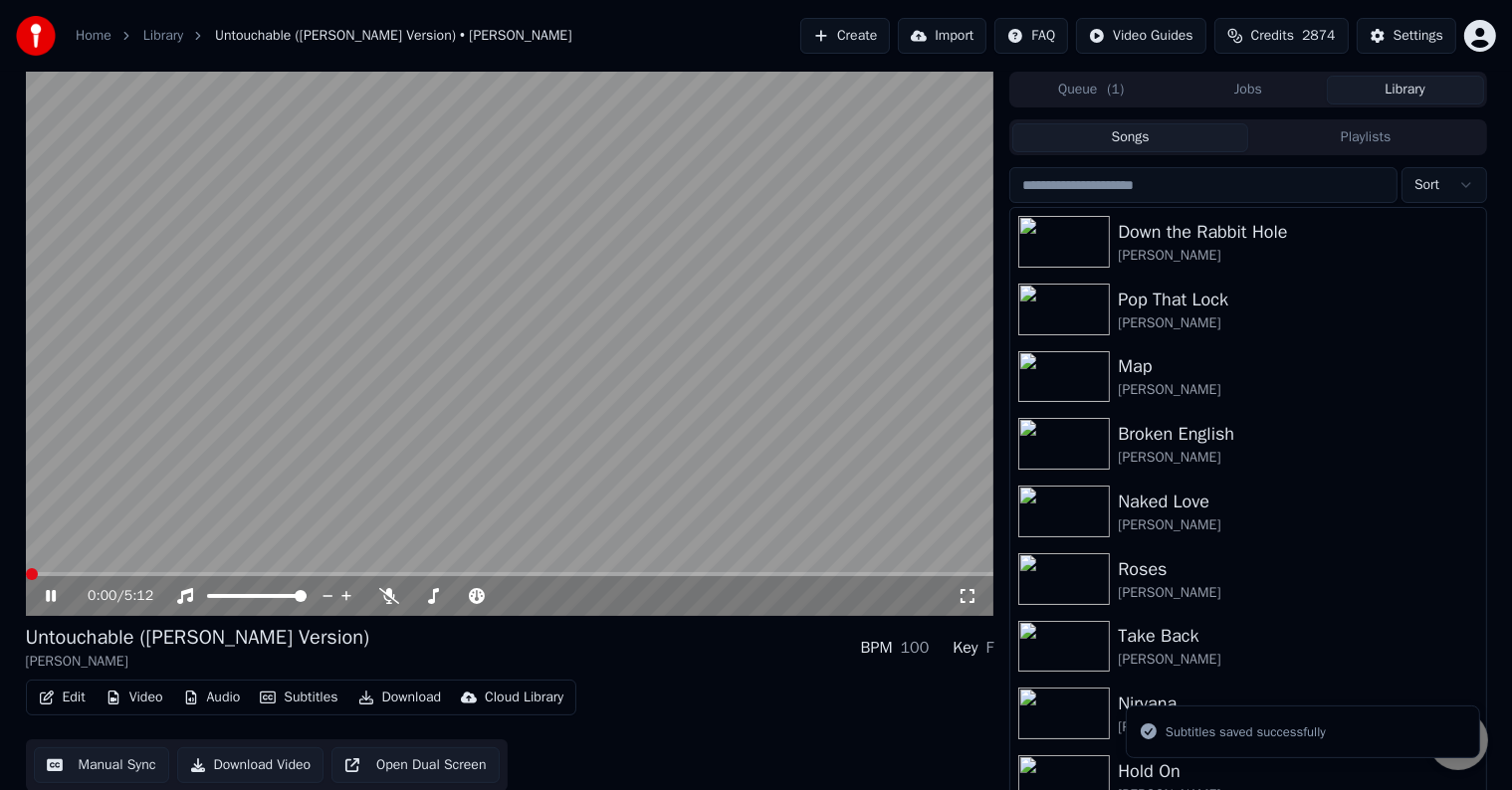 click on "Download" at bounding box center (400, 697) 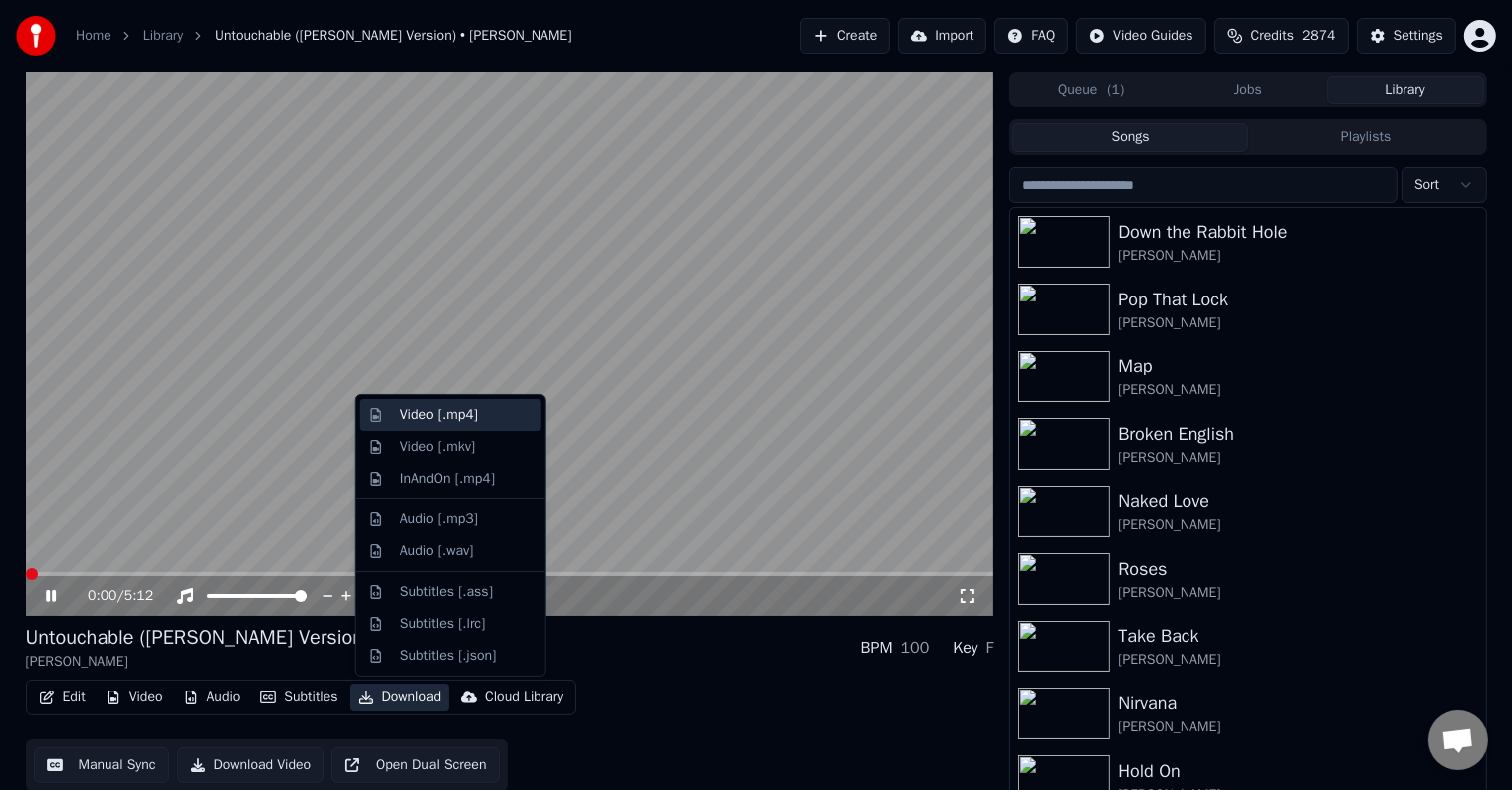 click on "Video [.mp4]" at bounding box center [439, 415] 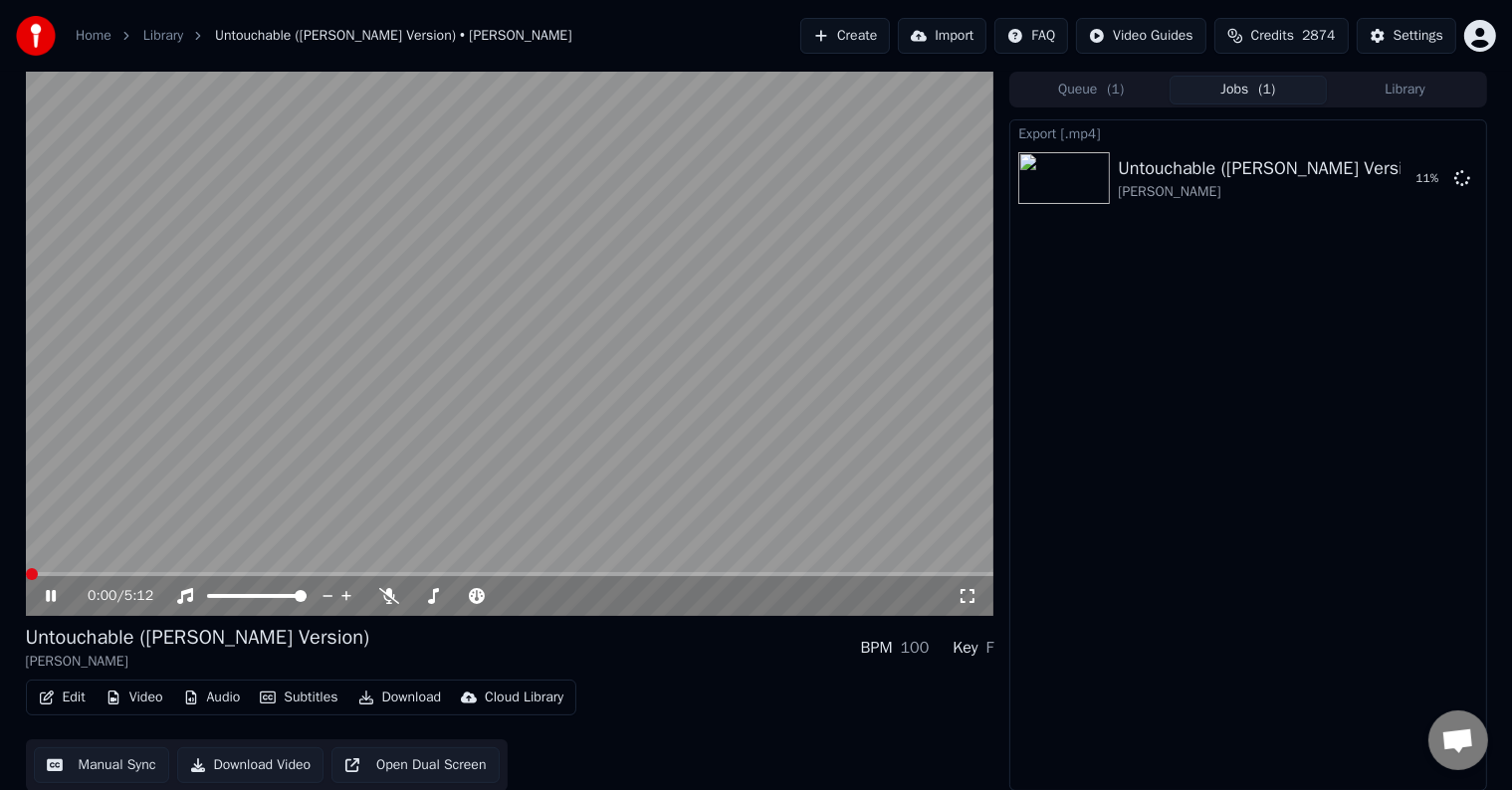 click 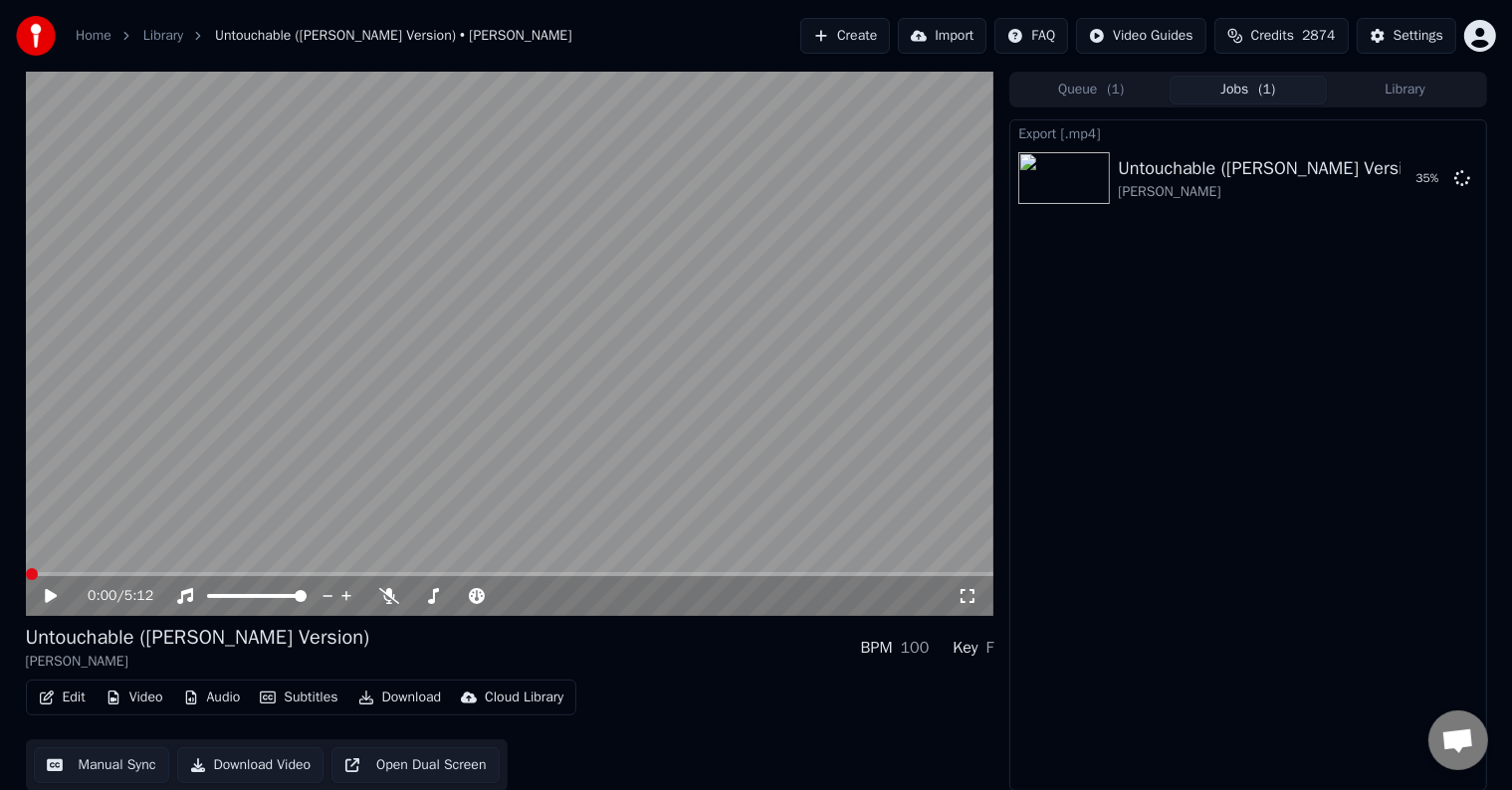 click on "Create" at bounding box center (845, 36) 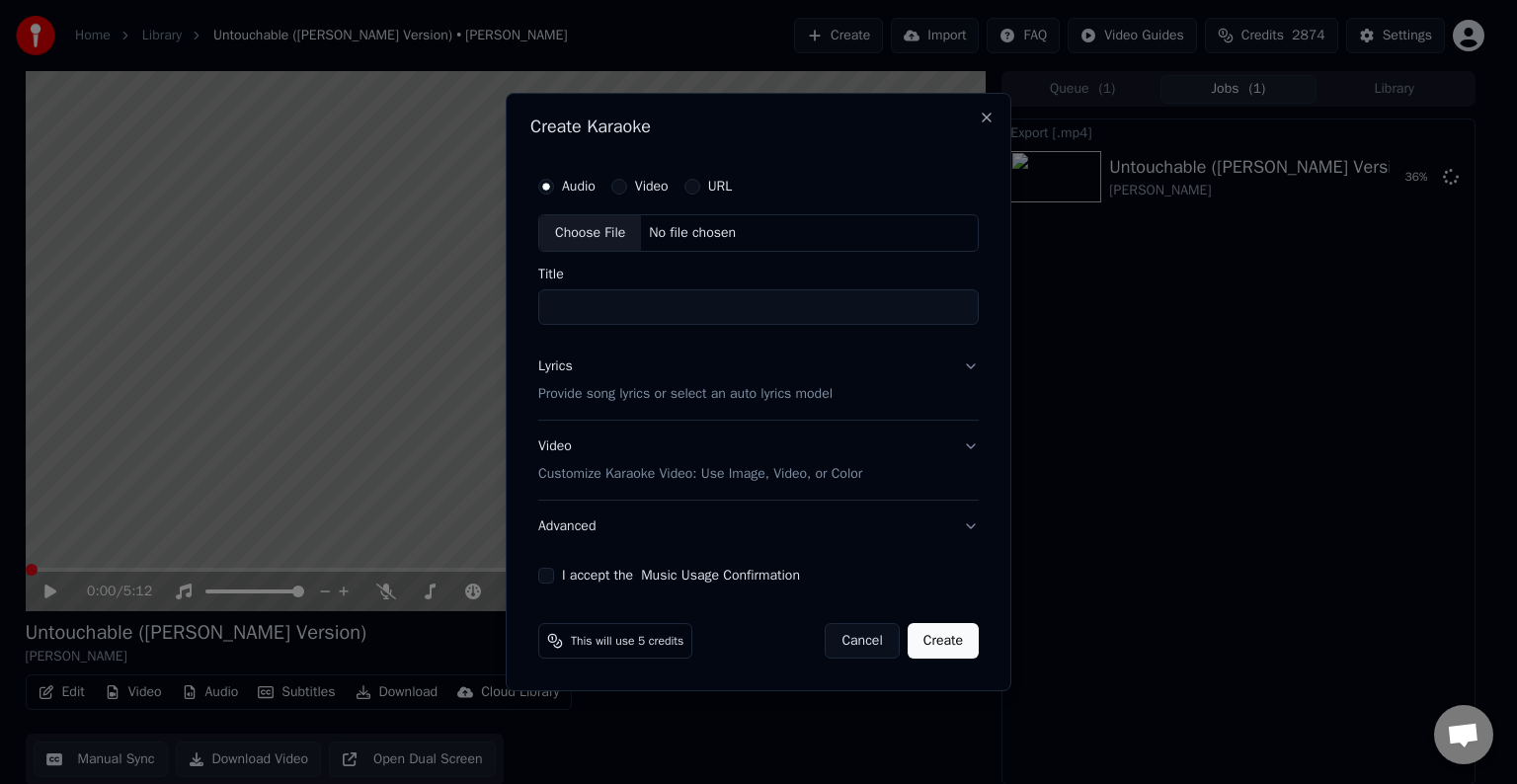 click on "Choose File" at bounding box center [590, 233] 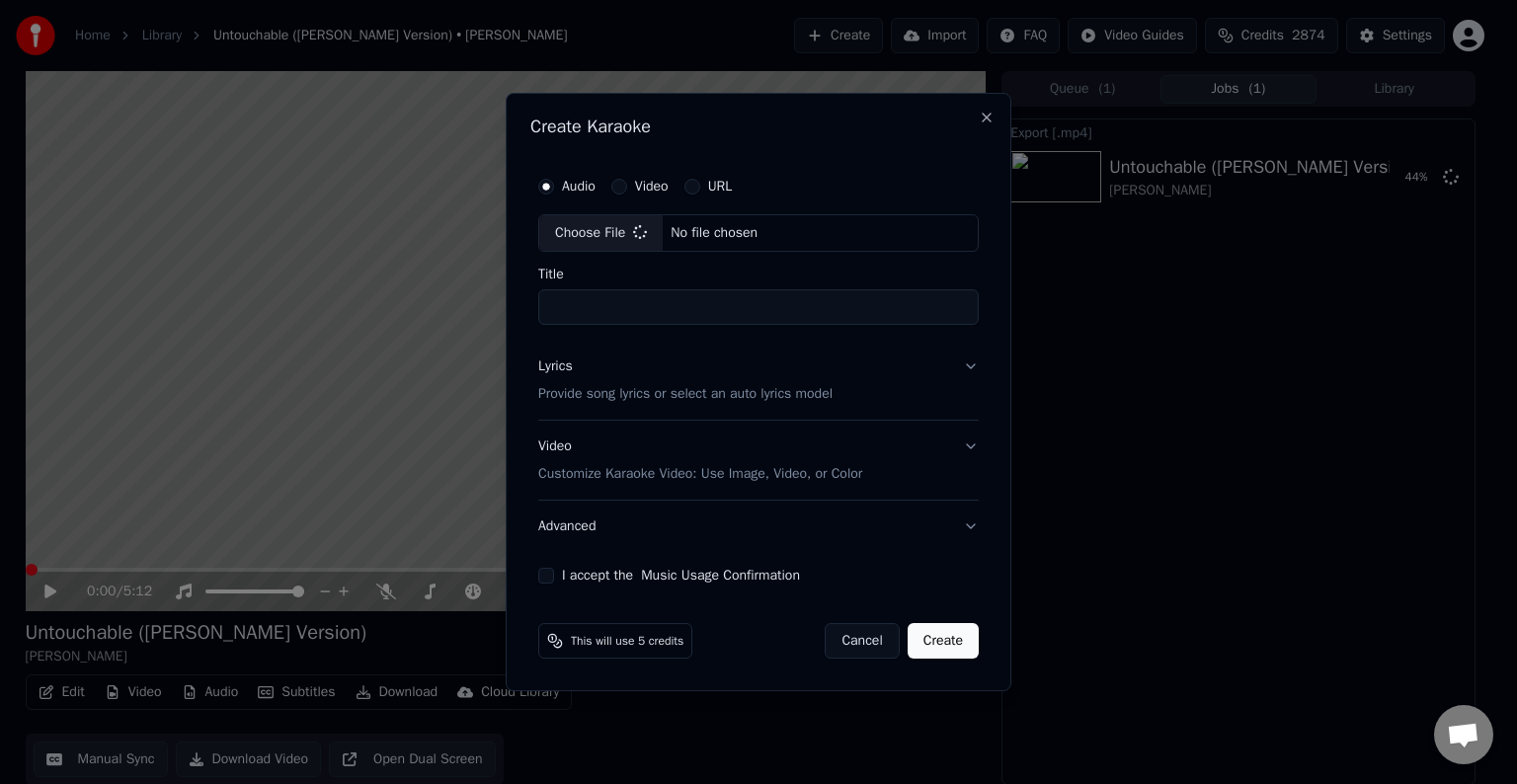 type on "**********" 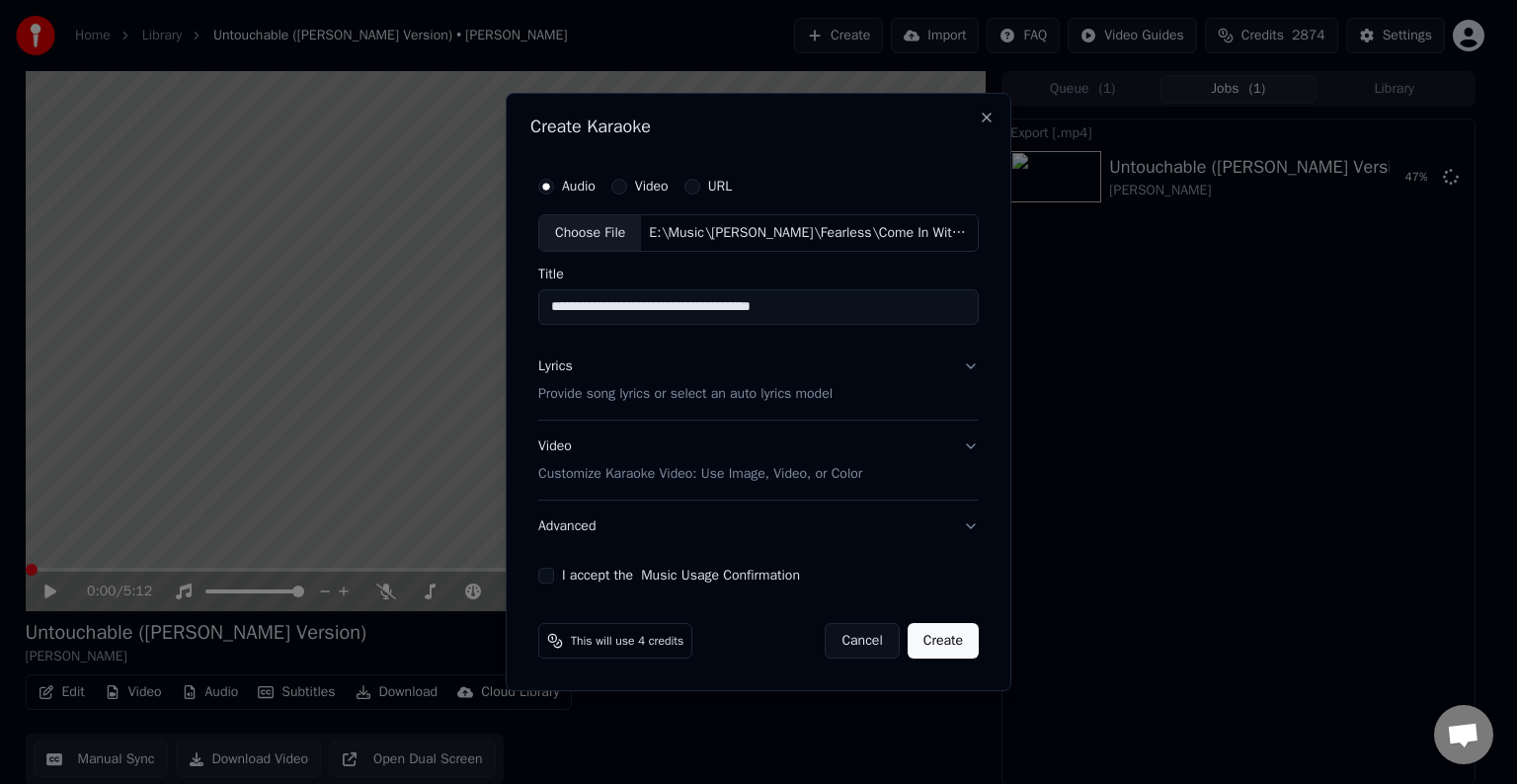 click on "Lyrics Provide song lyrics or select an auto lyrics model" at bounding box center (758, 380) 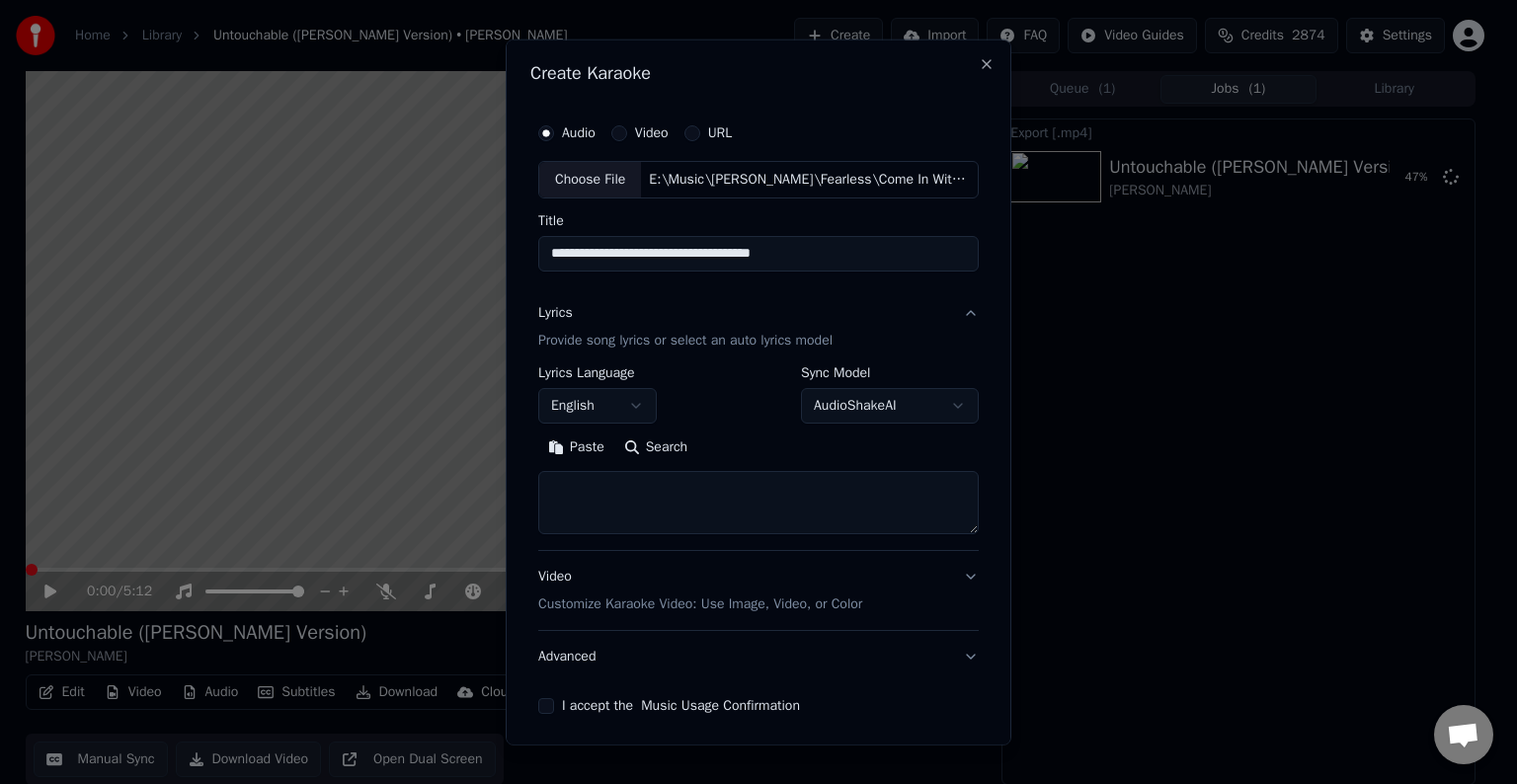 type 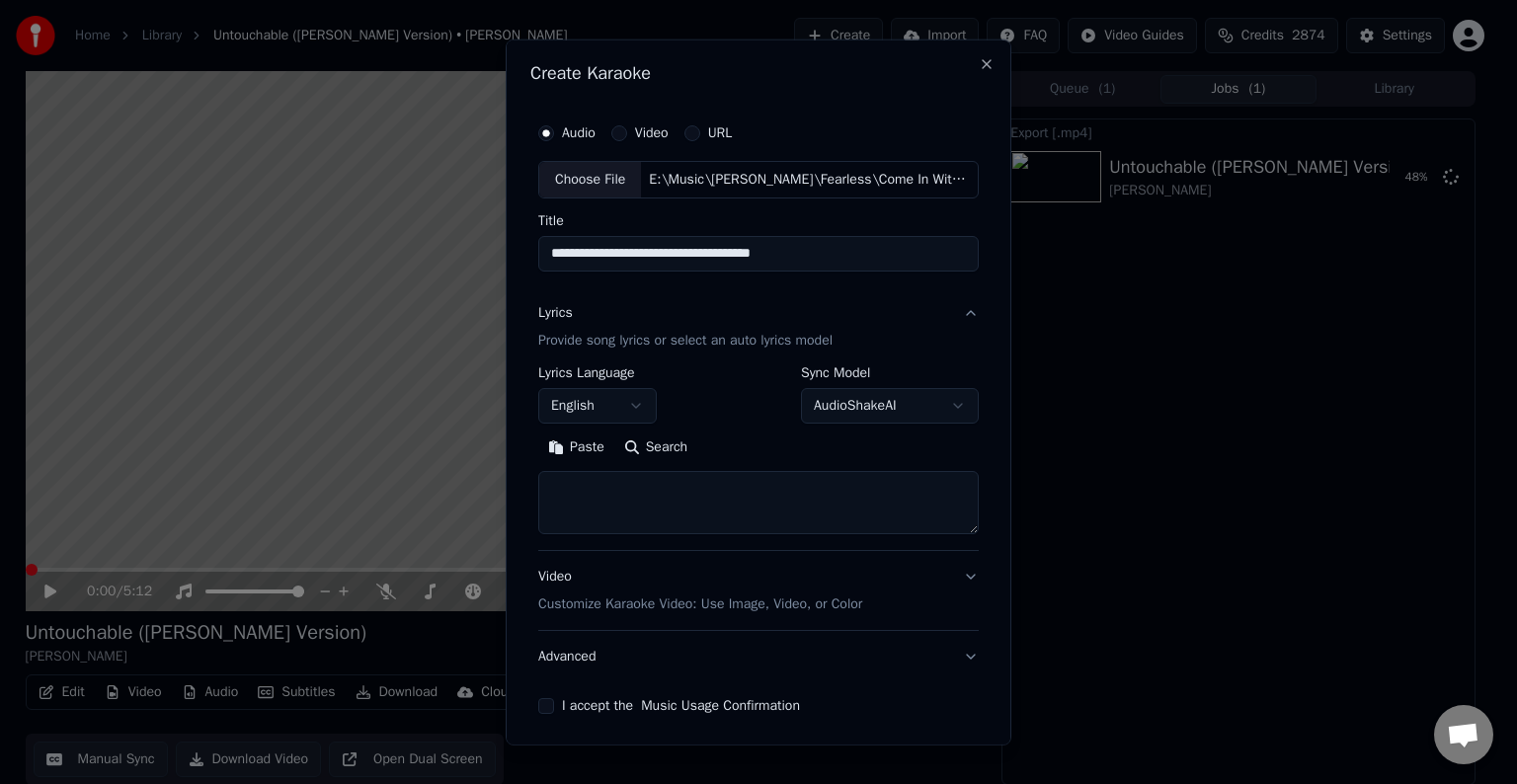 click at bounding box center [758, 503] 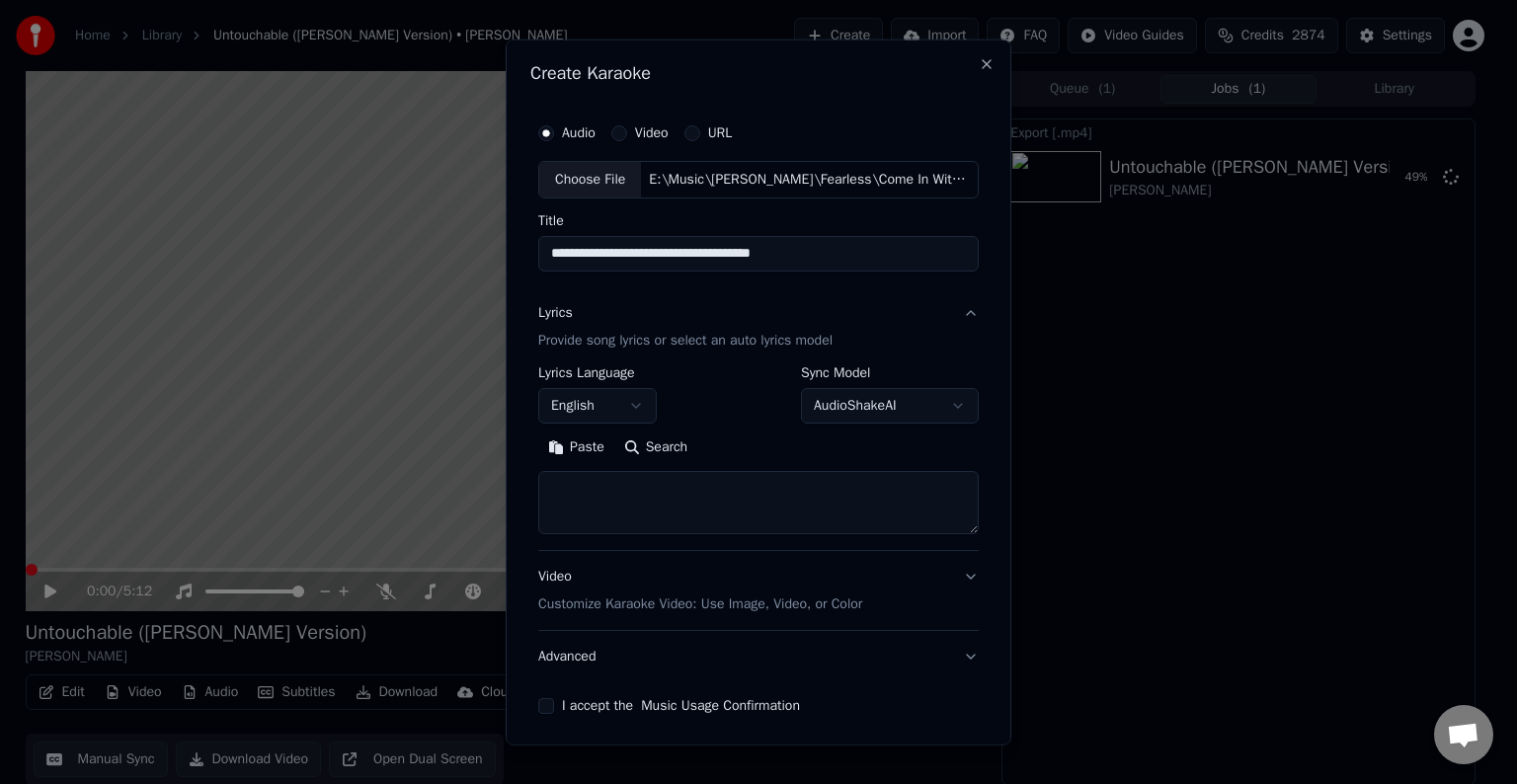 paste on "**********" 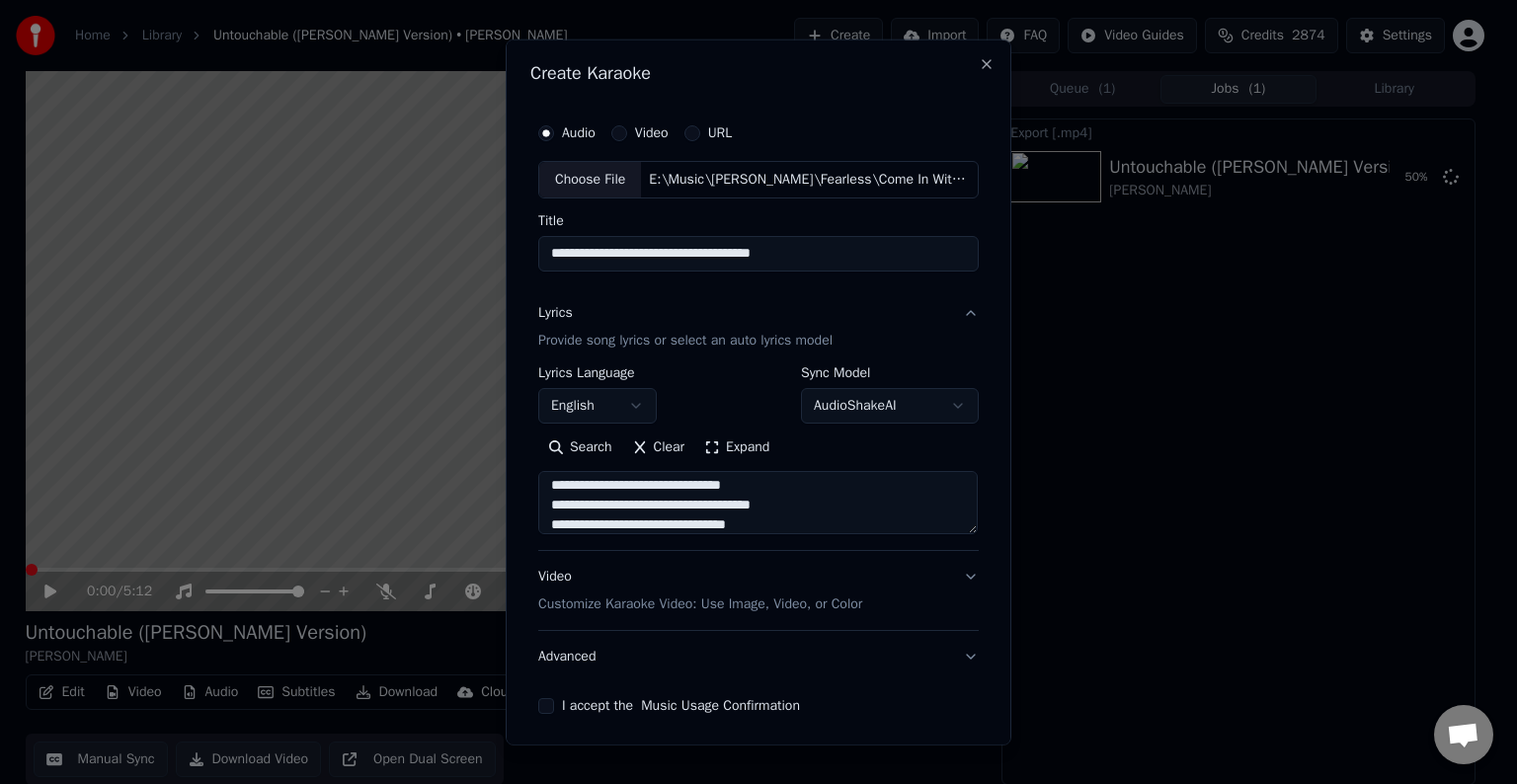 scroll, scrollTop: 43, scrollLeft: 0, axis: vertical 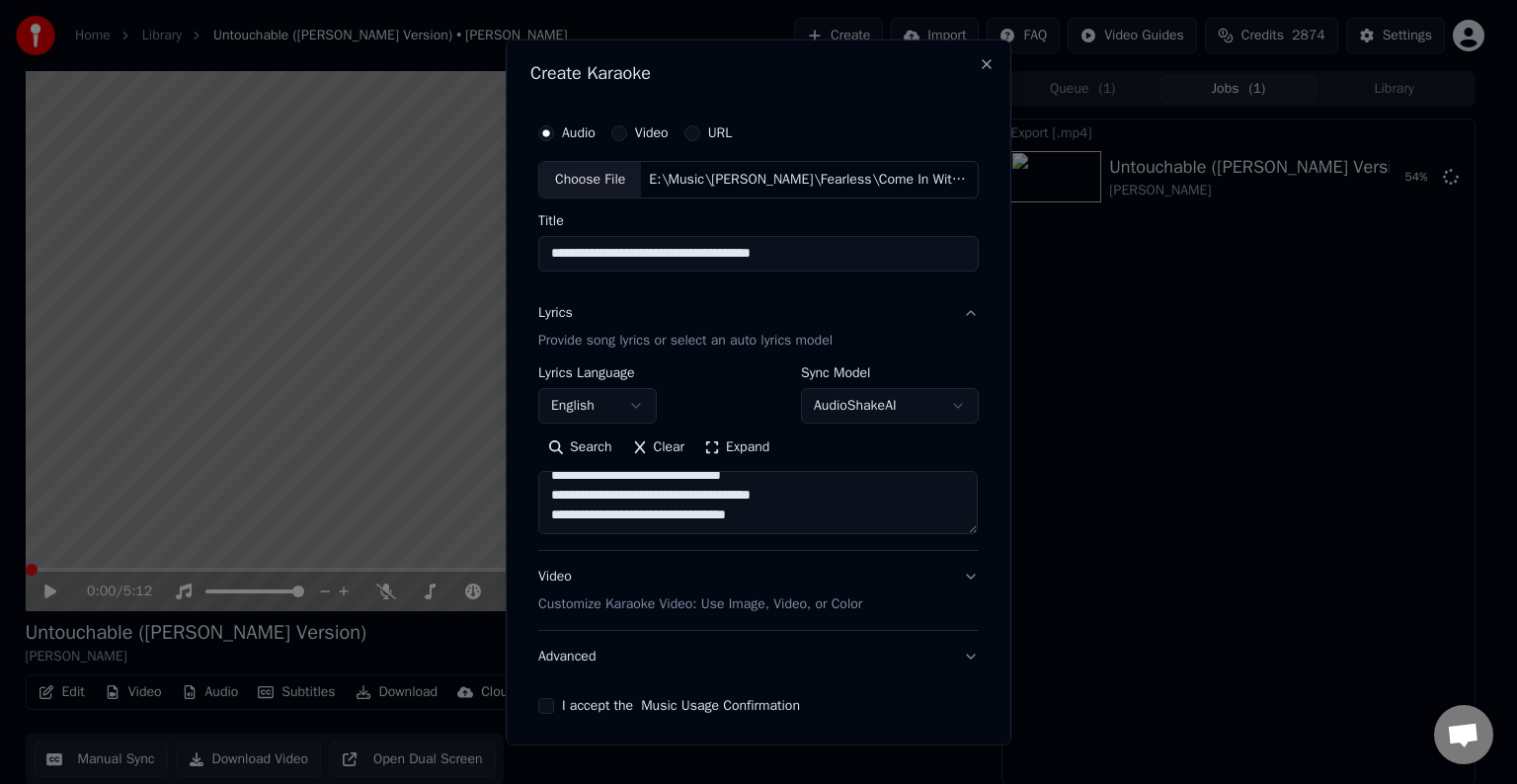 paste on "**********" 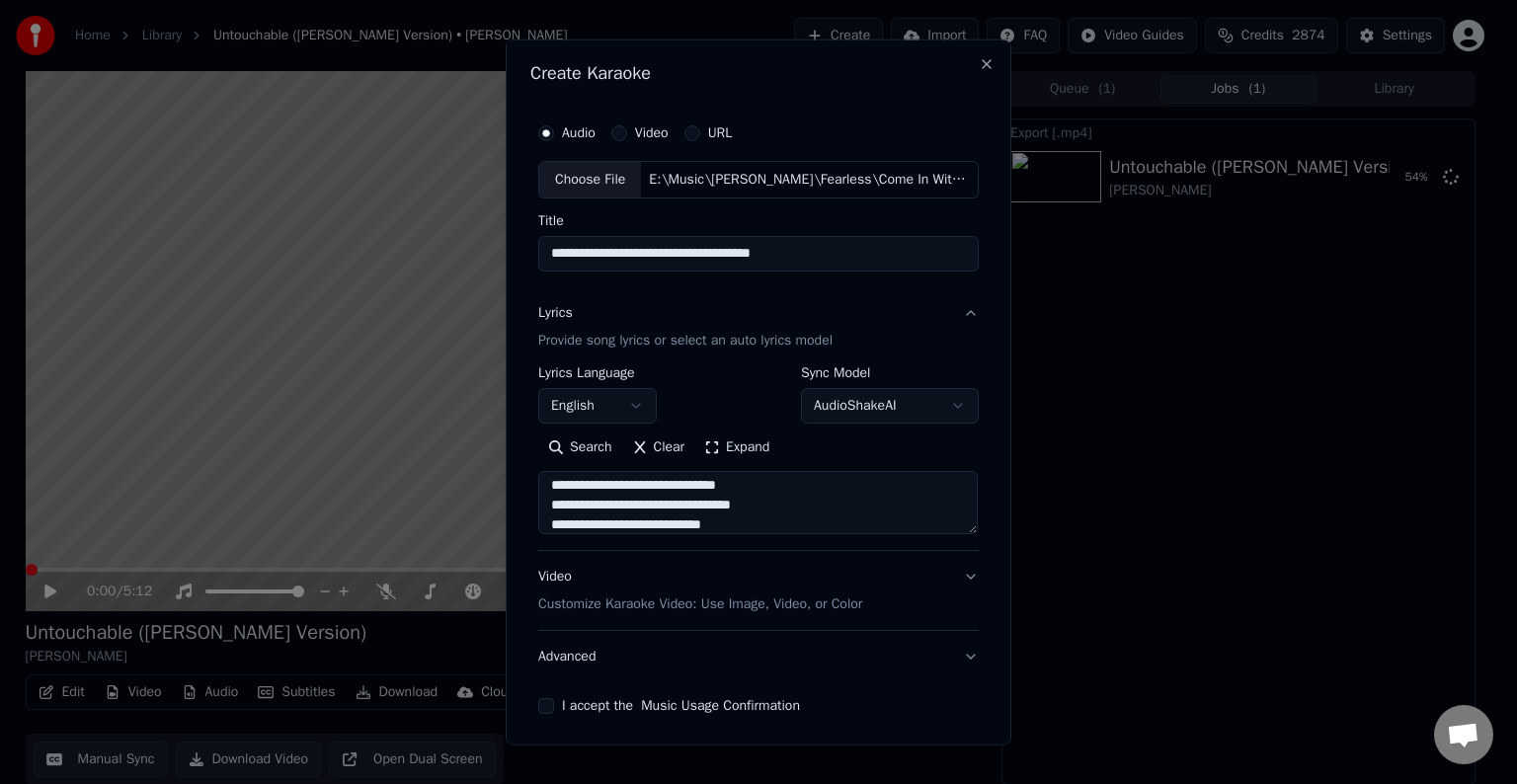 scroll, scrollTop: 103, scrollLeft: 0, axis: vertical 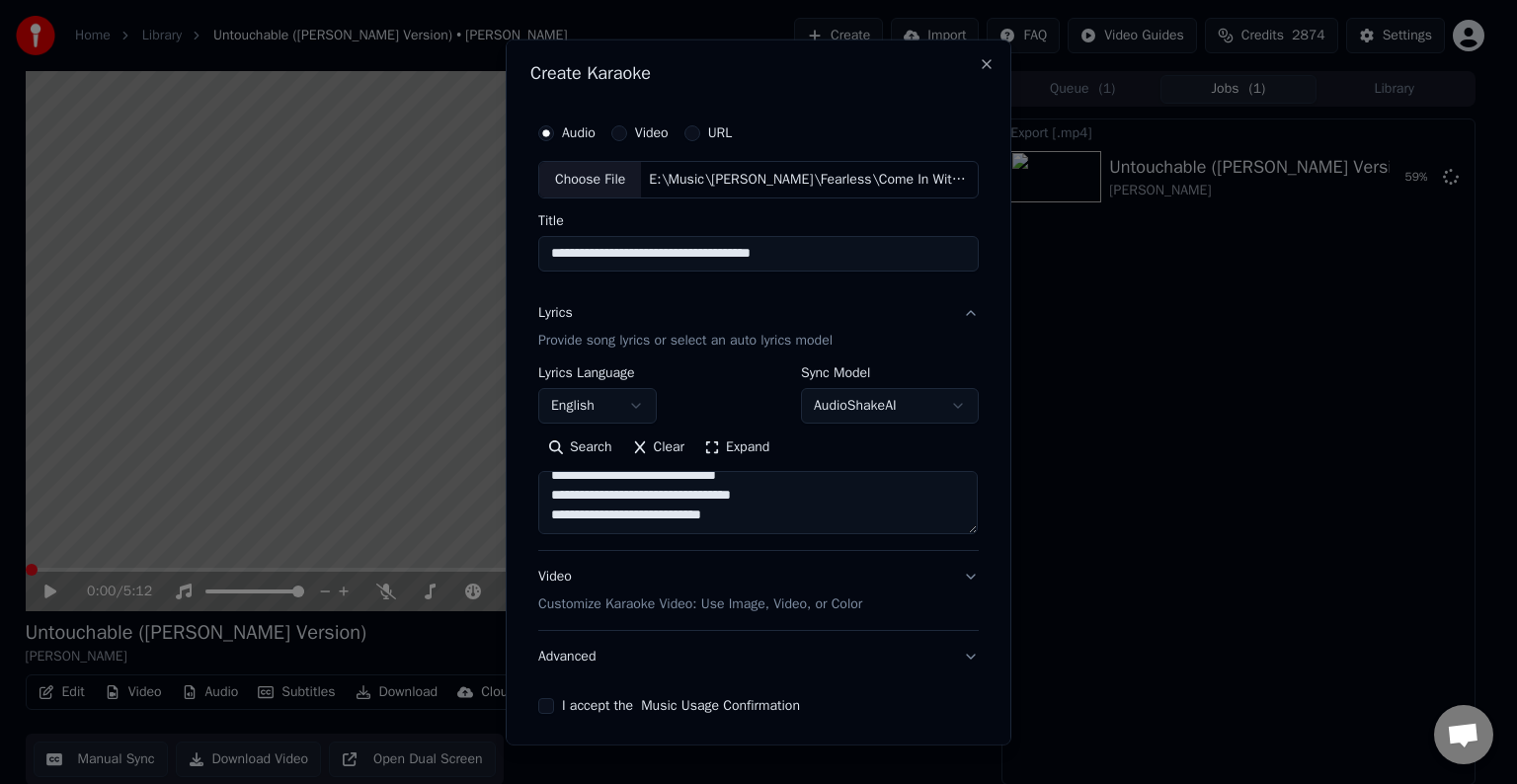 paste on "**********" 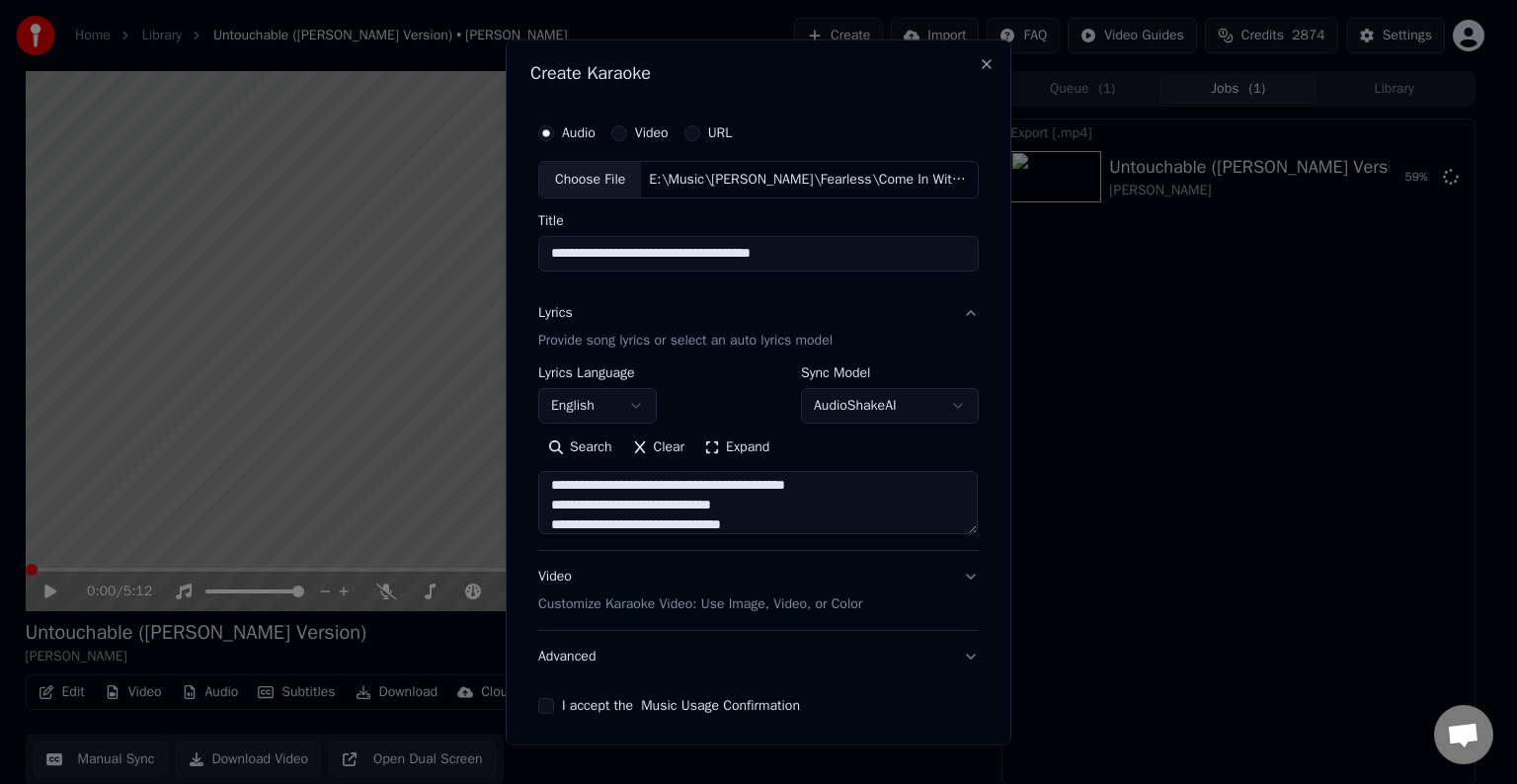 scroll, scrollTop: 182, scrollLeft: 0, axis: vertical 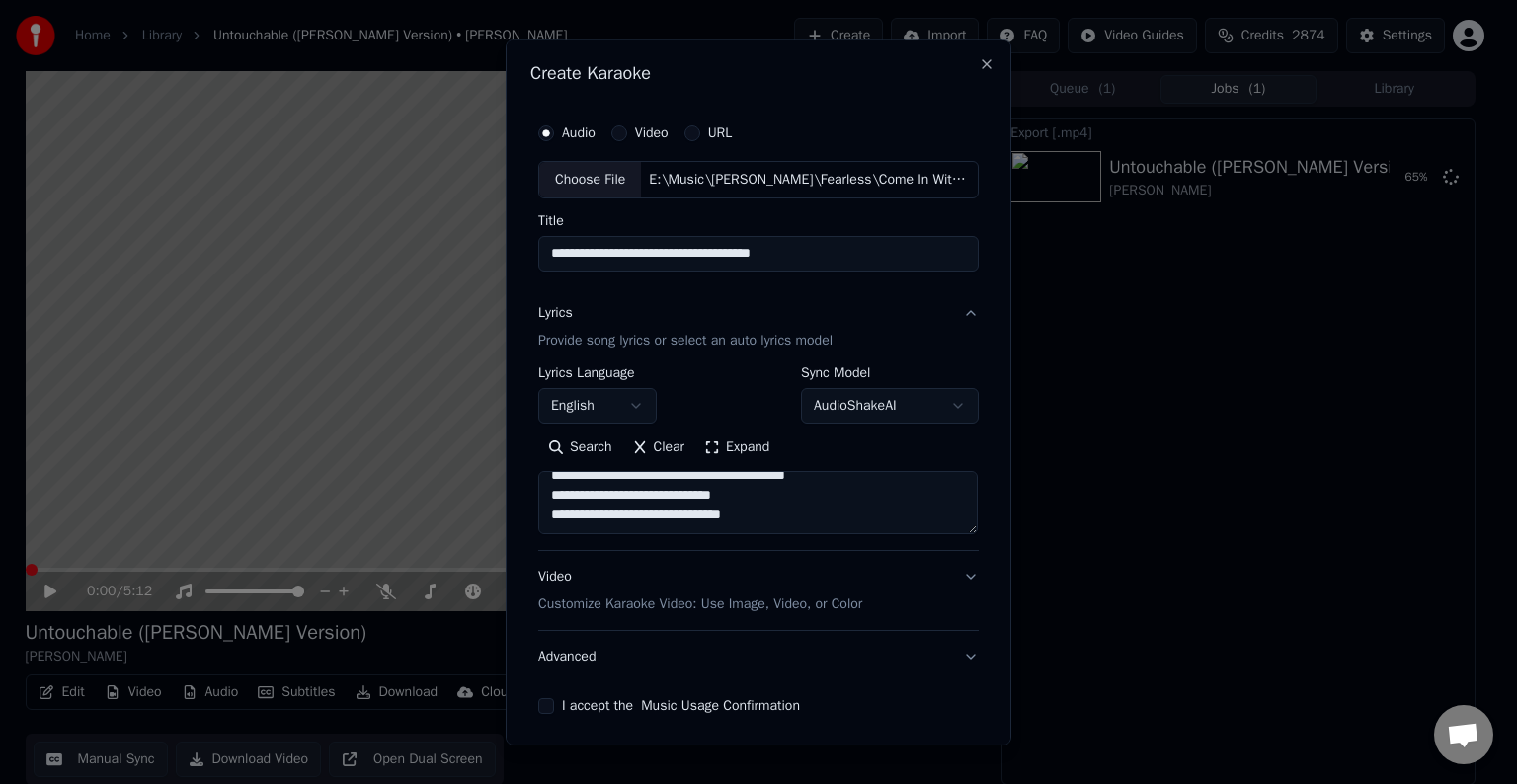 paste on "**********" 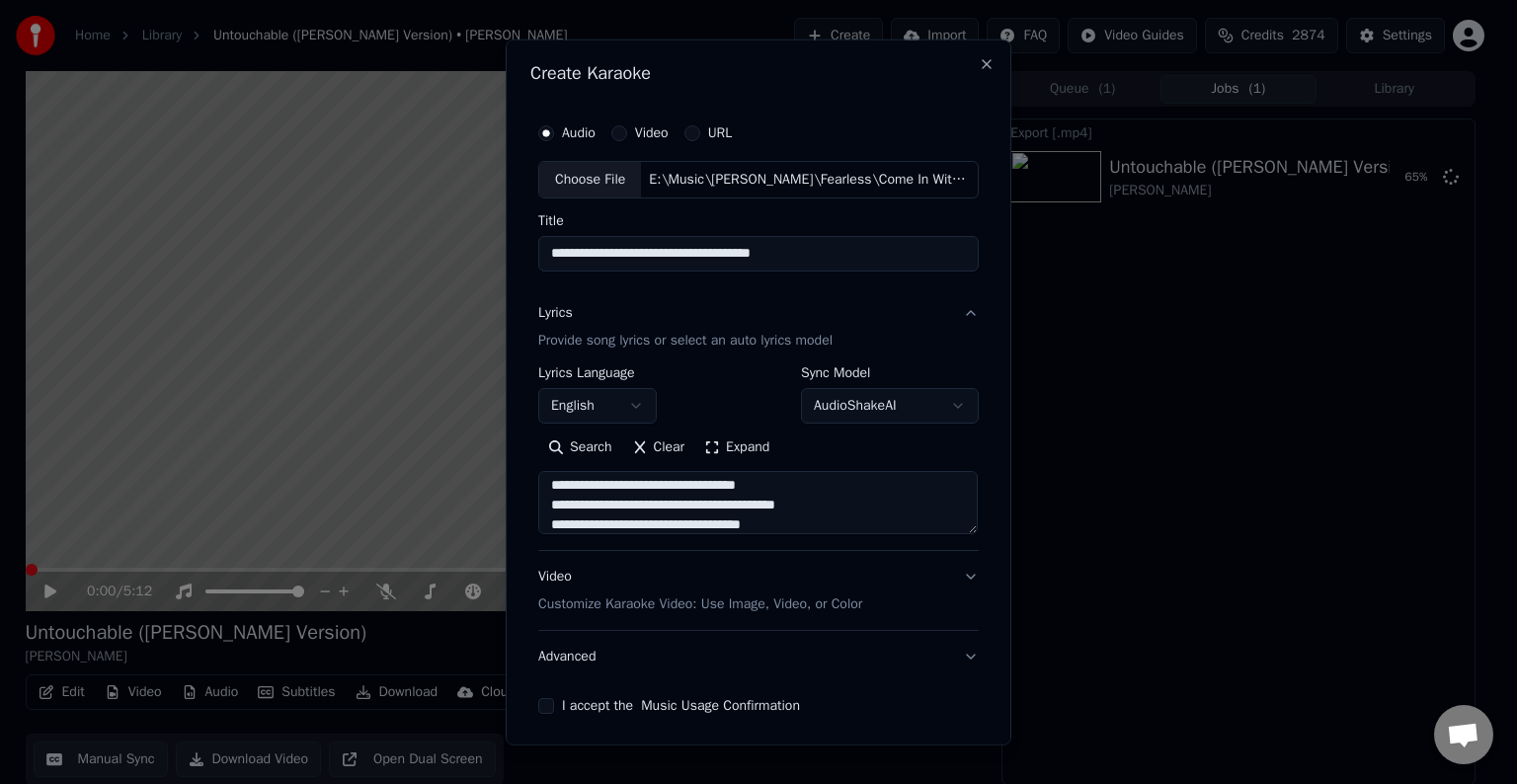 scroll, scrollTop: 261, scrollLeft: 0, axis: vertical 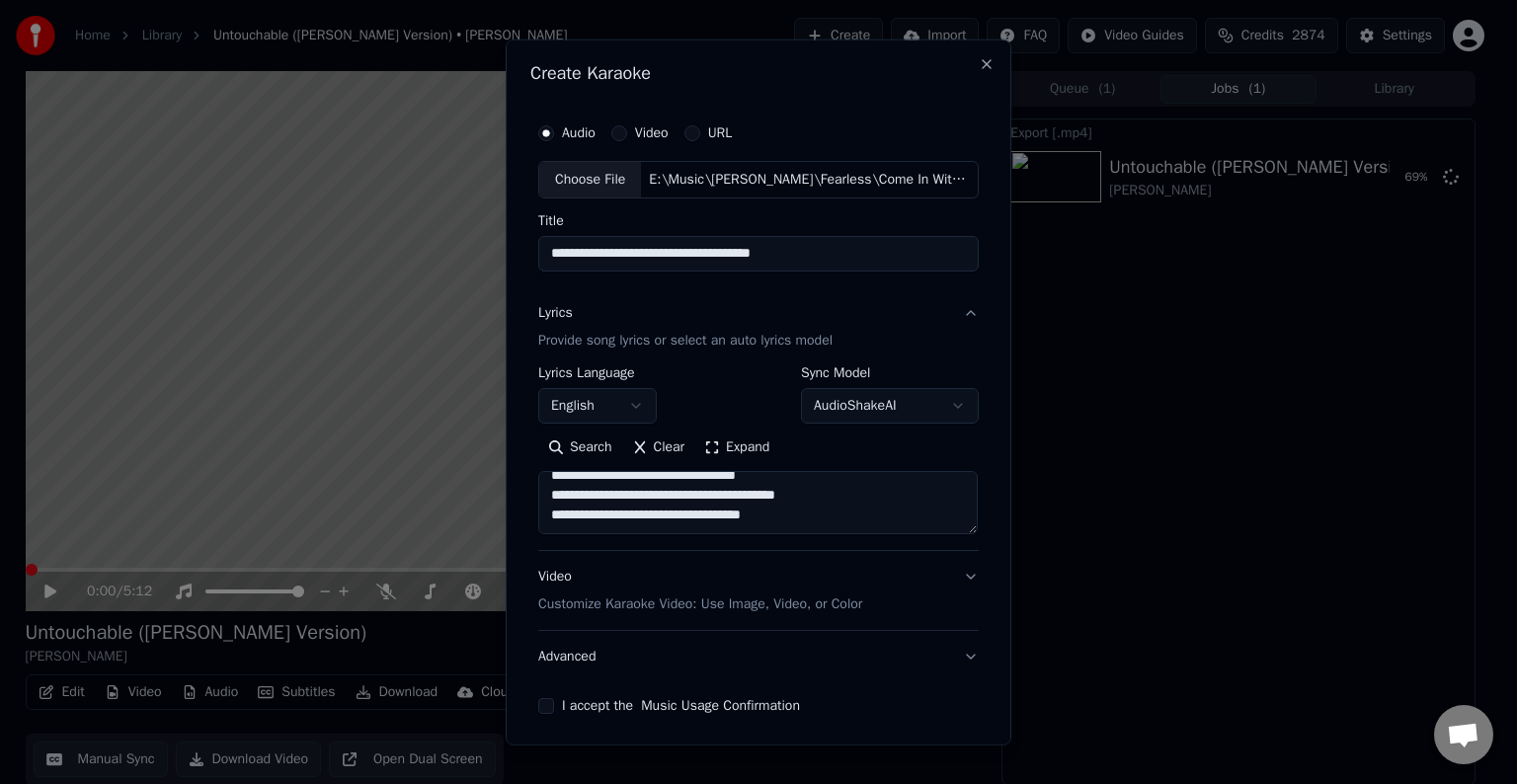 paste on "**********" 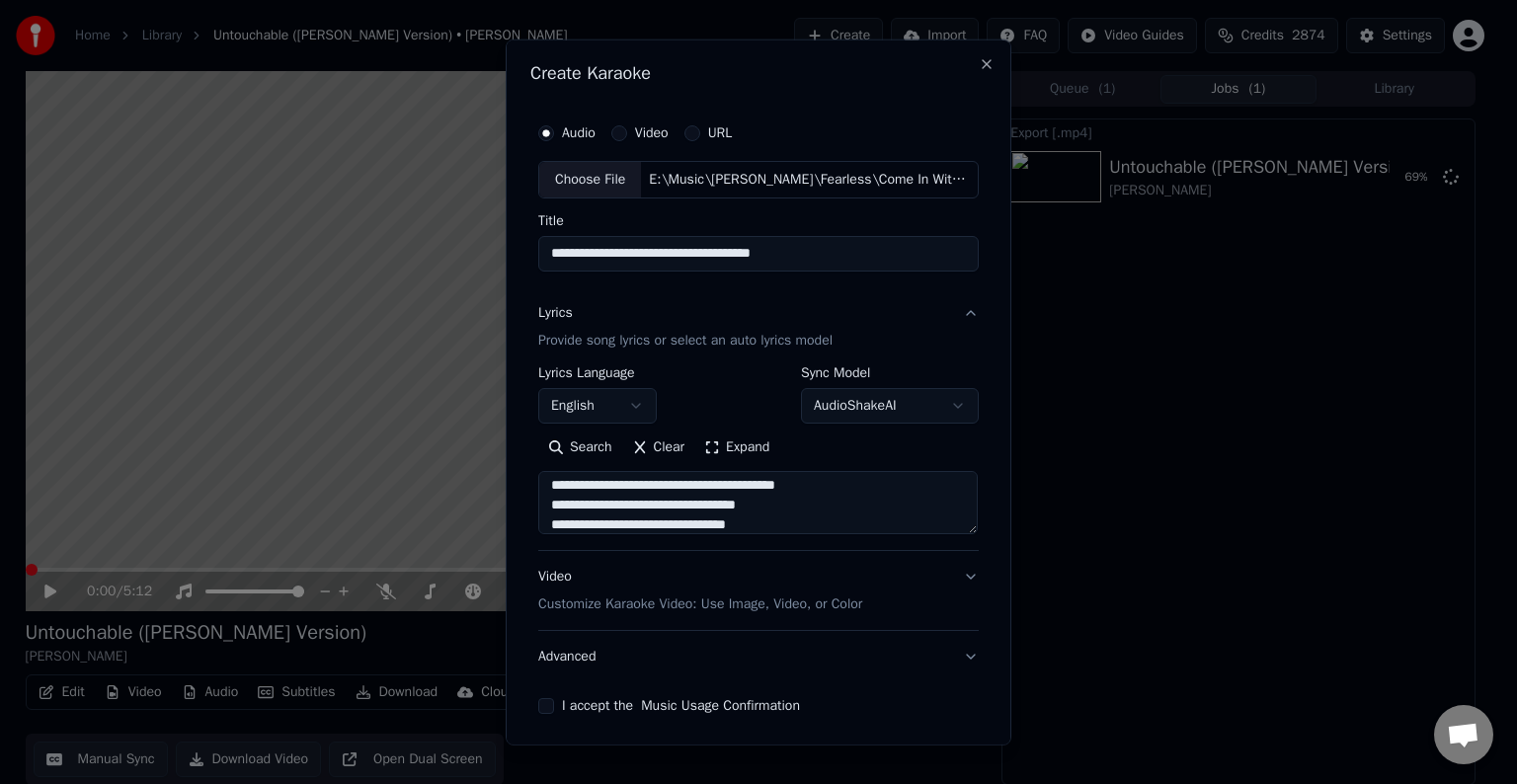 scroll, scrollTop: 300, scrollLeft: 0, axis: vertical 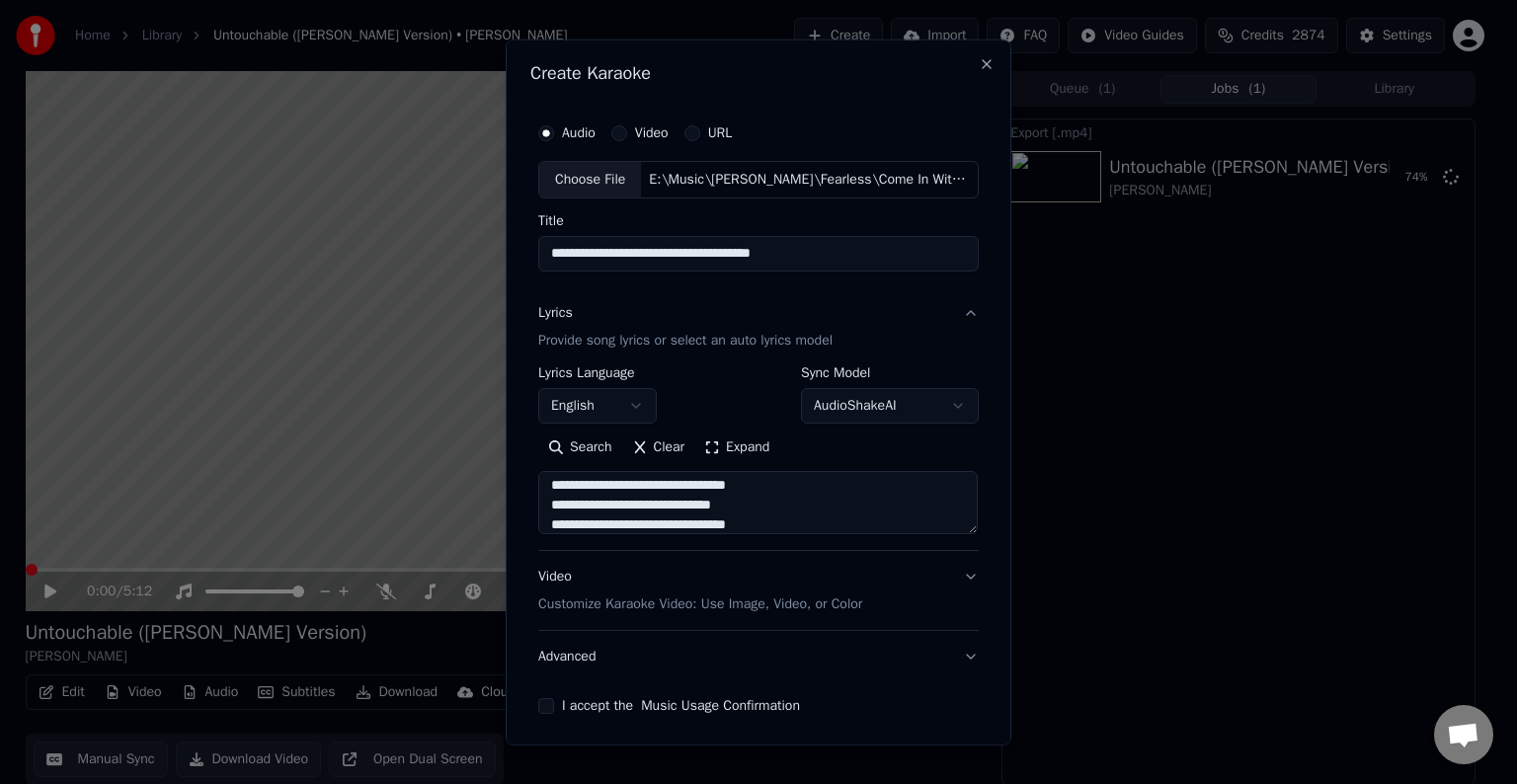paste on "**********" 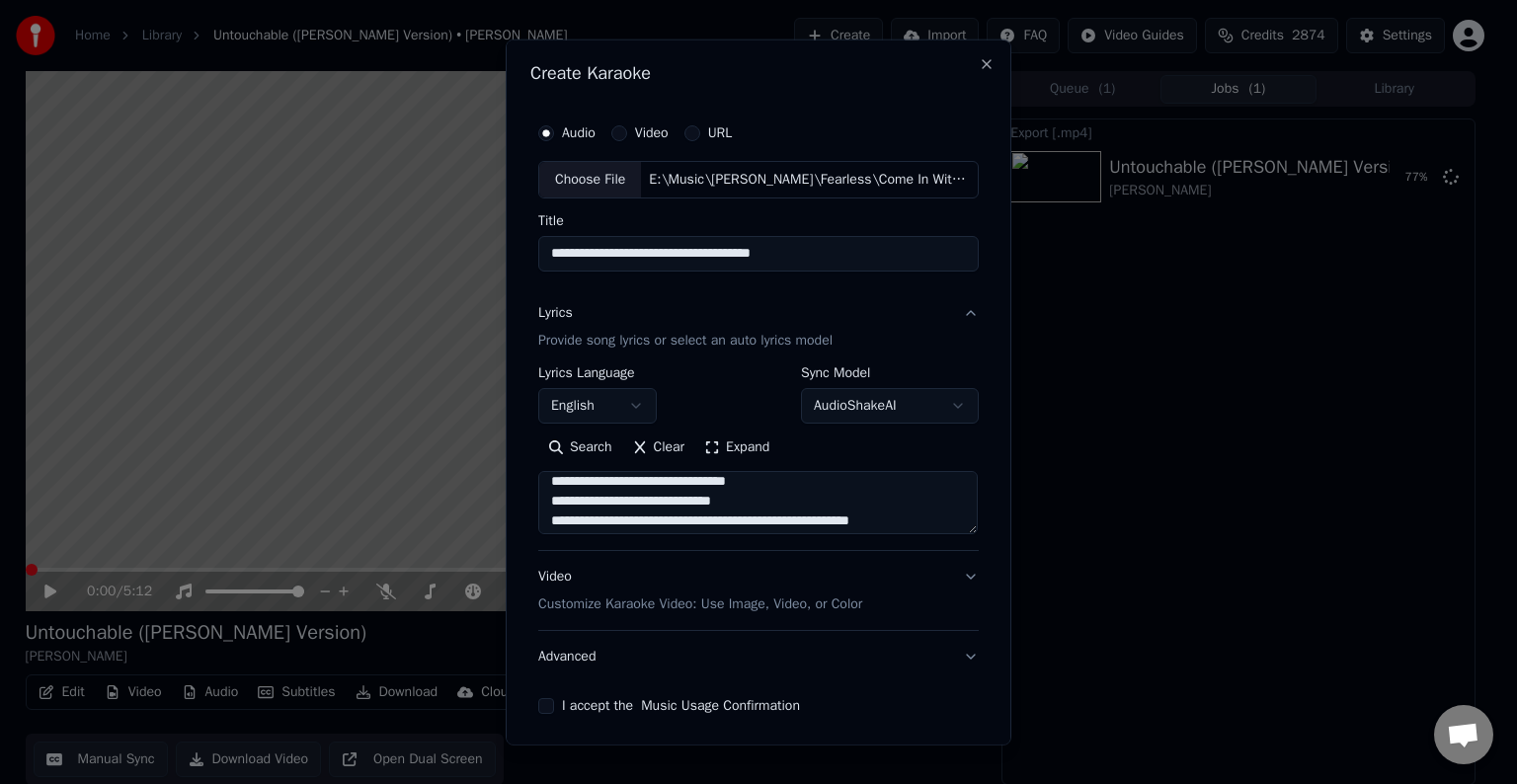scroll, scrollTop: 320, scrollLeft: 0, axis: vertical 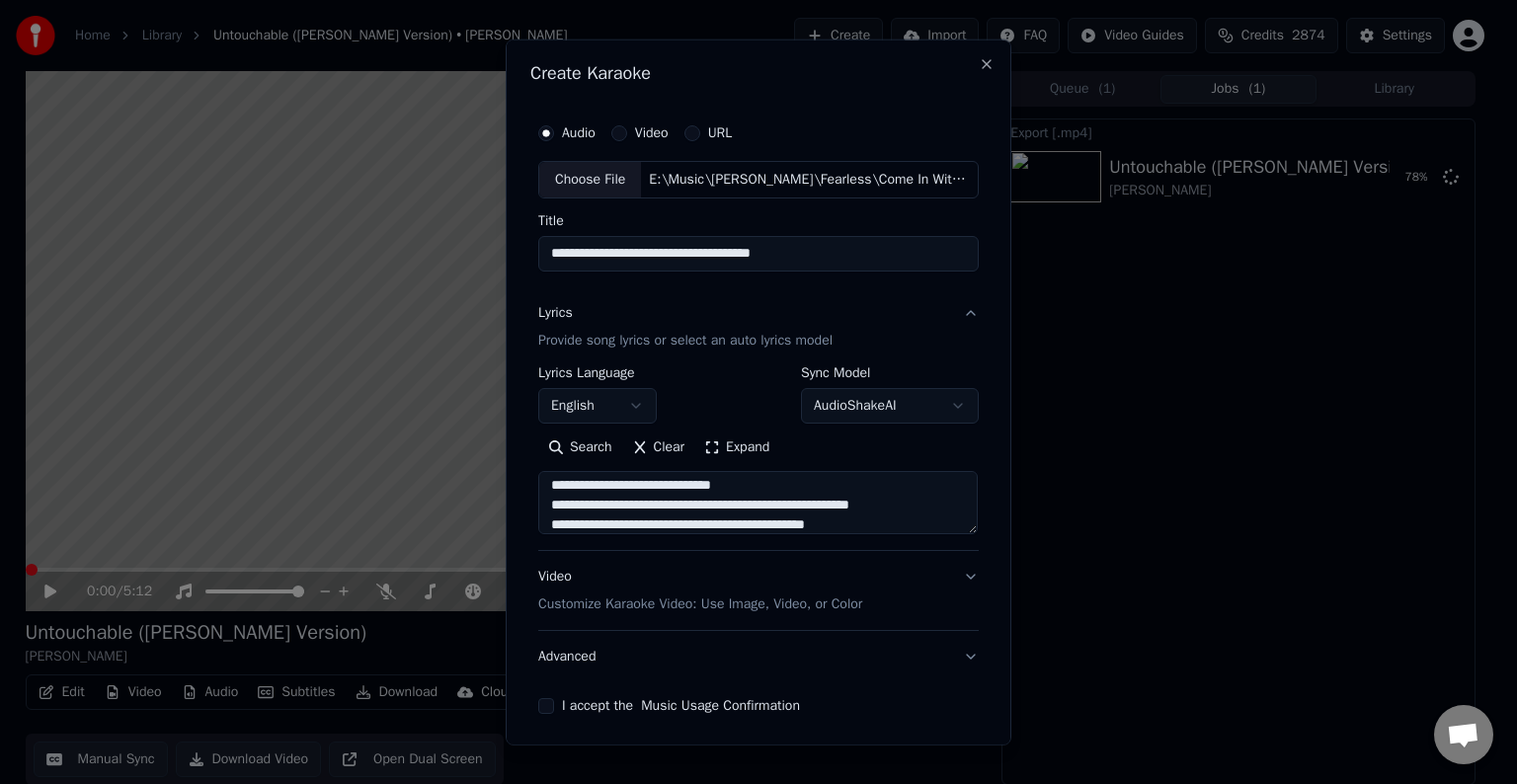 click on "**********" at bounding box center (758, 503) 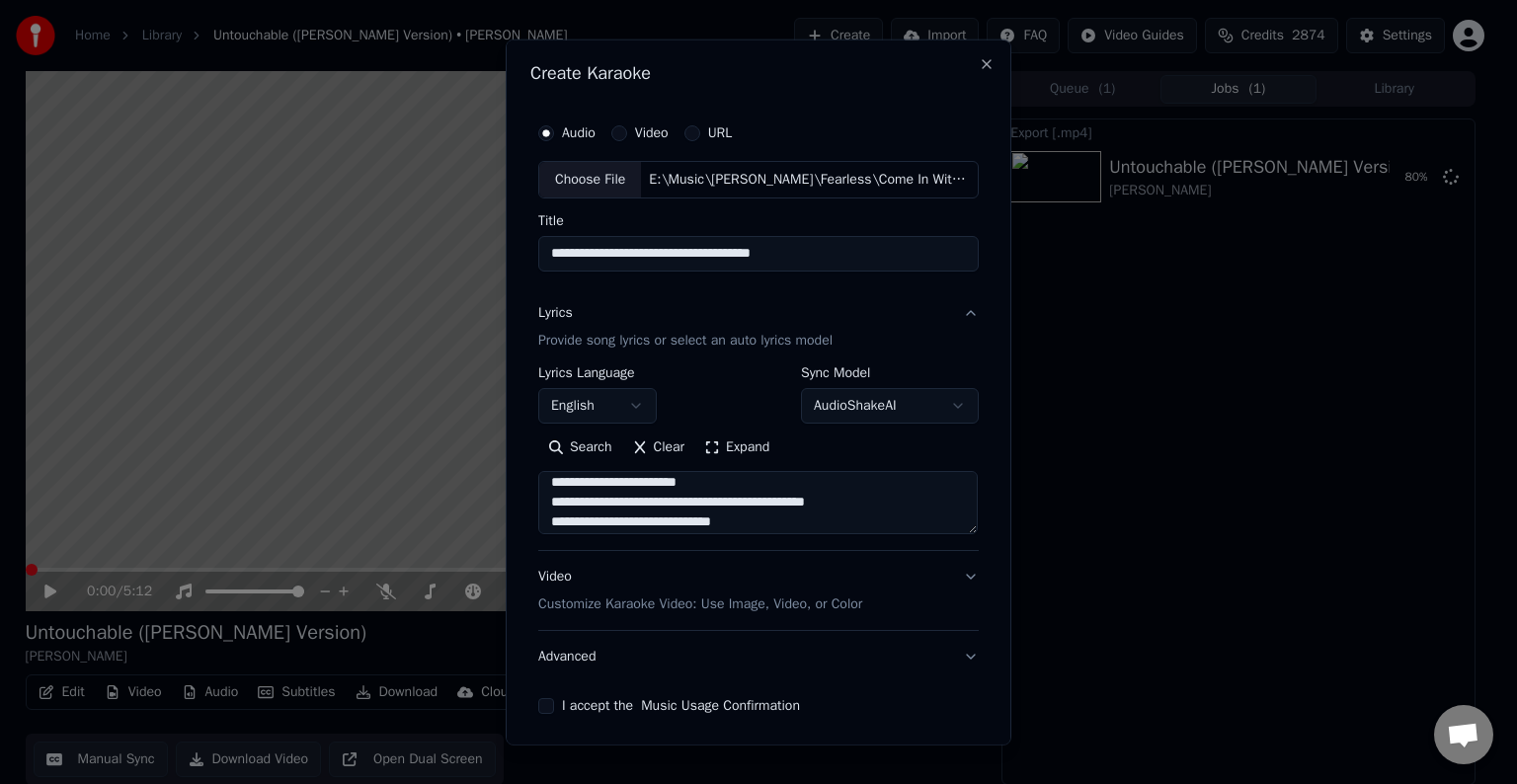 scroll, scrollTop: 388, scrollLeft: 0, axis: vertical 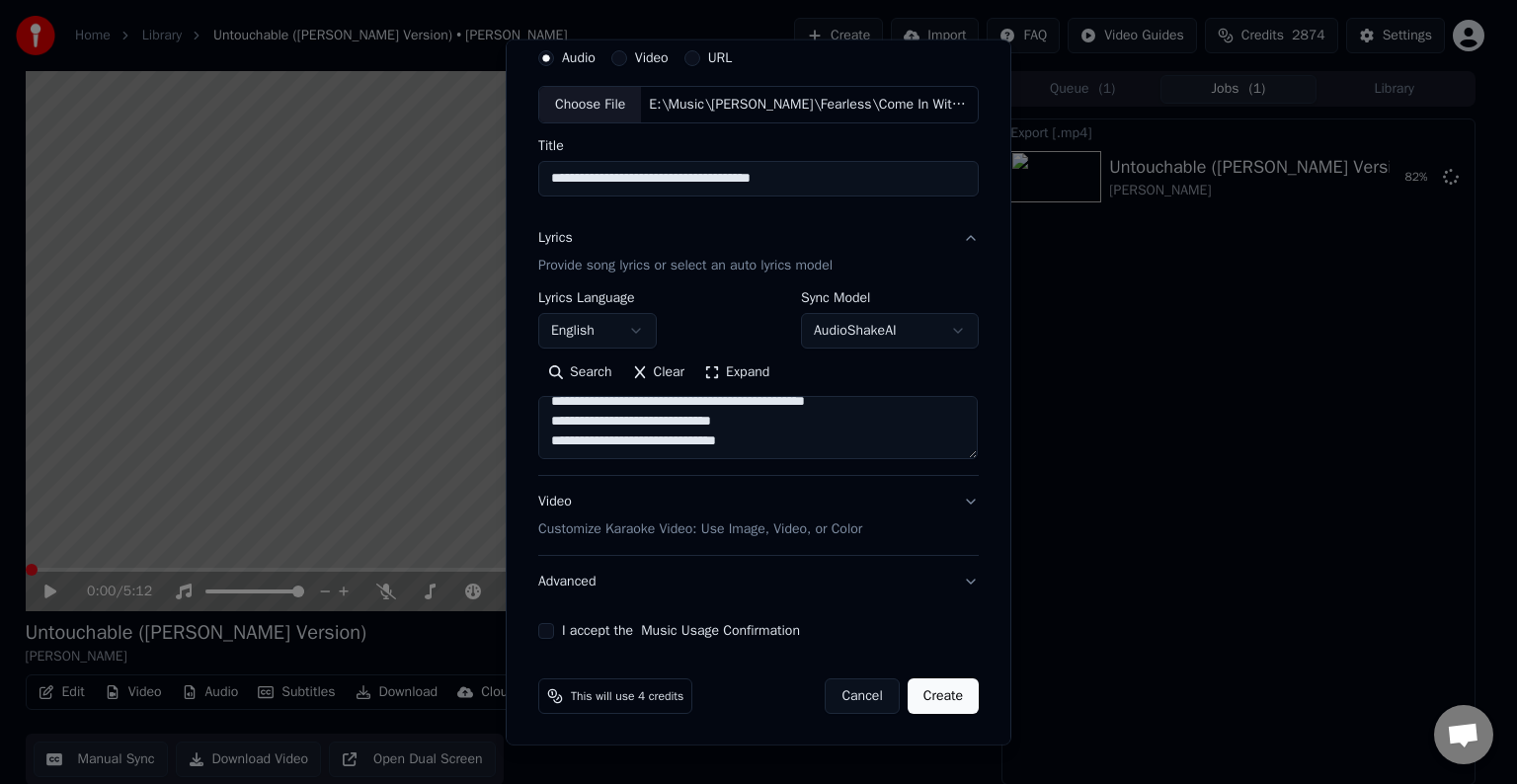 click on "**********" at bounding box center (758, 428) 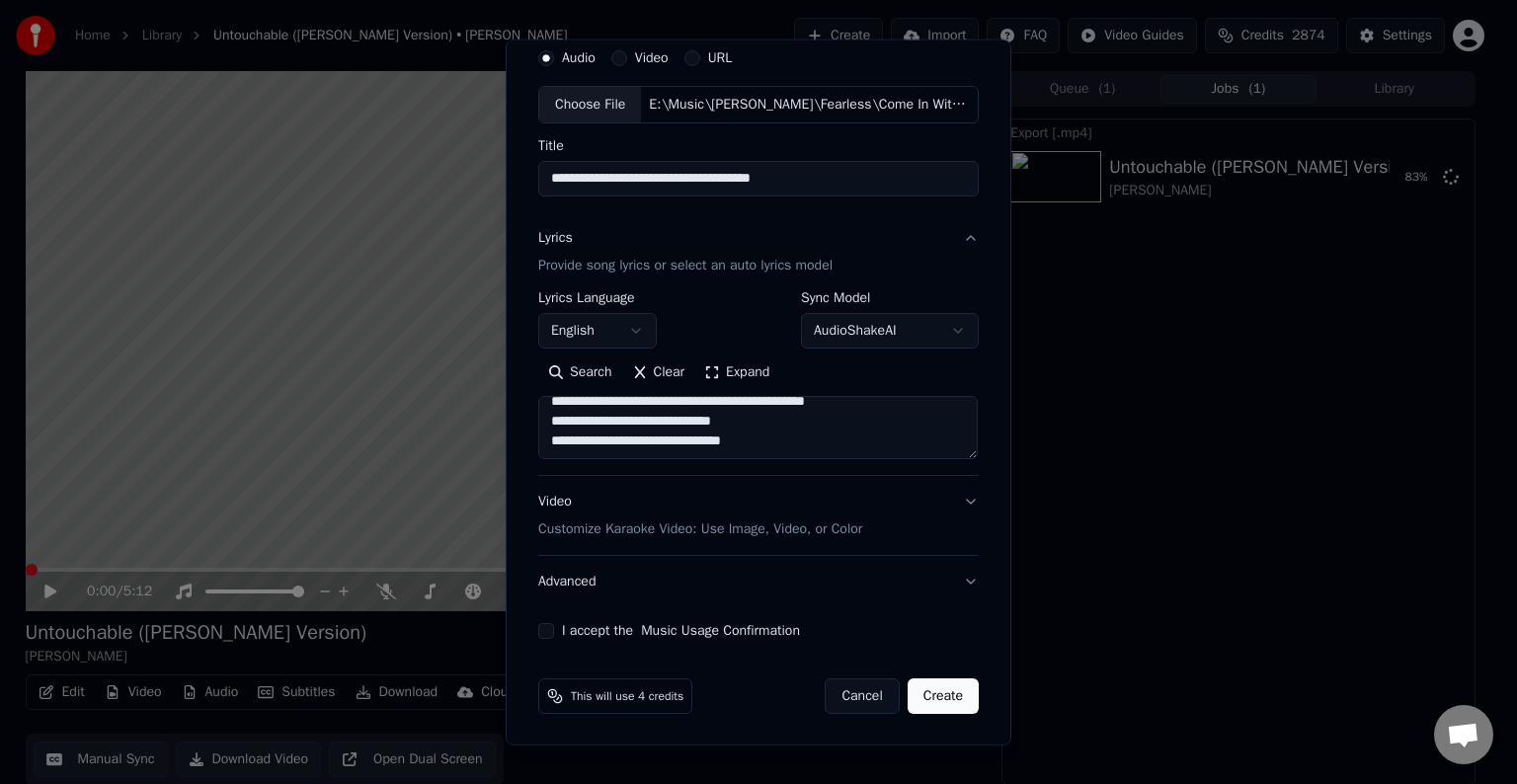 scroll, scrollTop: 399, scrollLeft: 0, axis: vertical 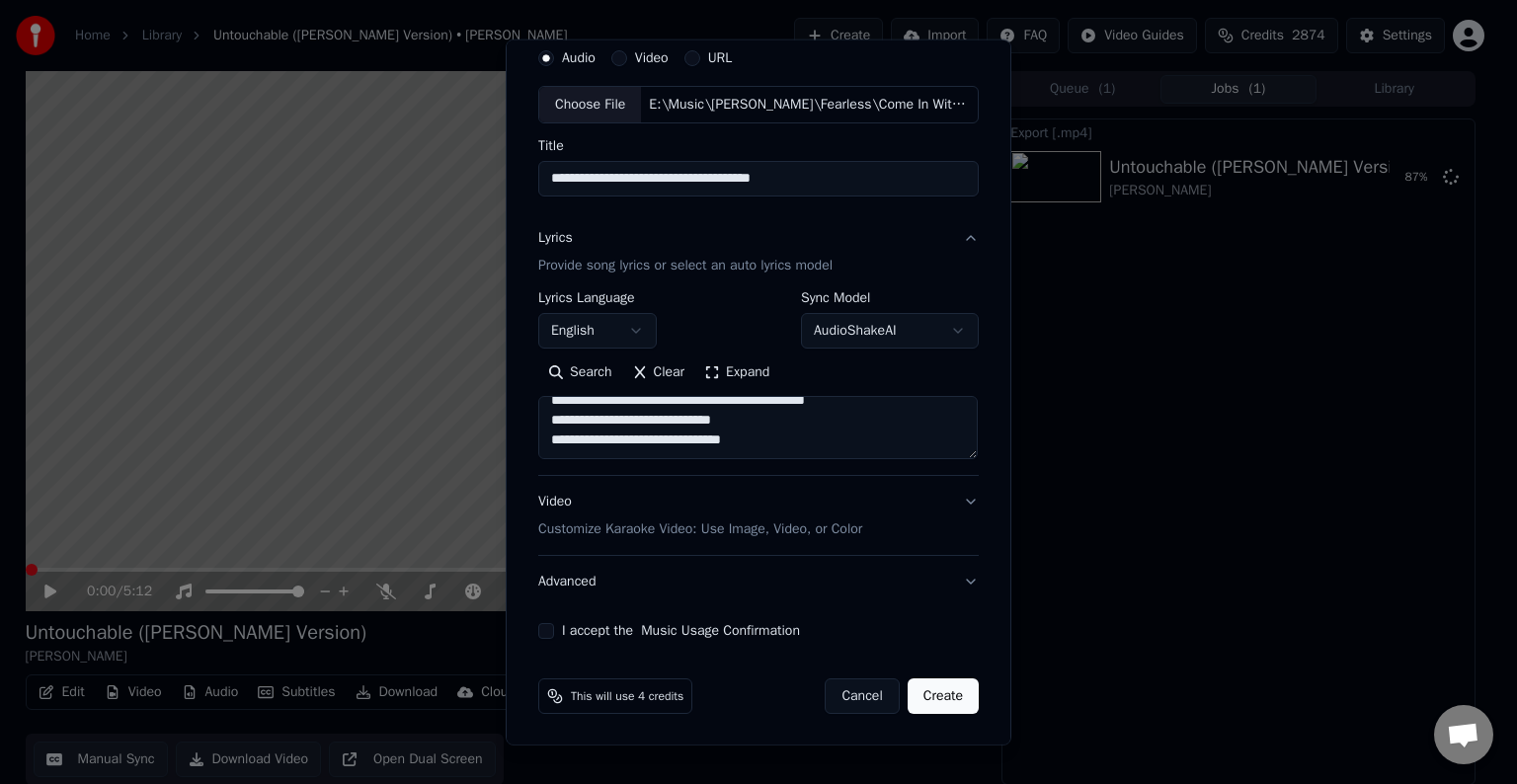 paste on "**********" 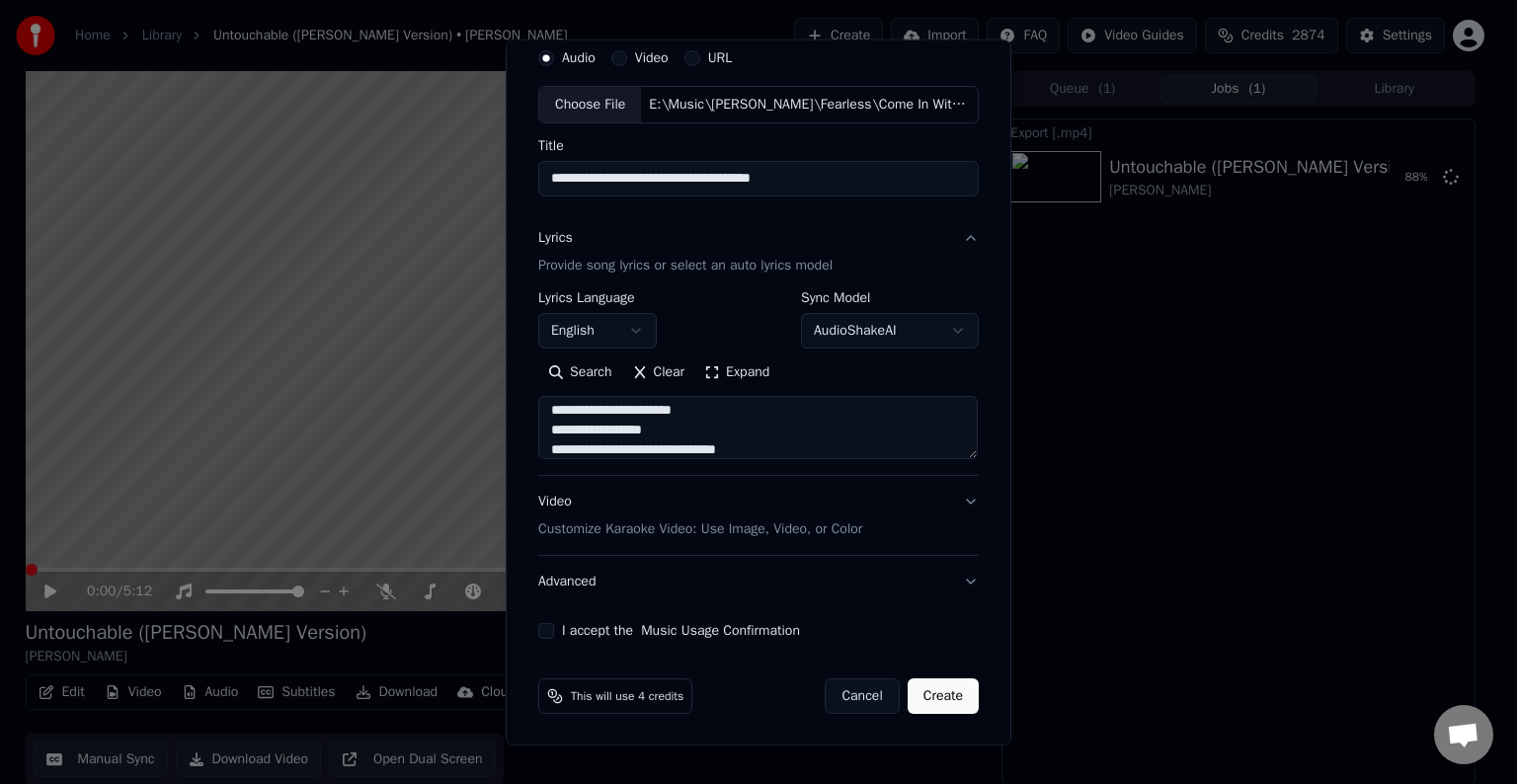 scroll, scrollTop: 458, scrollLeft: 0, axis: vertical 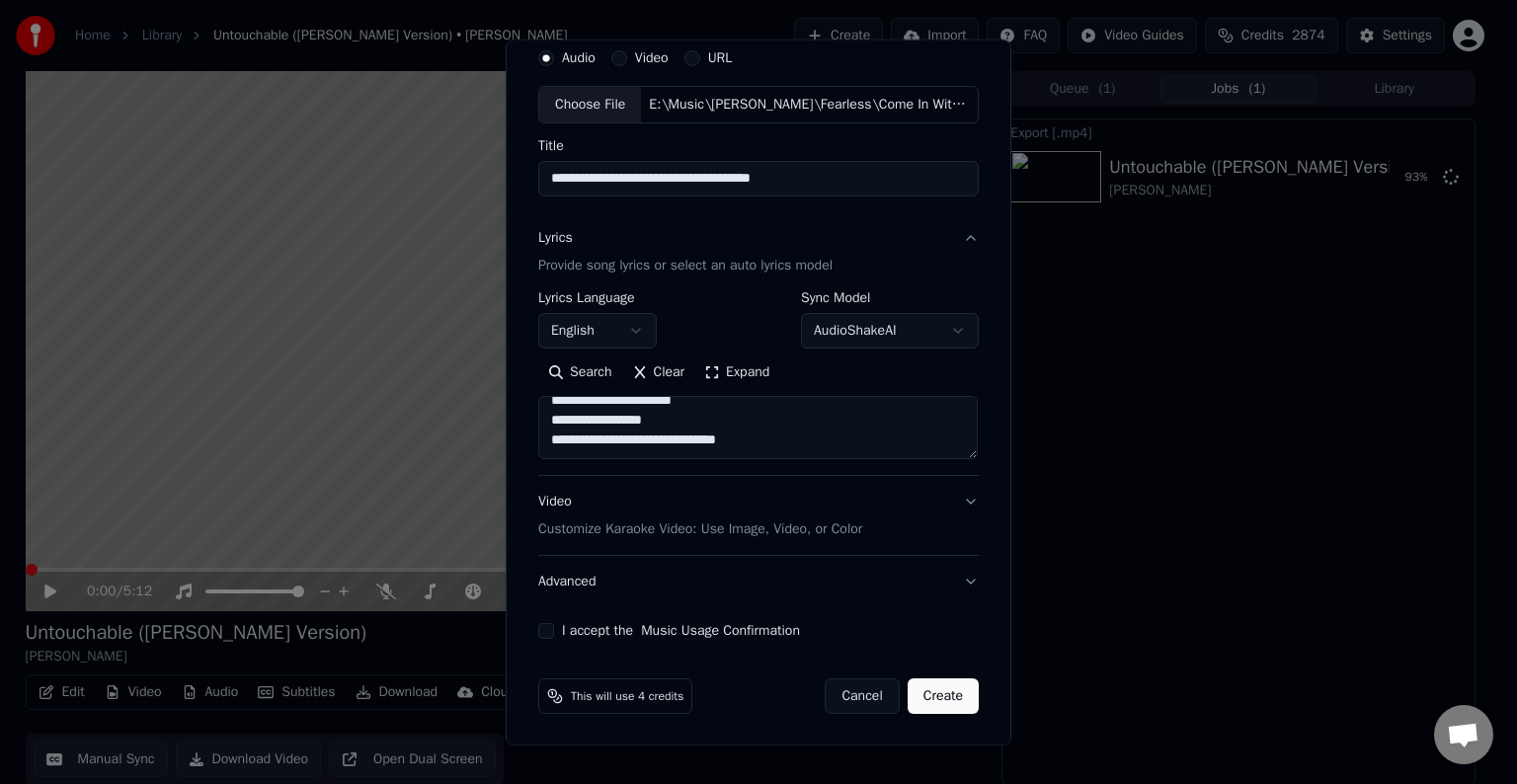 paste on "**********" 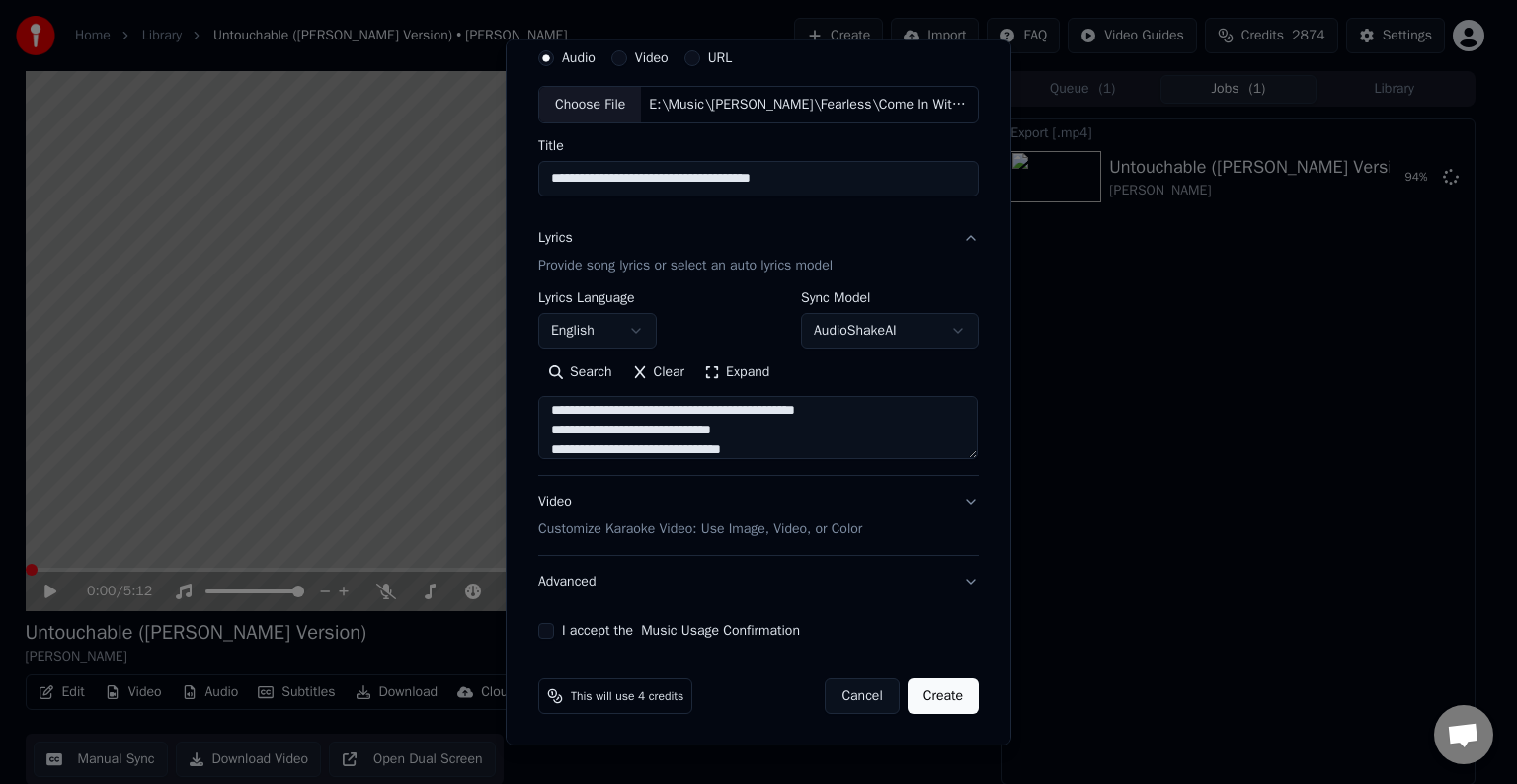 scroll, scrollTop: 537, scrollLeft: 0, axis: vertical 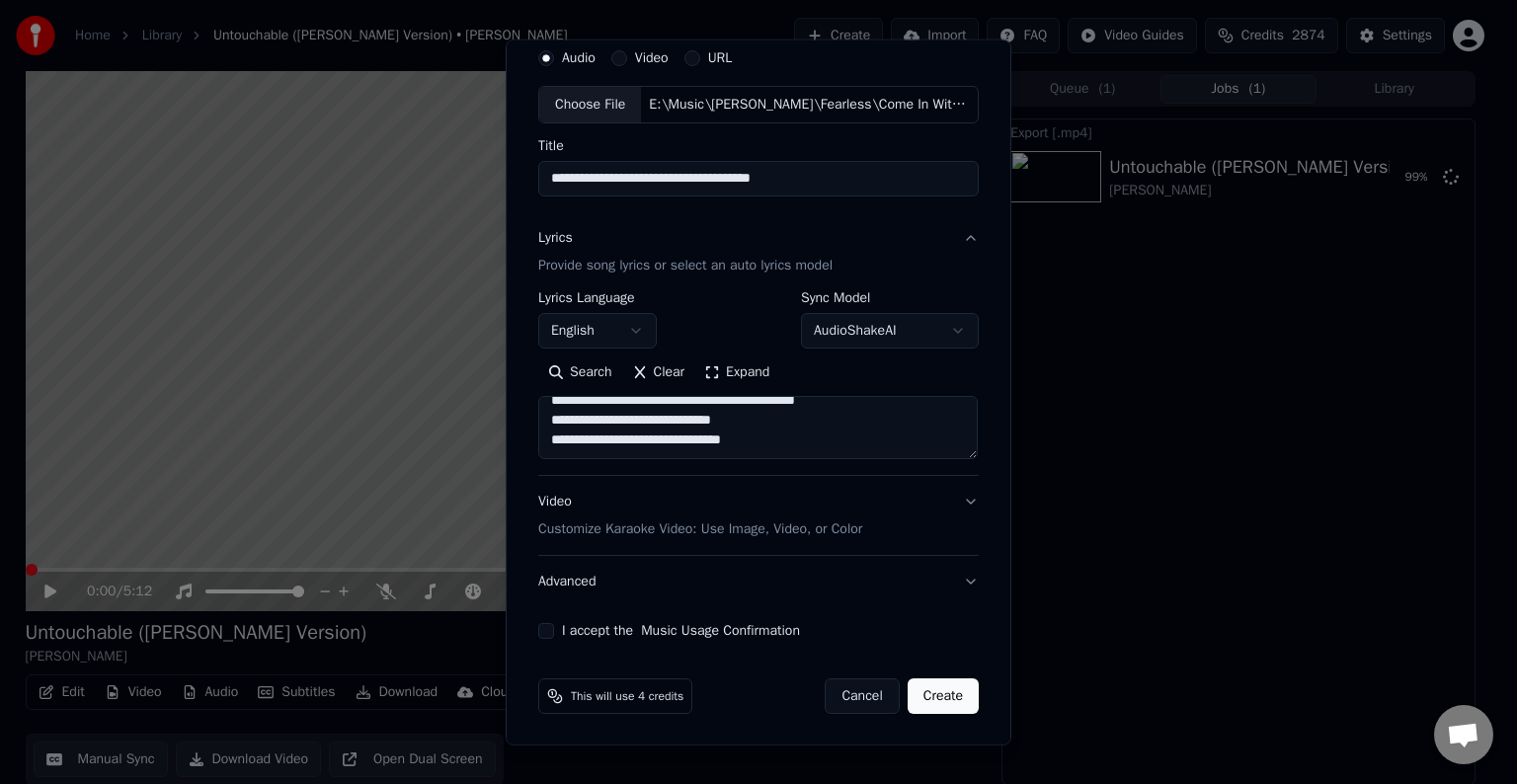 paste on "**********" 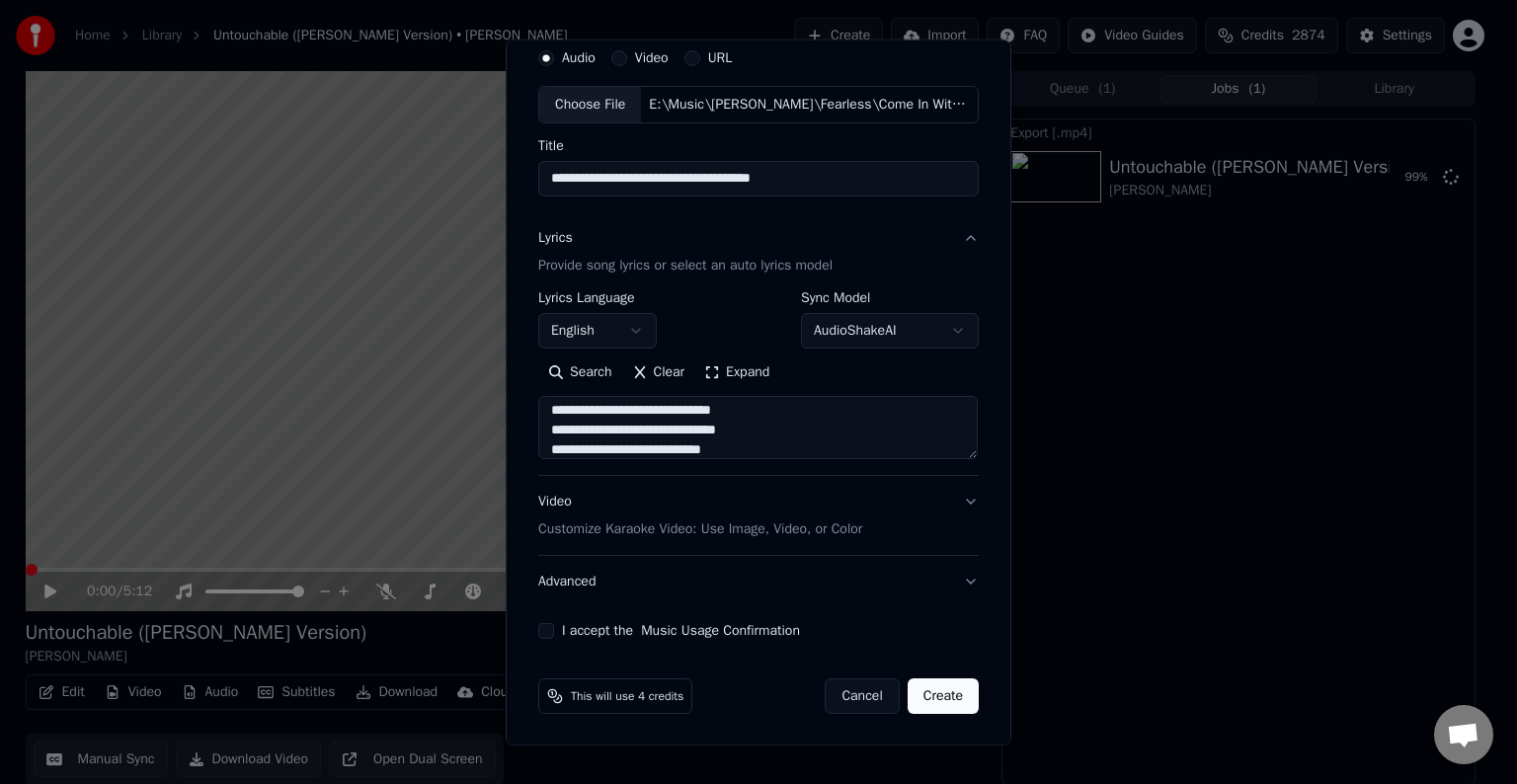 scroll, scrollTop: 557, scrollLeft: 0, axis: vertical 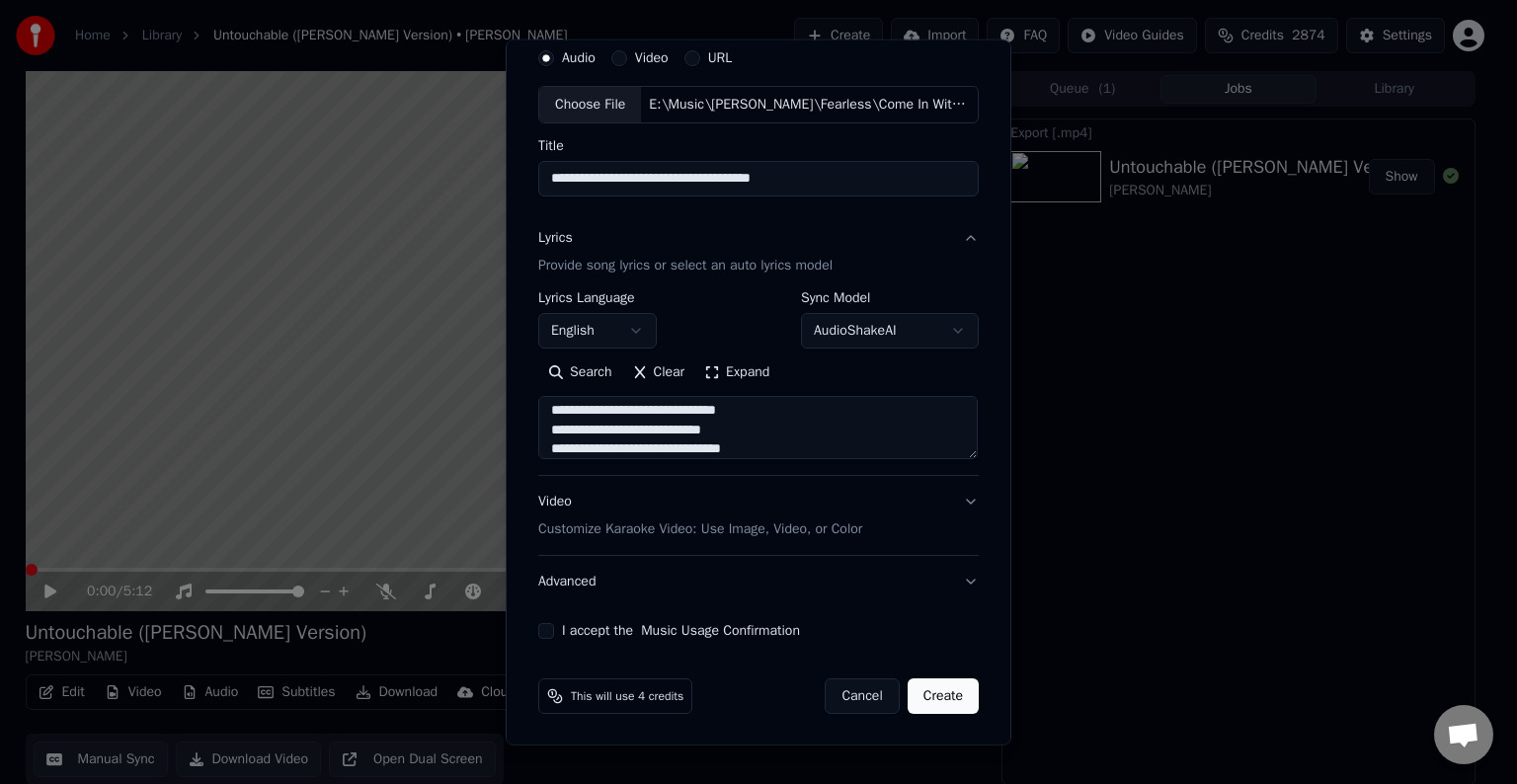 type on "**********" 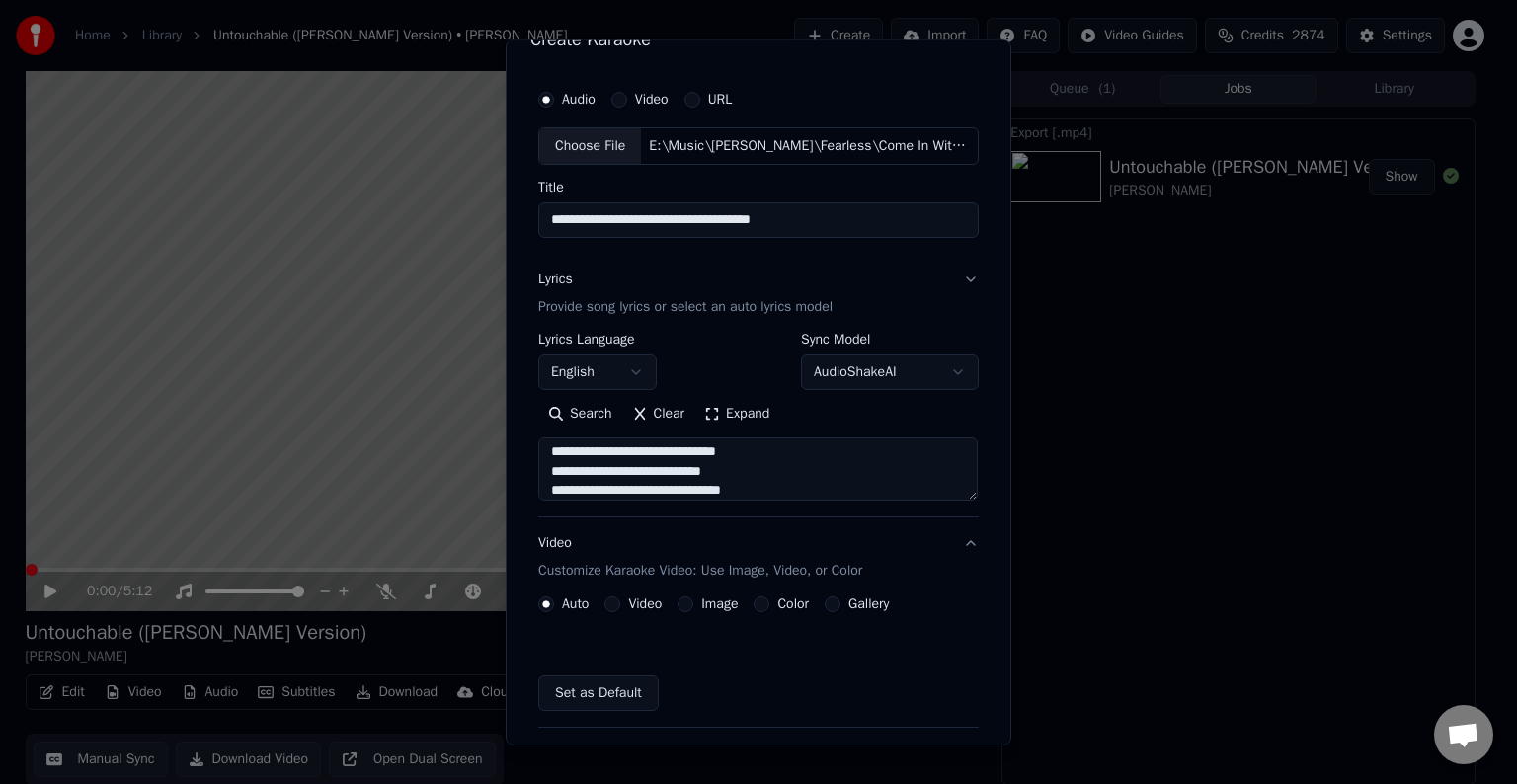 scroll, scrollTop: 22, scrollLeft: 0, axis: vertical 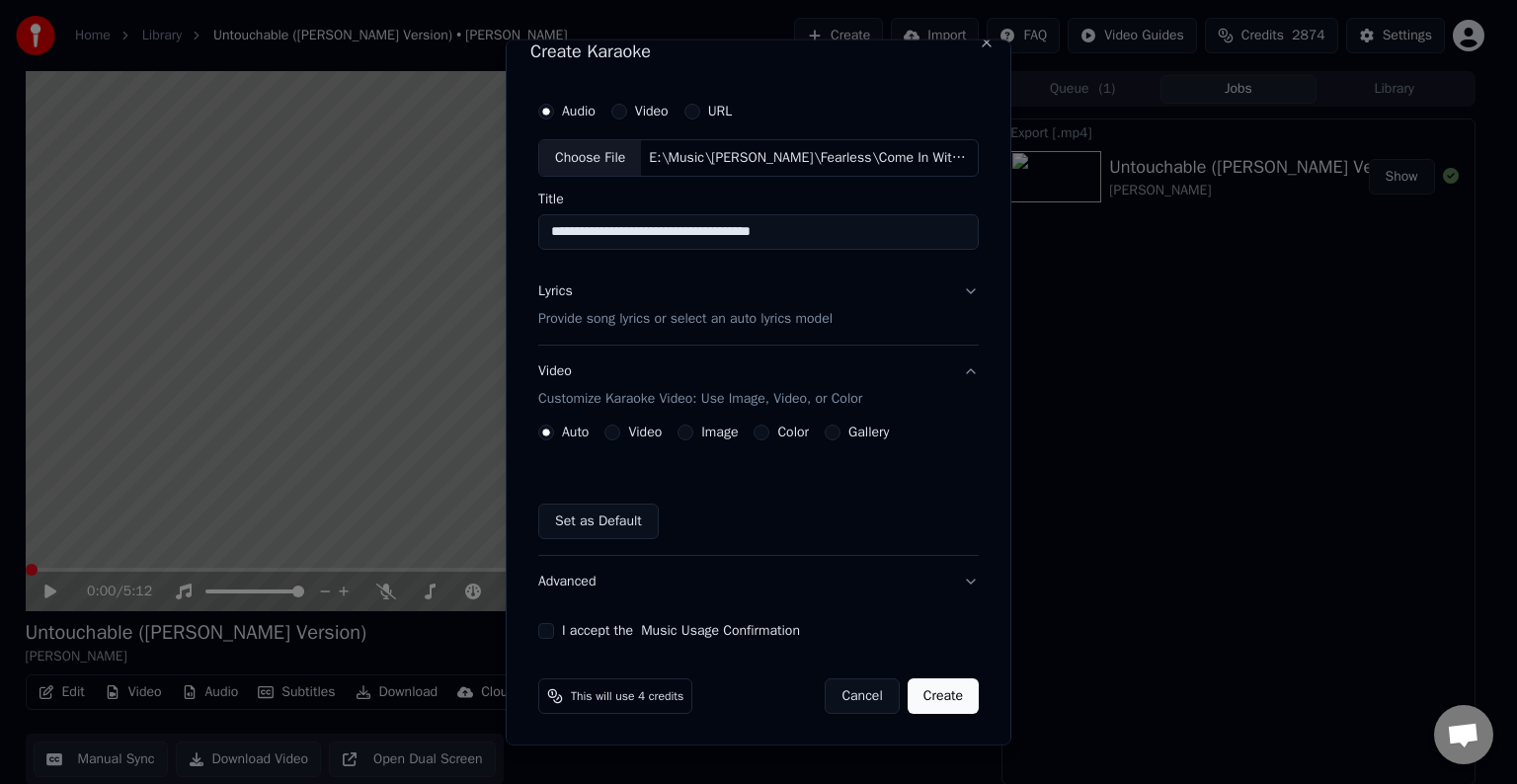 click on "Advanced" at bounding box center [758, 582] 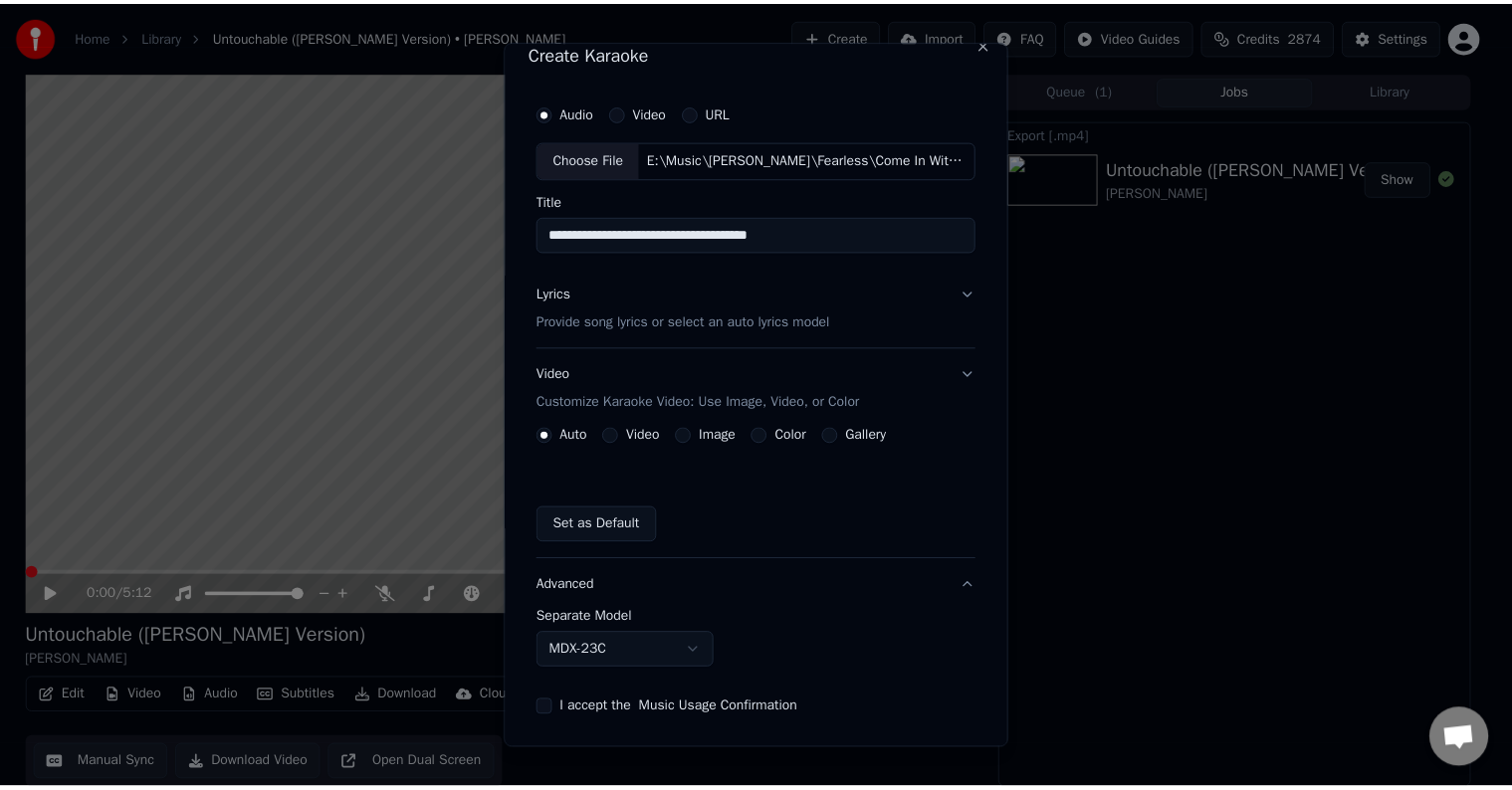 scroll, scrollTop: 0, scrollLeft: 0, axis: both 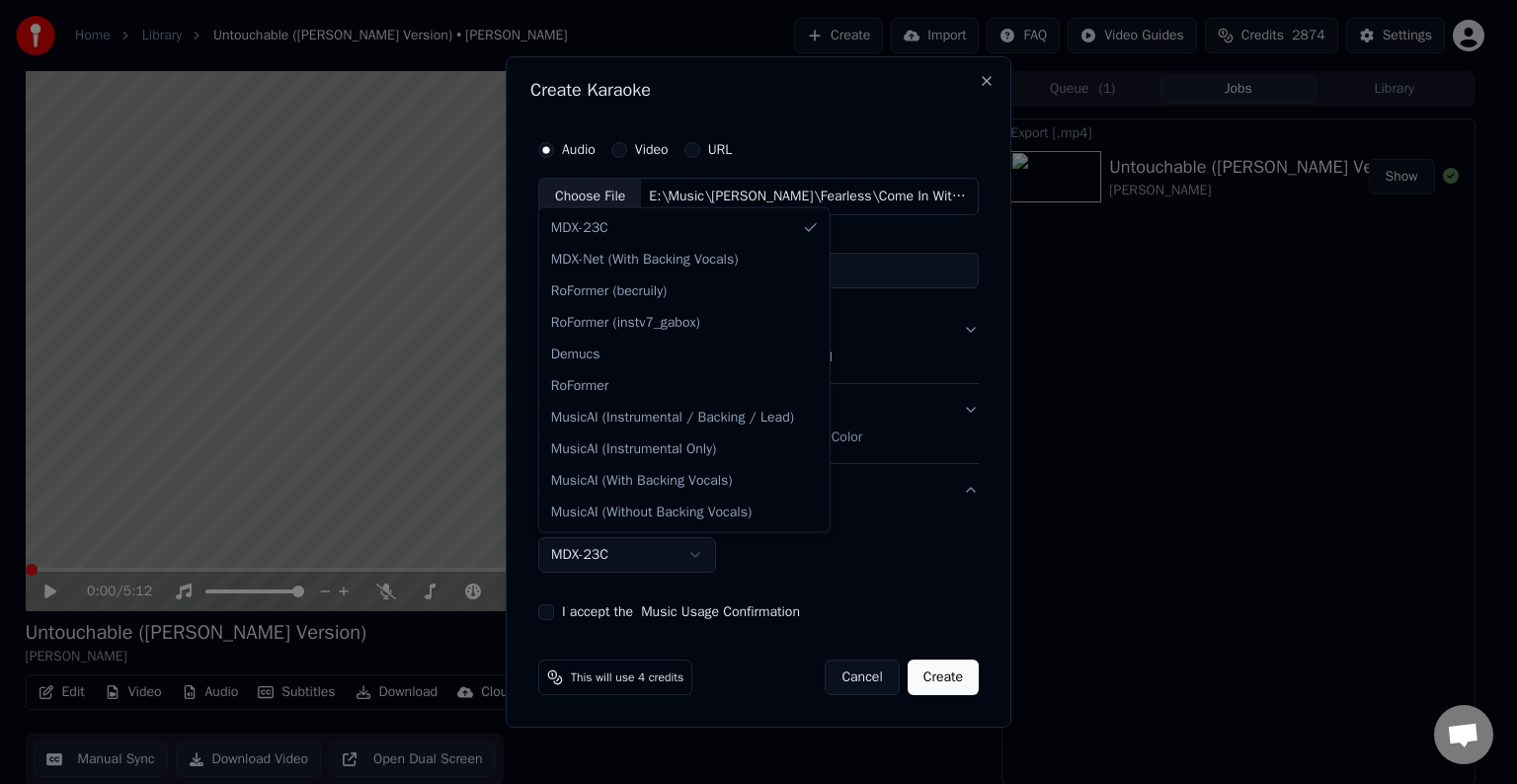 click on "**********" at bounding box center (750, 392) 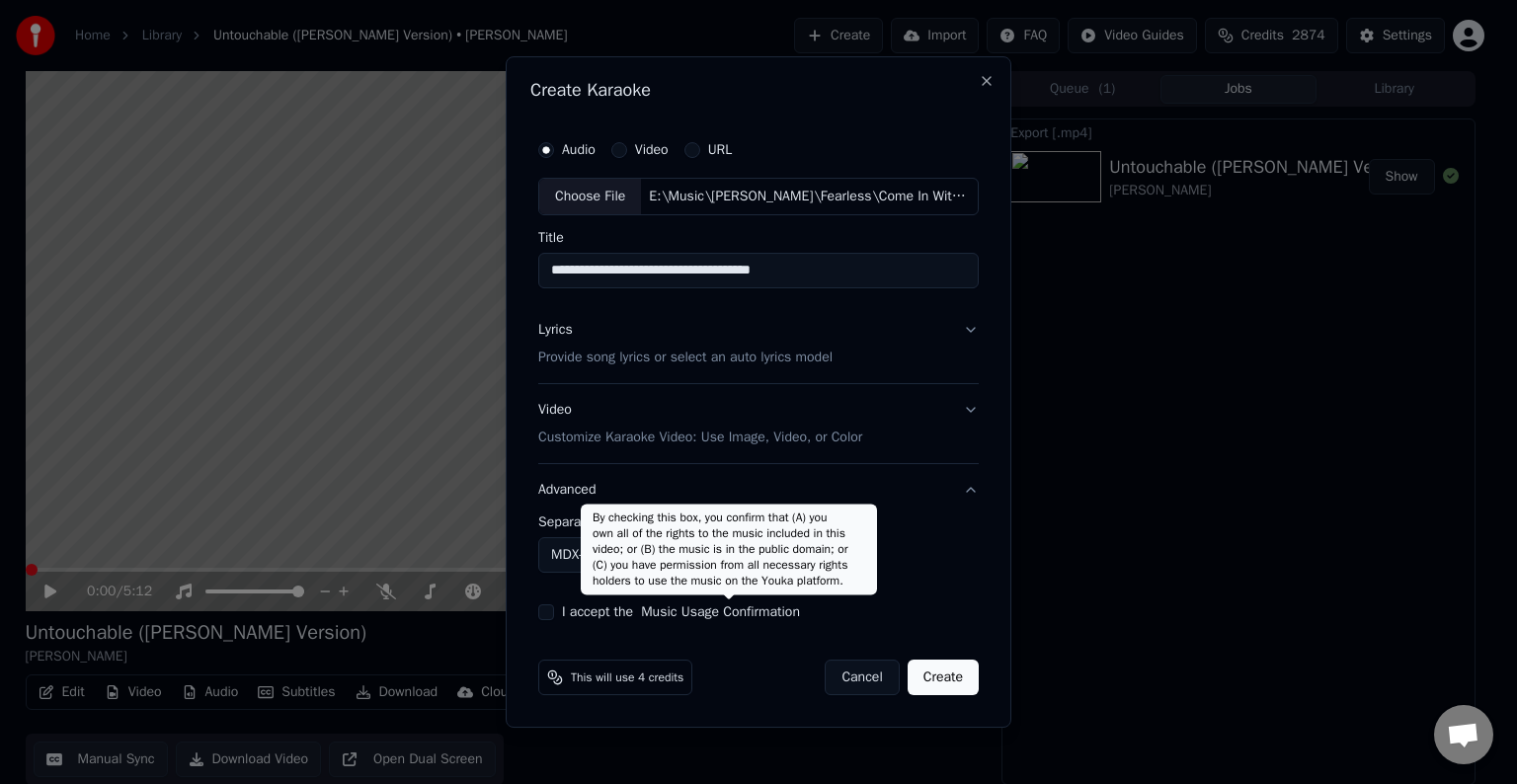 click on "Music Usage Confirmation" at bounding box center (720, 612) 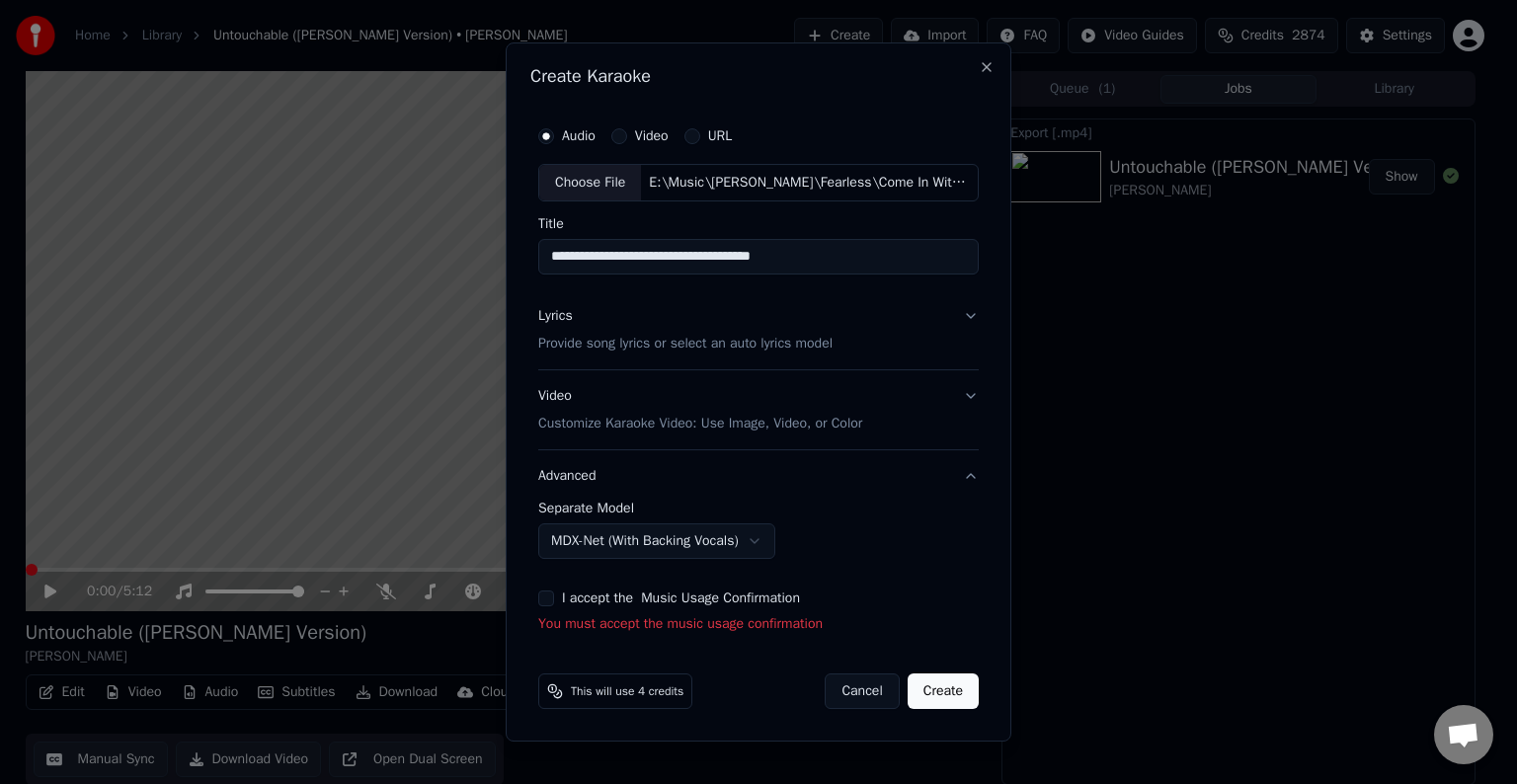 click on "I accept the   Music Usage Confirmation" at bounding box center [546, 598] 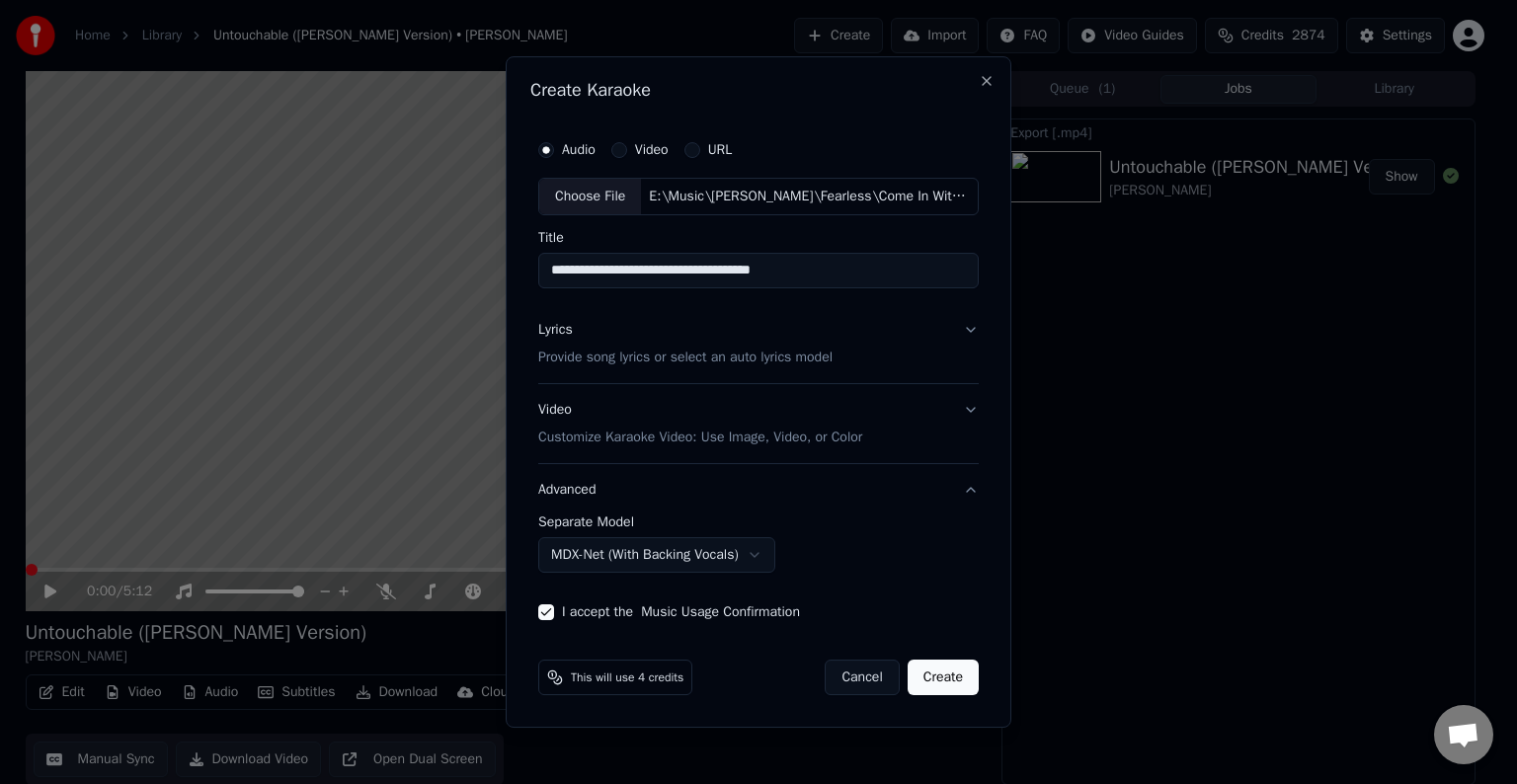 click on "Create" at bounding box center [943, 677] 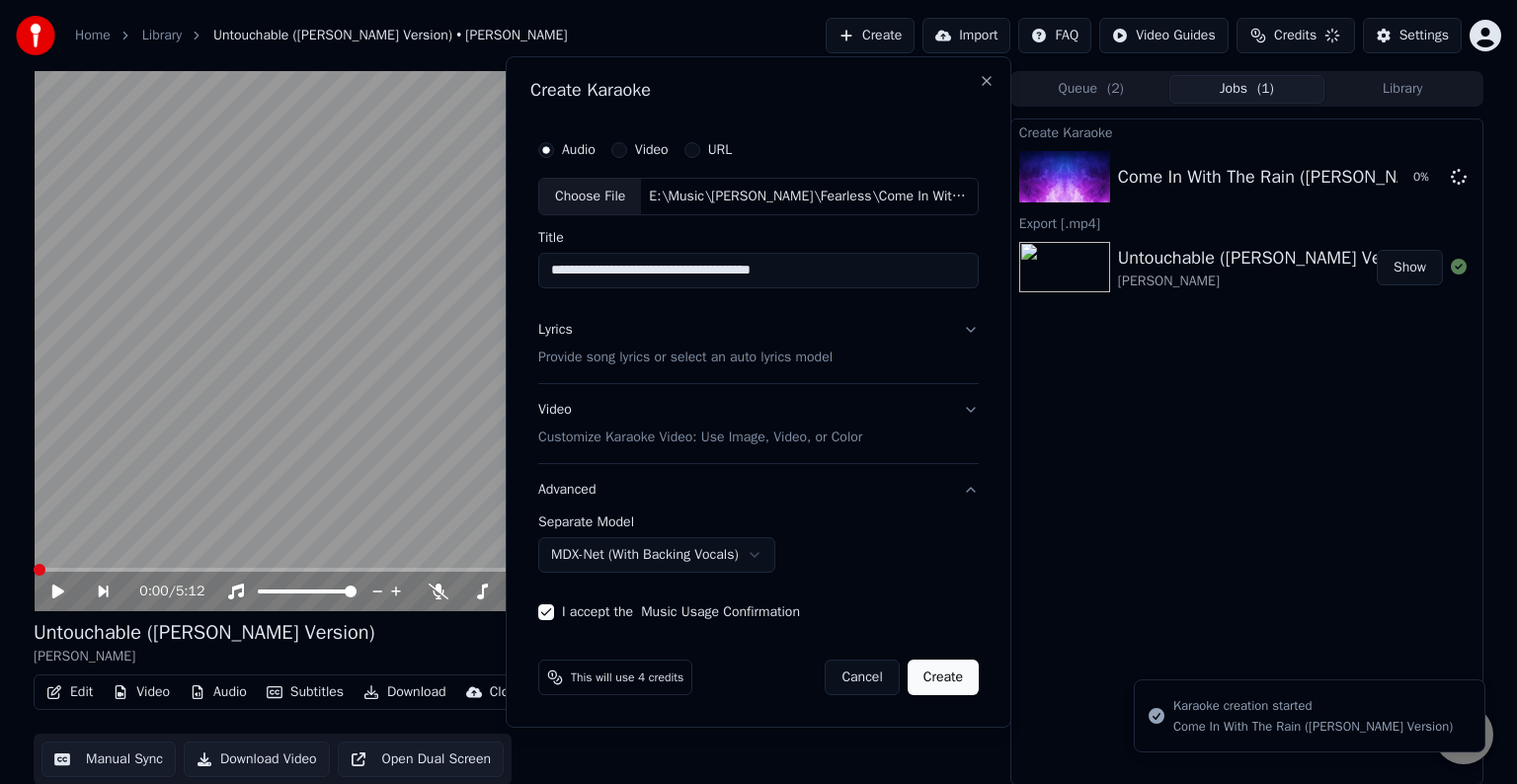 select on "******" 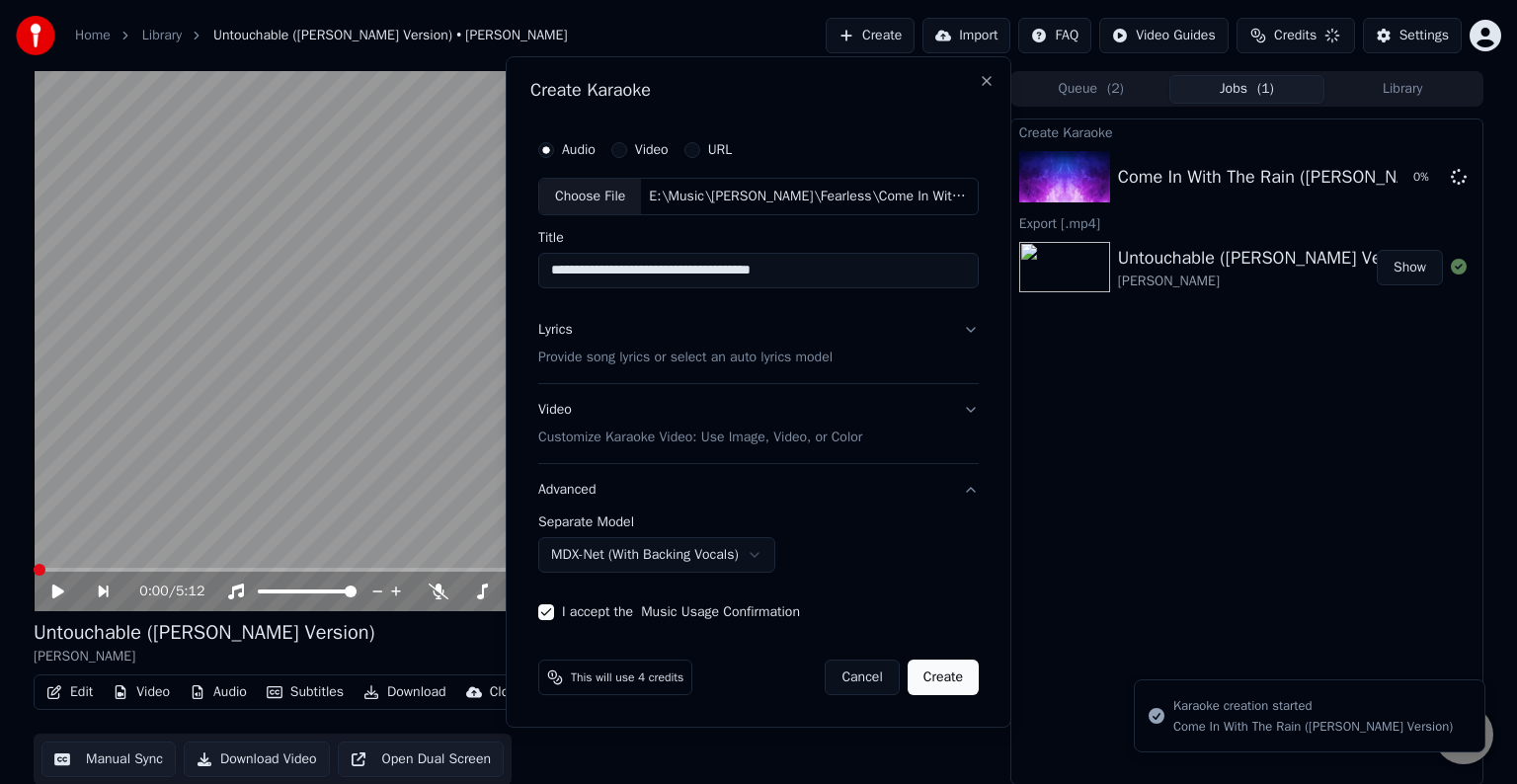 type 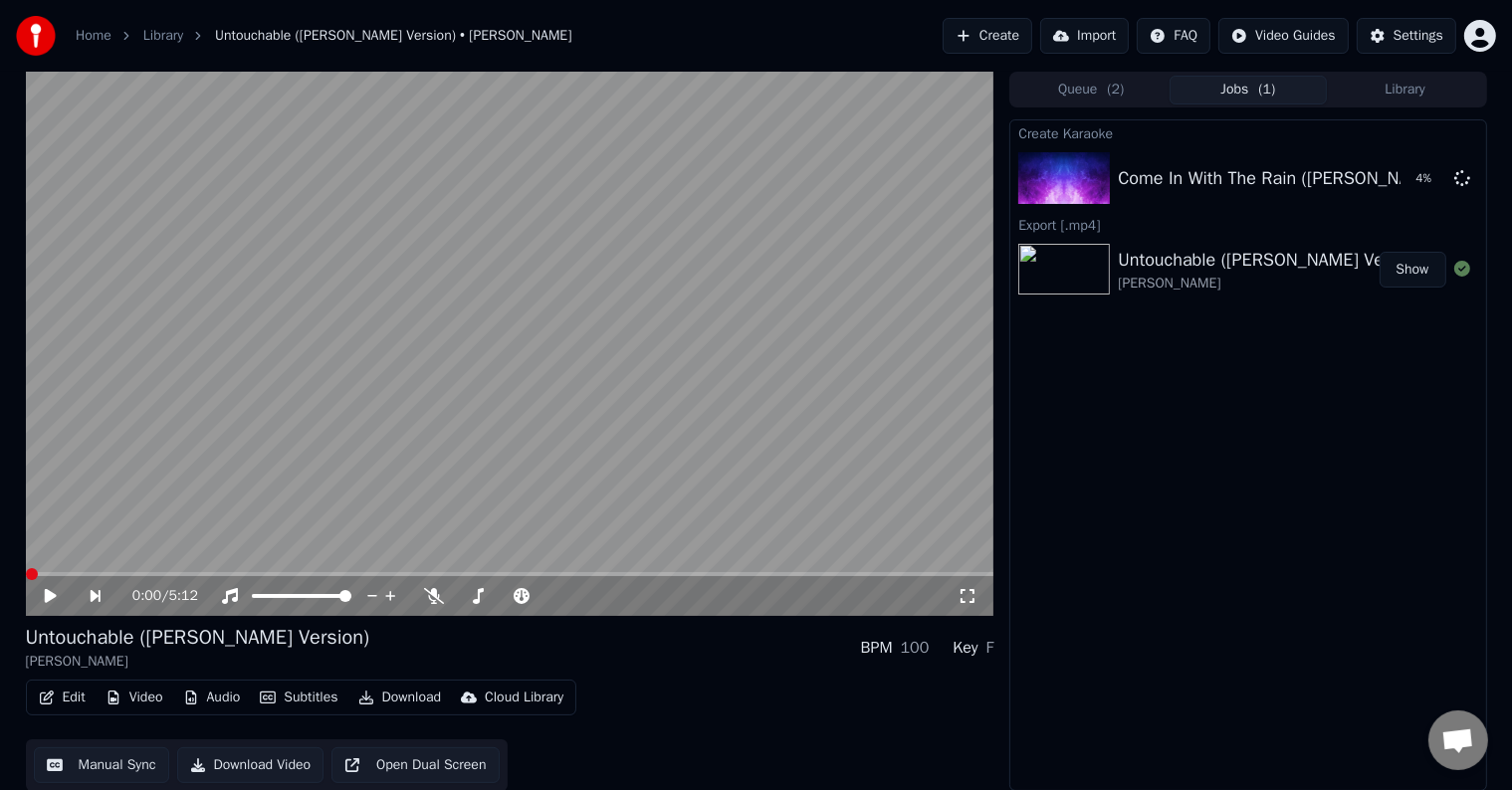 click on "Edit Video Audio Subtitles Download Cloud Library Manual Sync Download Video Open Dual Screen" at bounding box center (510, 735) 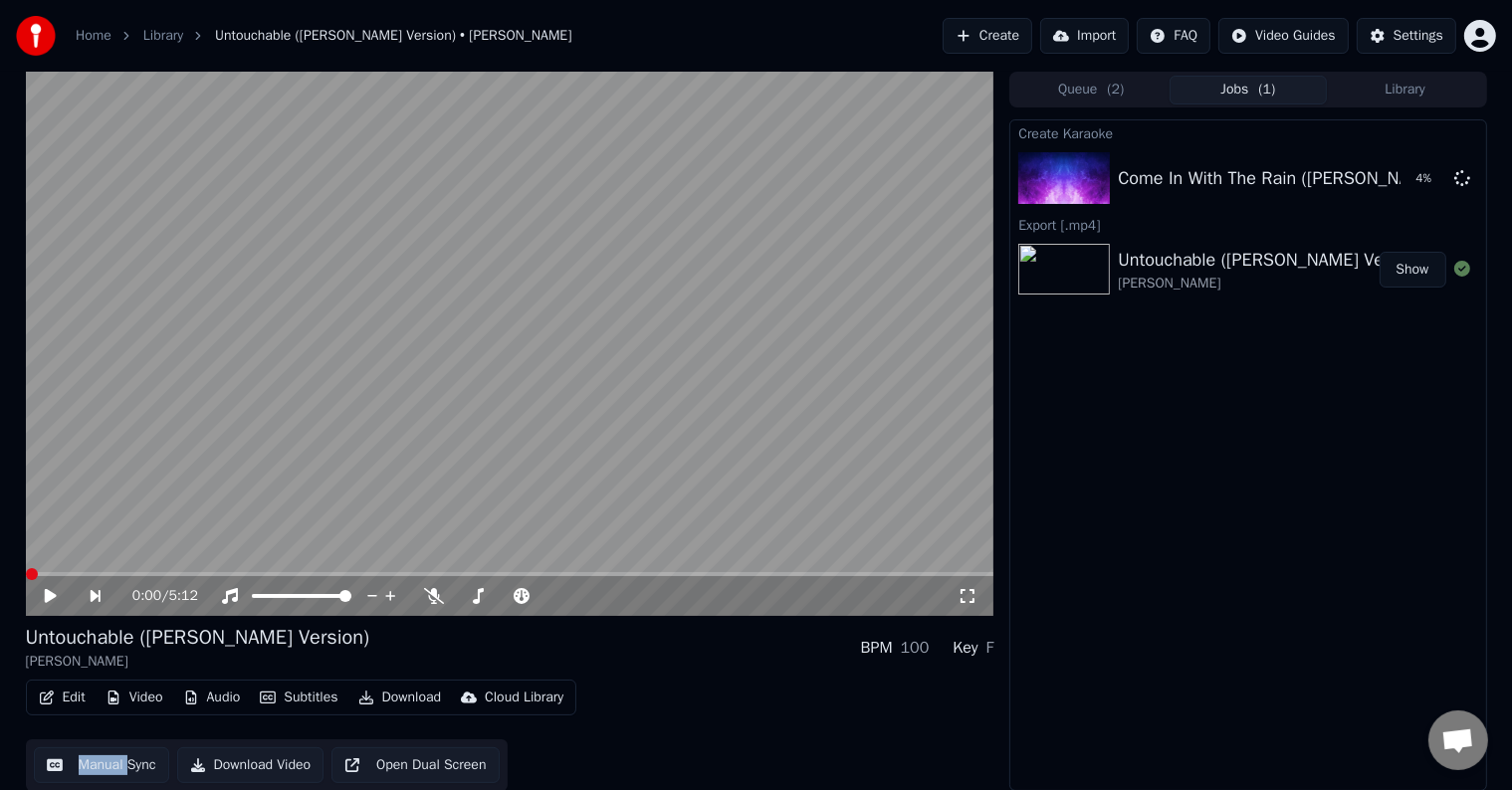 click on "Edit Video Audio Subtitles Download Cloud Library Manual Sync Download Video Open Dual Screen" at bounding box center [510, 735] 